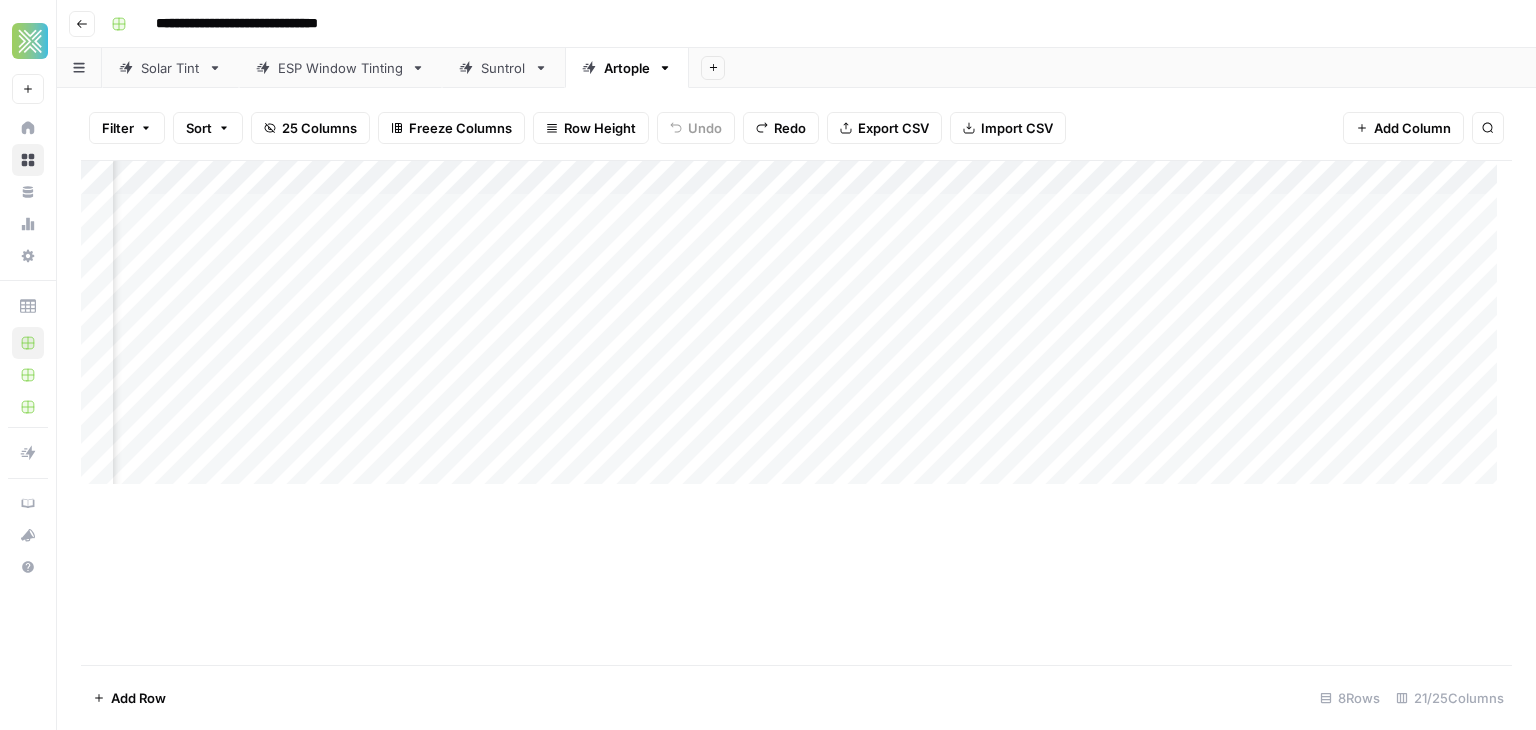 scroll, scrollTop: 0, scrollLeft: 0, axis: both 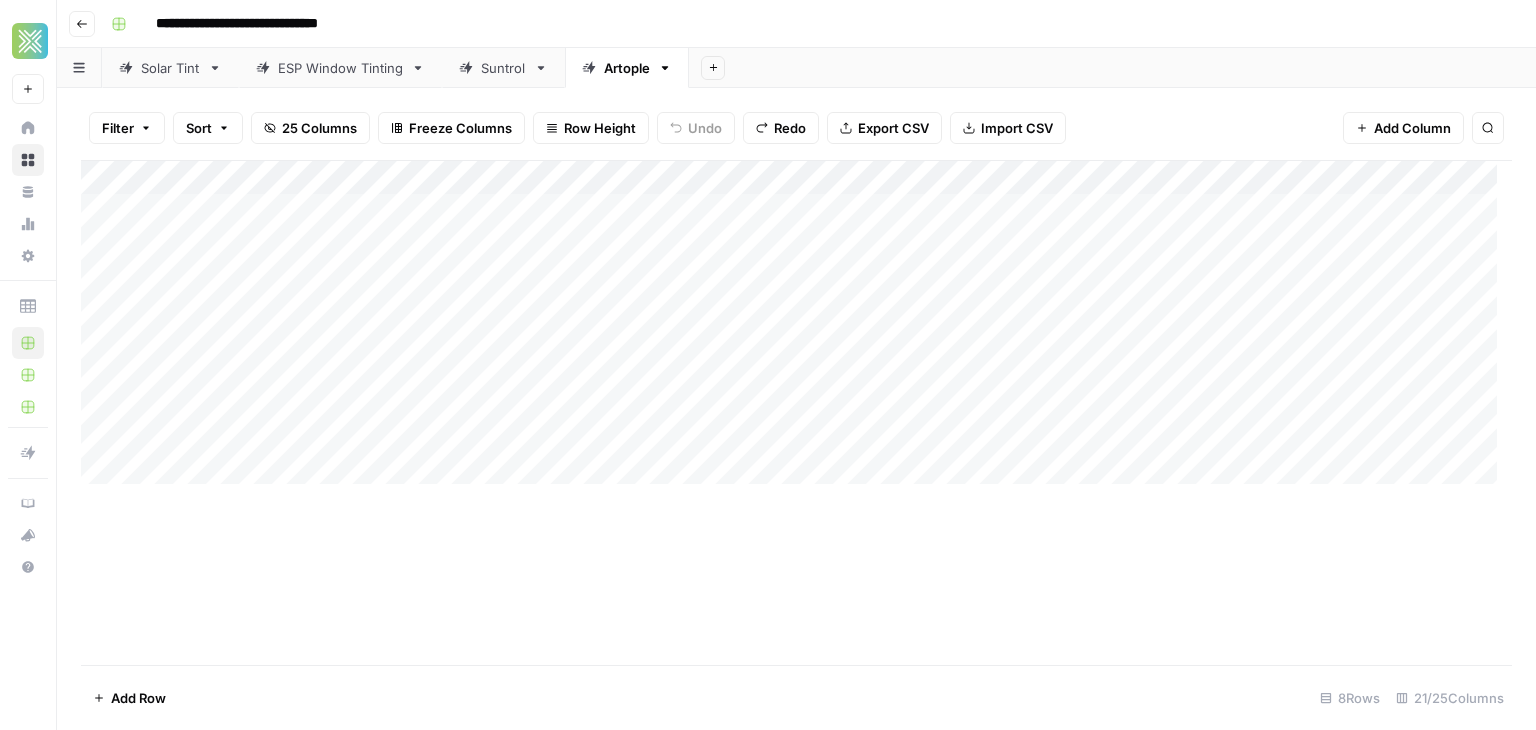 click on "Add Column" at bounding box center (796, 330) 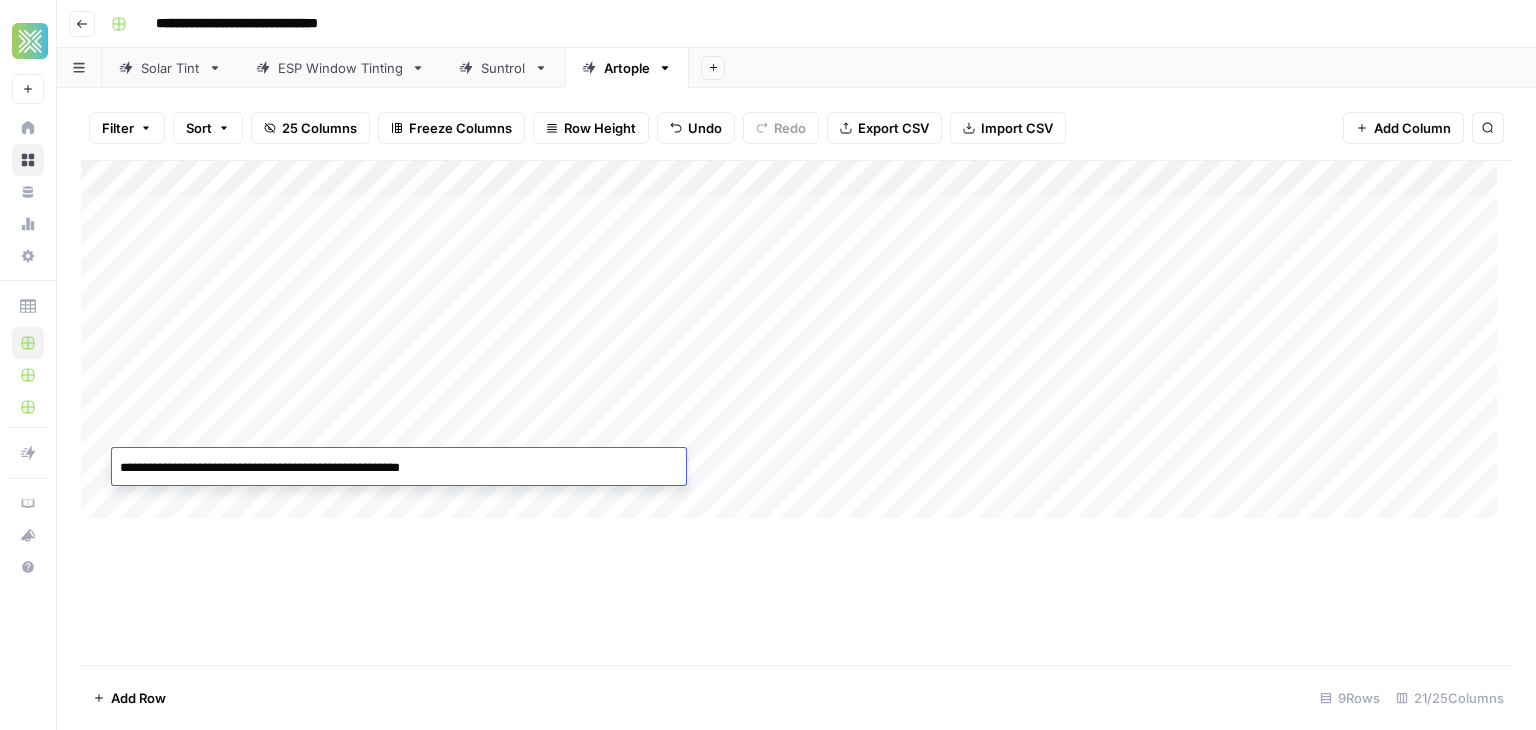 type on "**********" 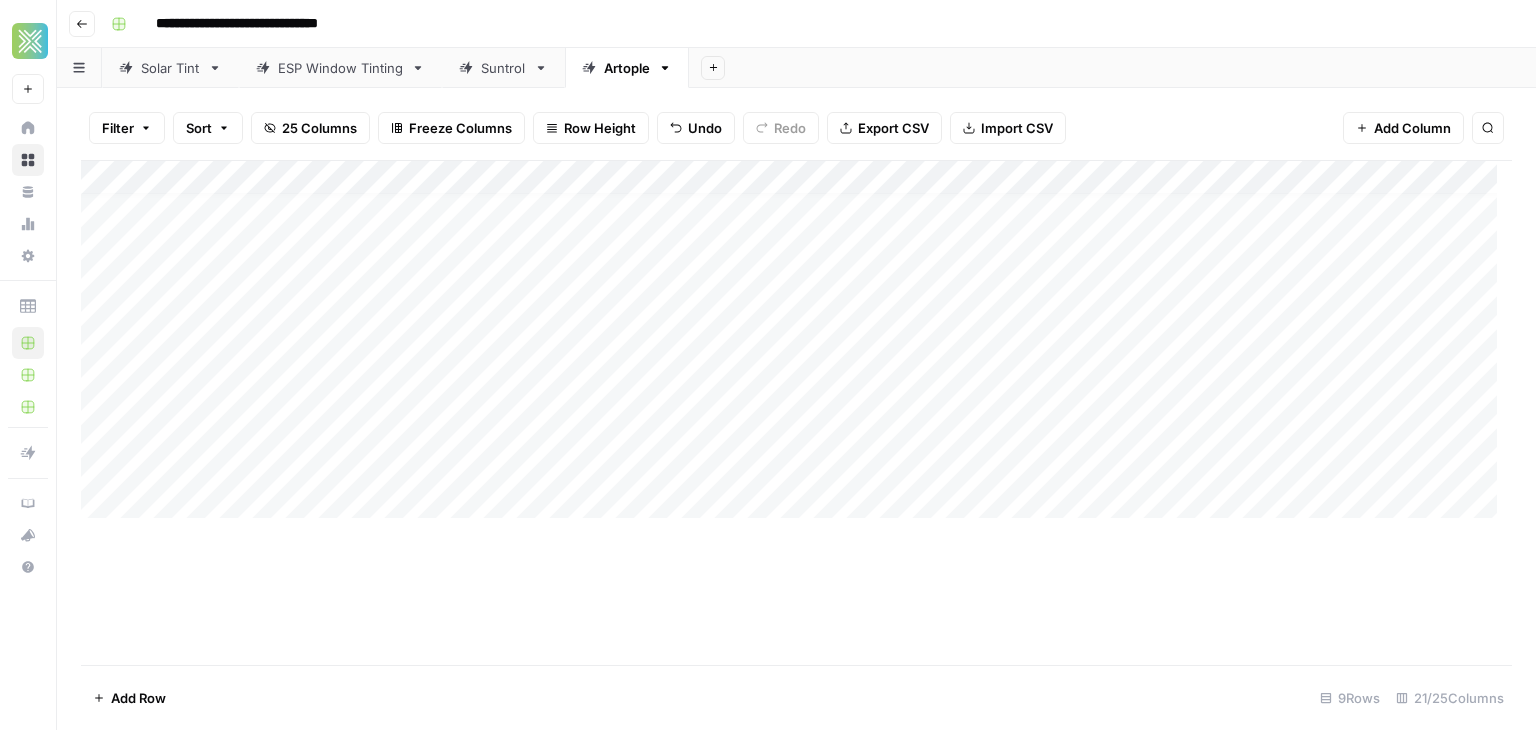 click on "Add Column" at bounding box center [796, 347] 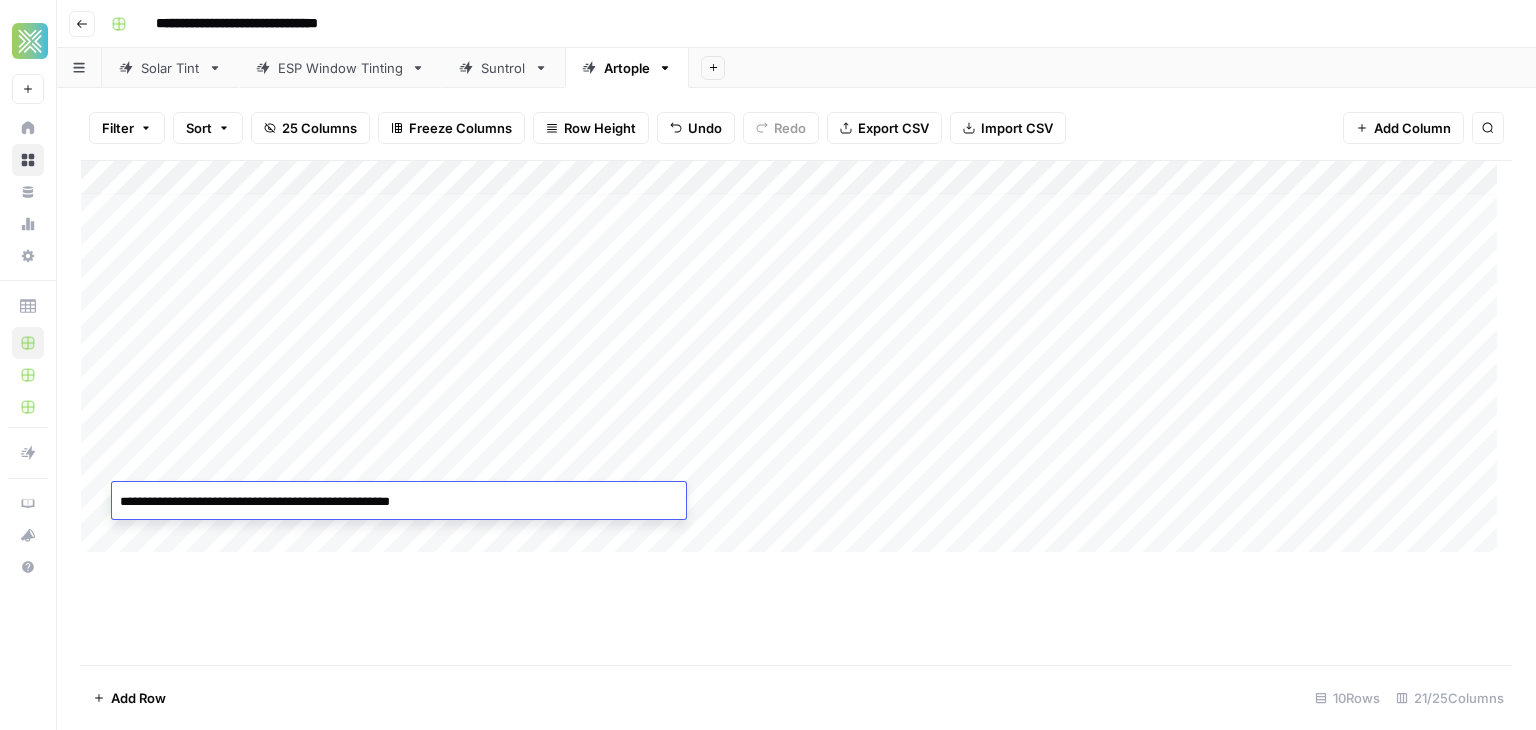 type on "**********" 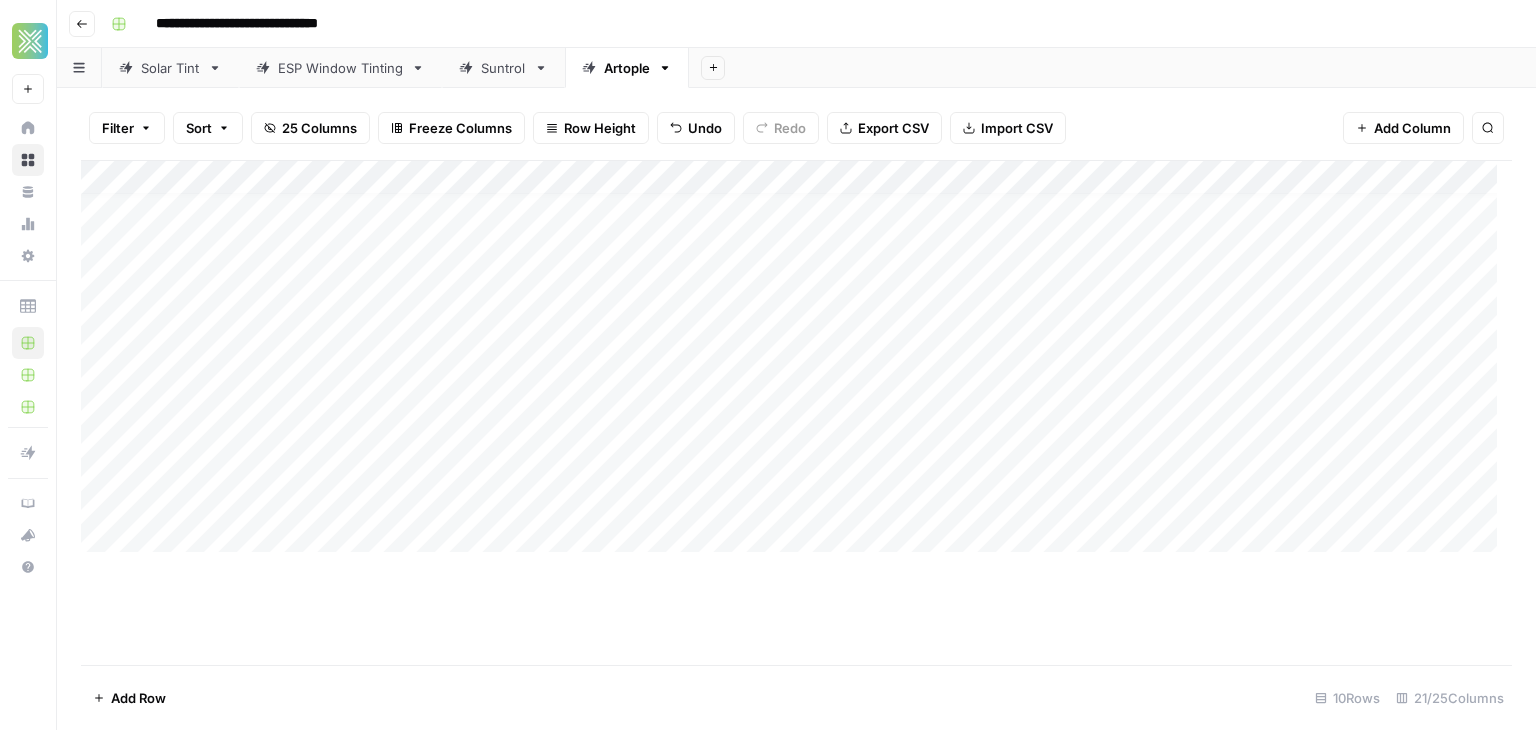 click on "Add Column" at bounding box center [796, 364] 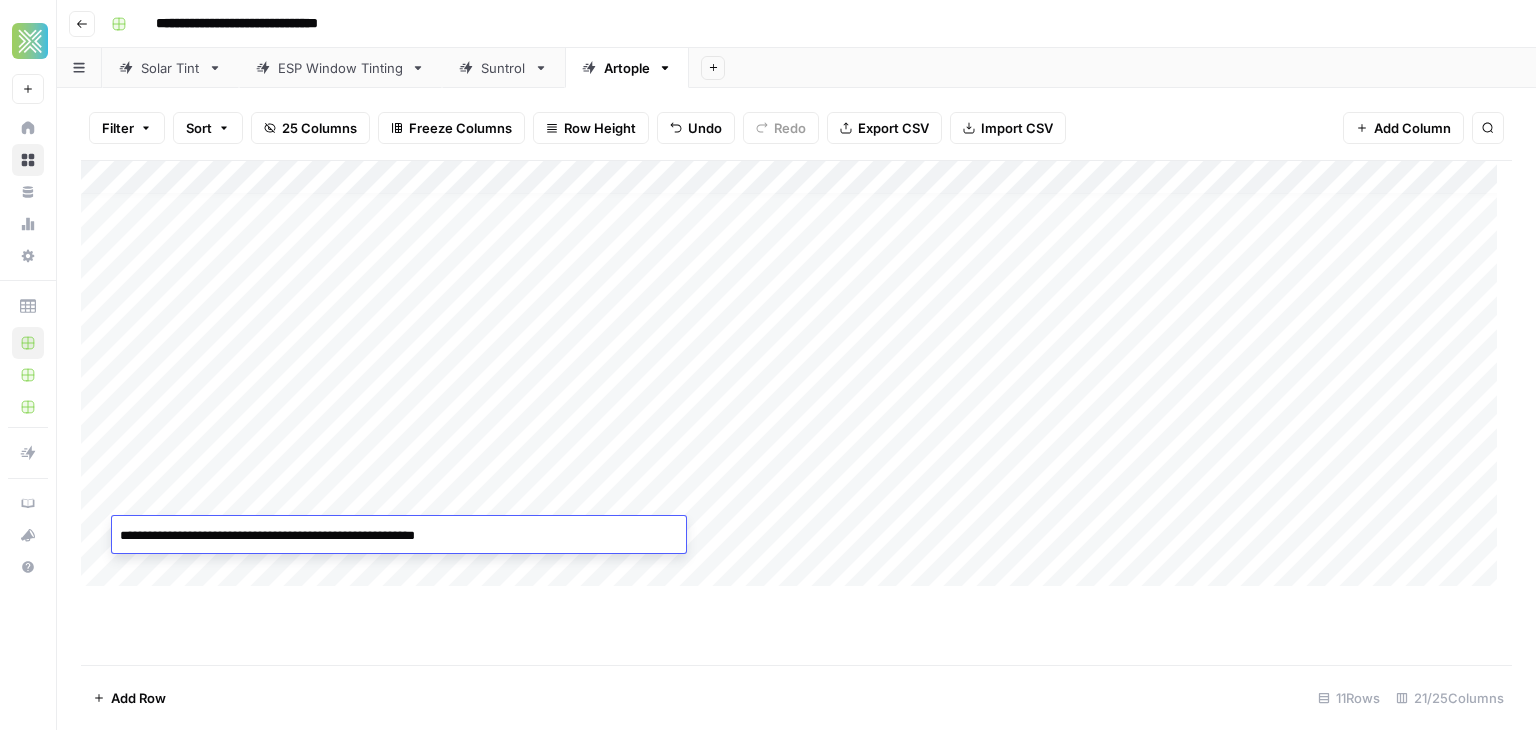 type on "**********" 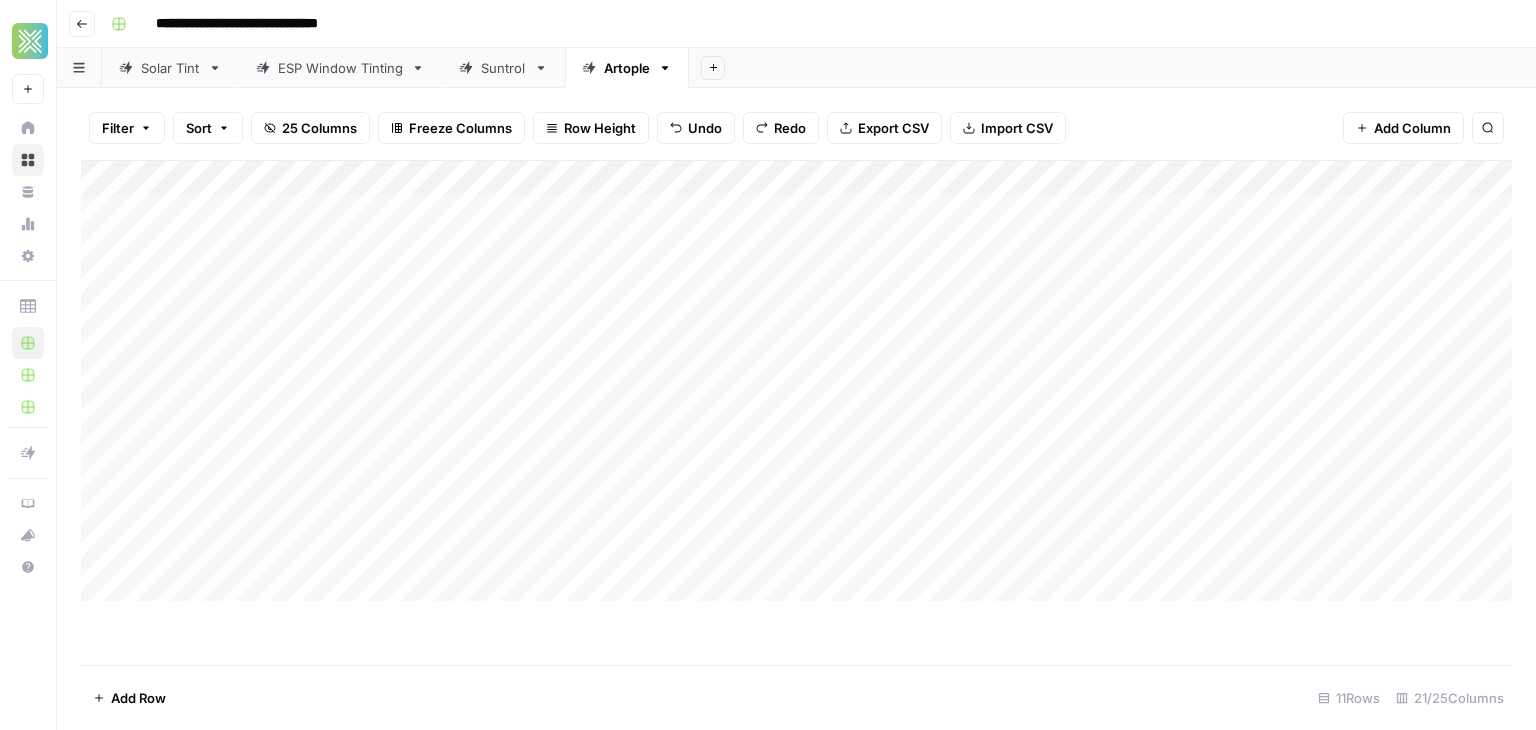 scroll, scrollTop: 0, scrollLeft: 0, axis: both 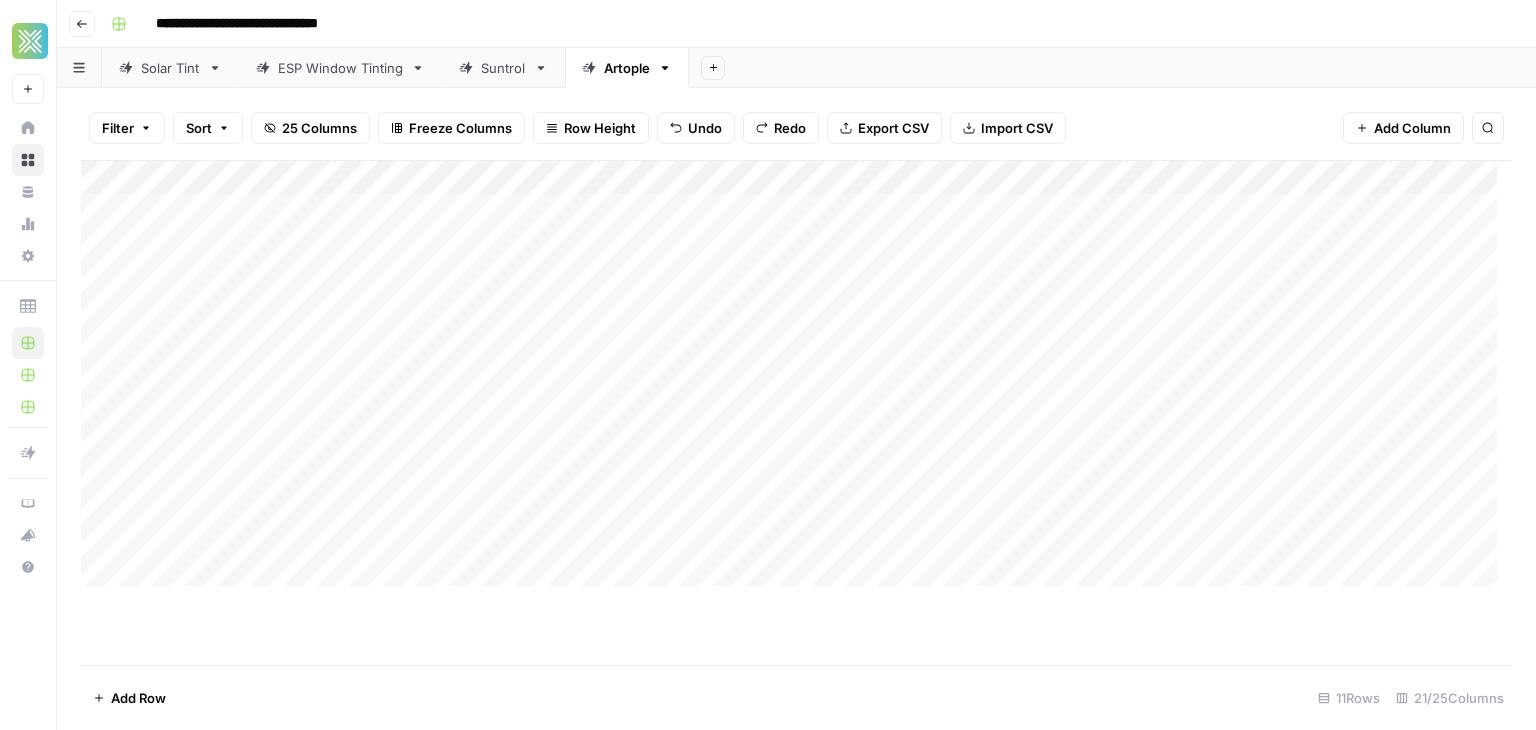 click on "Add Column" at bounding box center [796, 381] 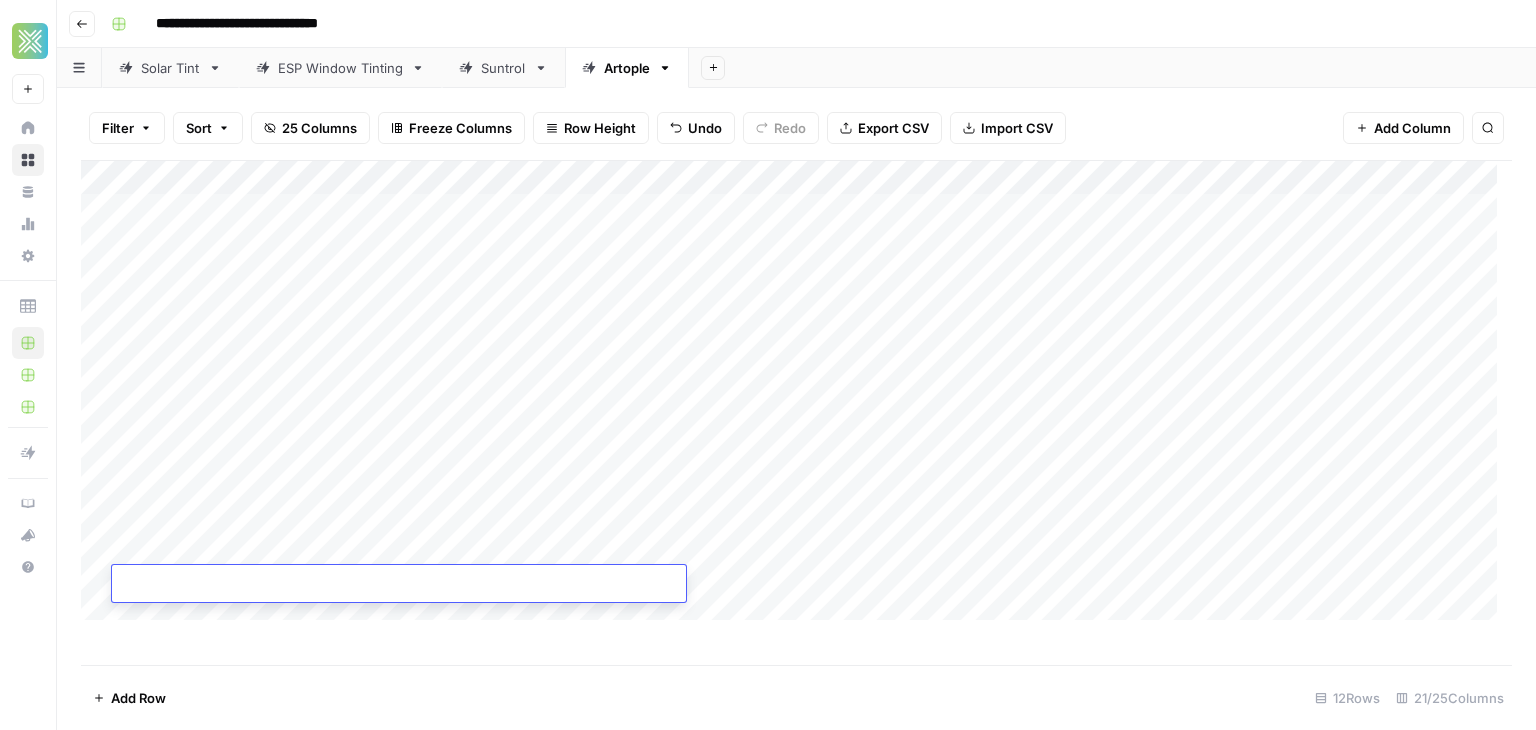 click at bounding box center [399, 585] 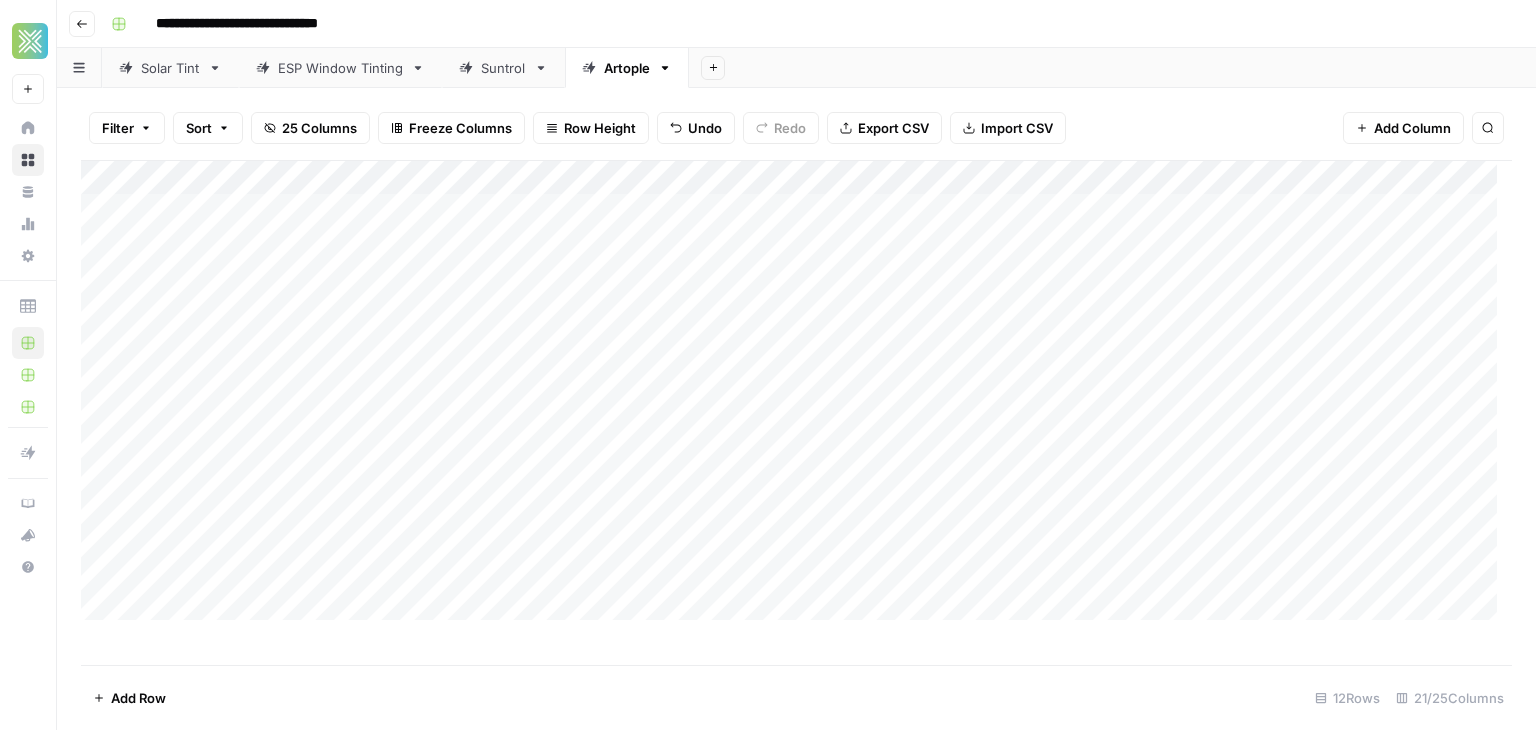 click on "Add Column" at bounding box center [796, 398] 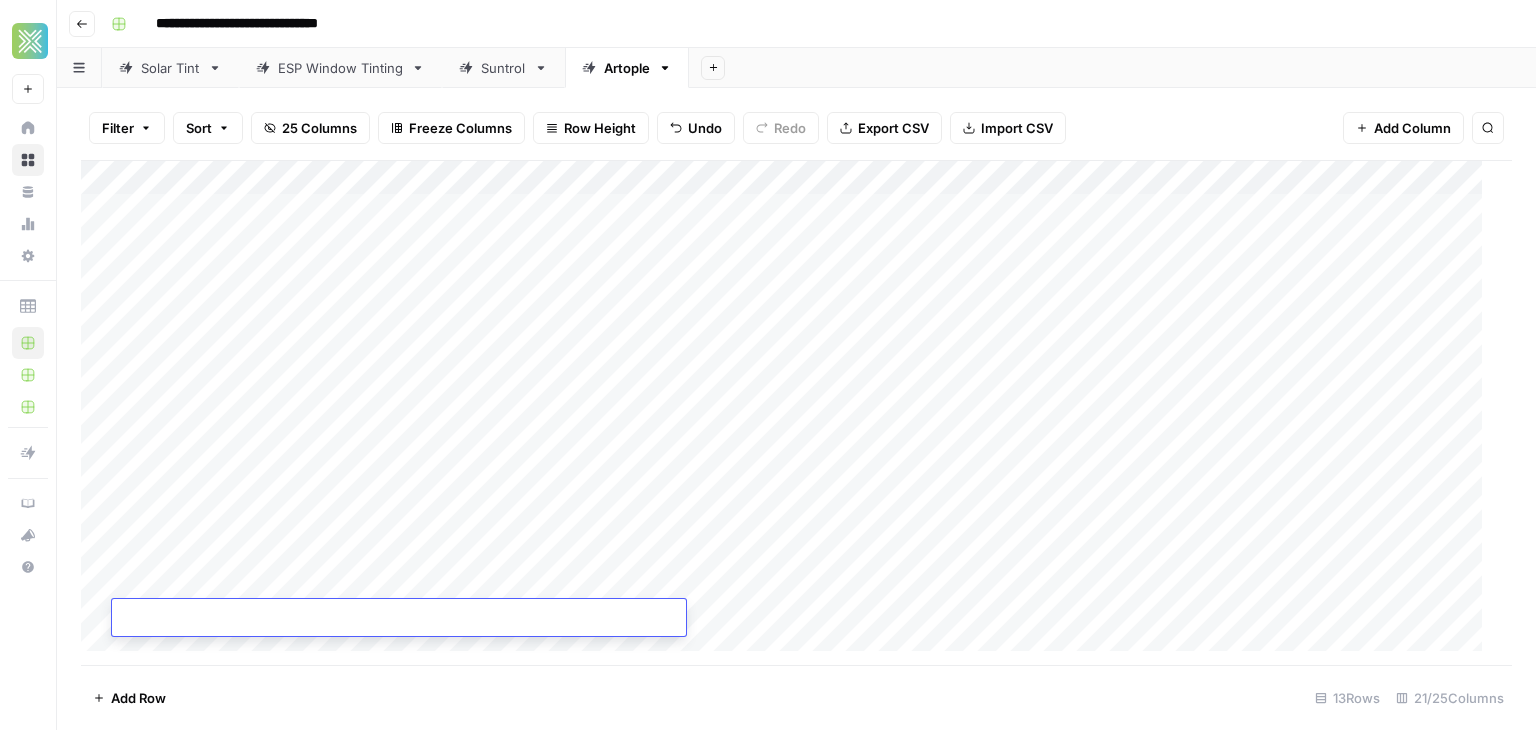 click at bounding box center [399, 619] 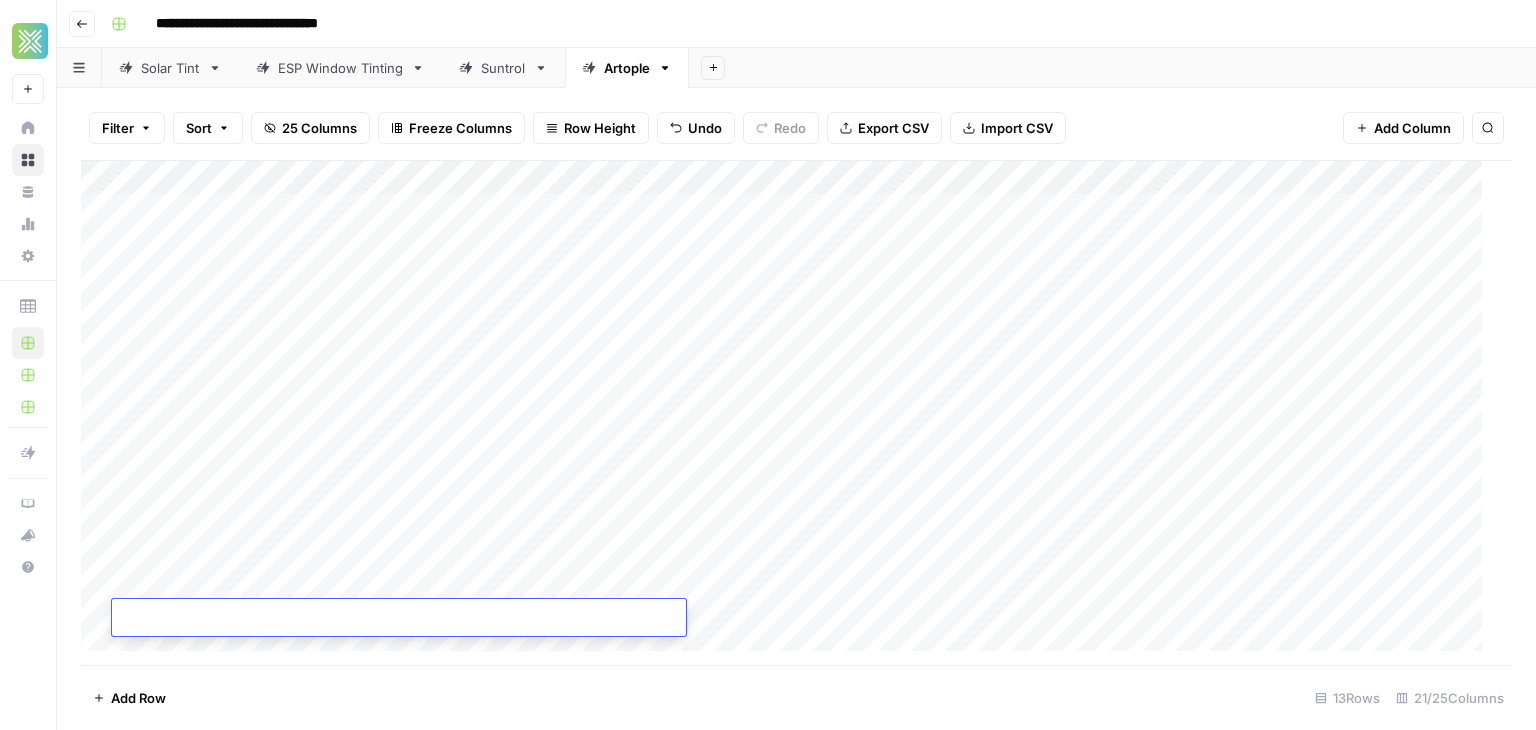 click at bounding box center (399, 619) 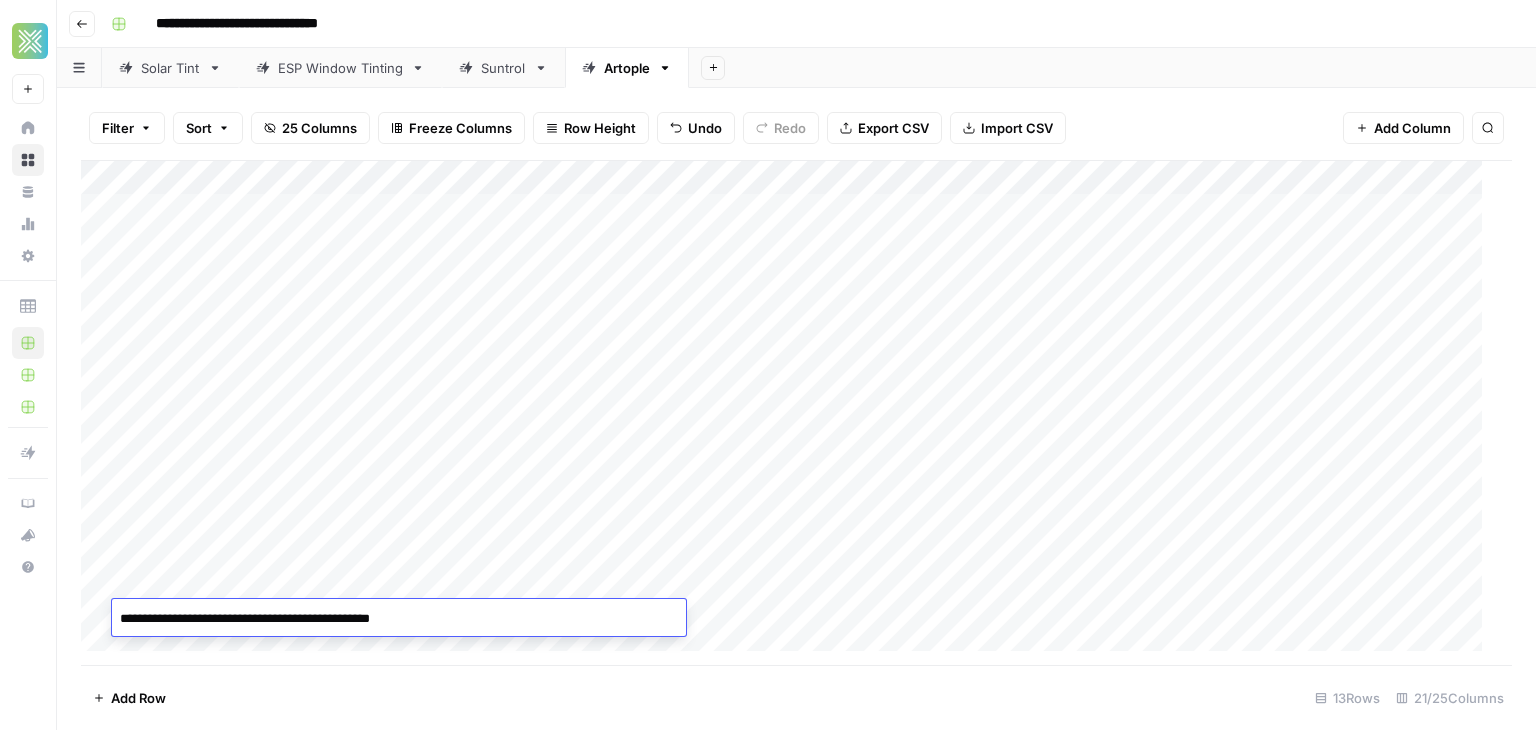 type on "**********" 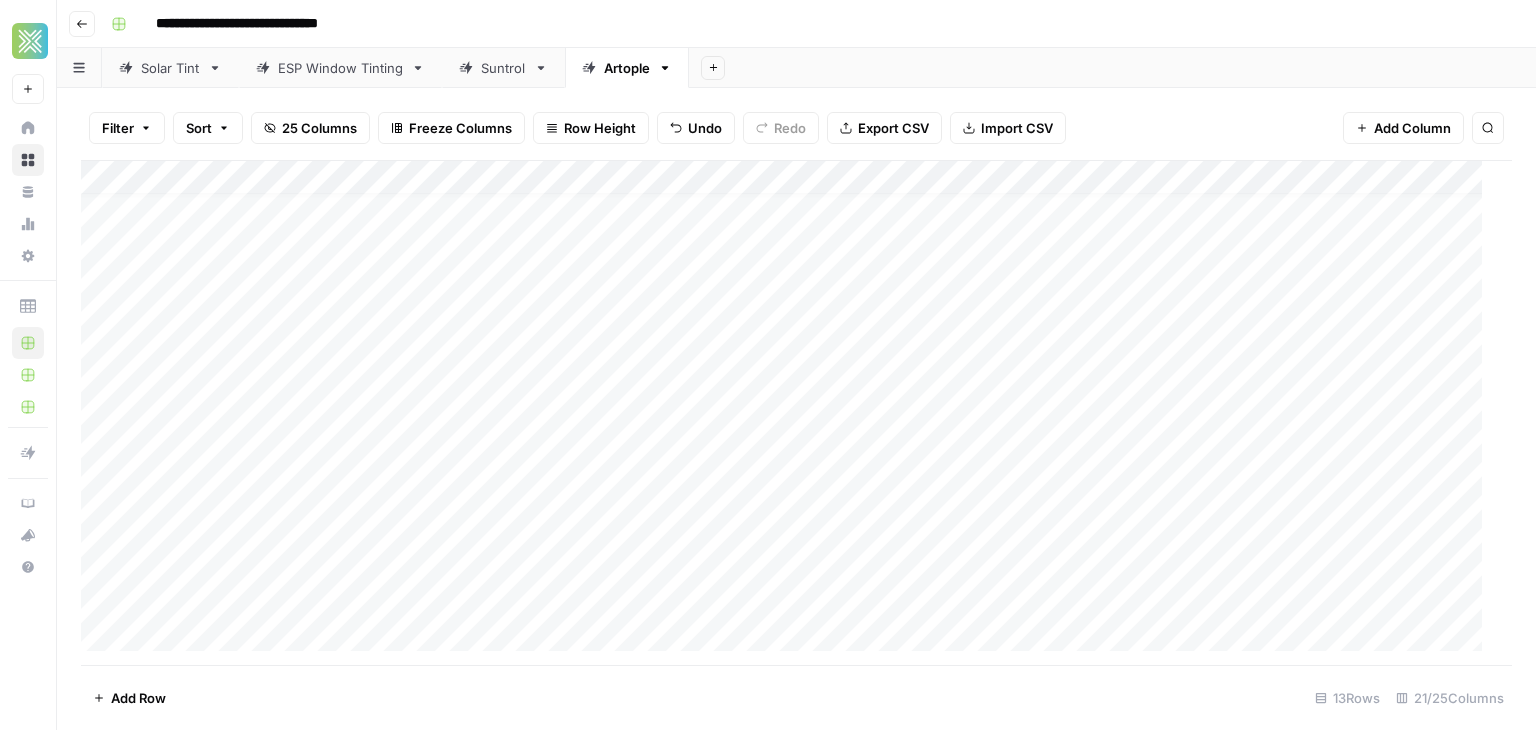 click on "Add Column" at bounding box center (789, 413) 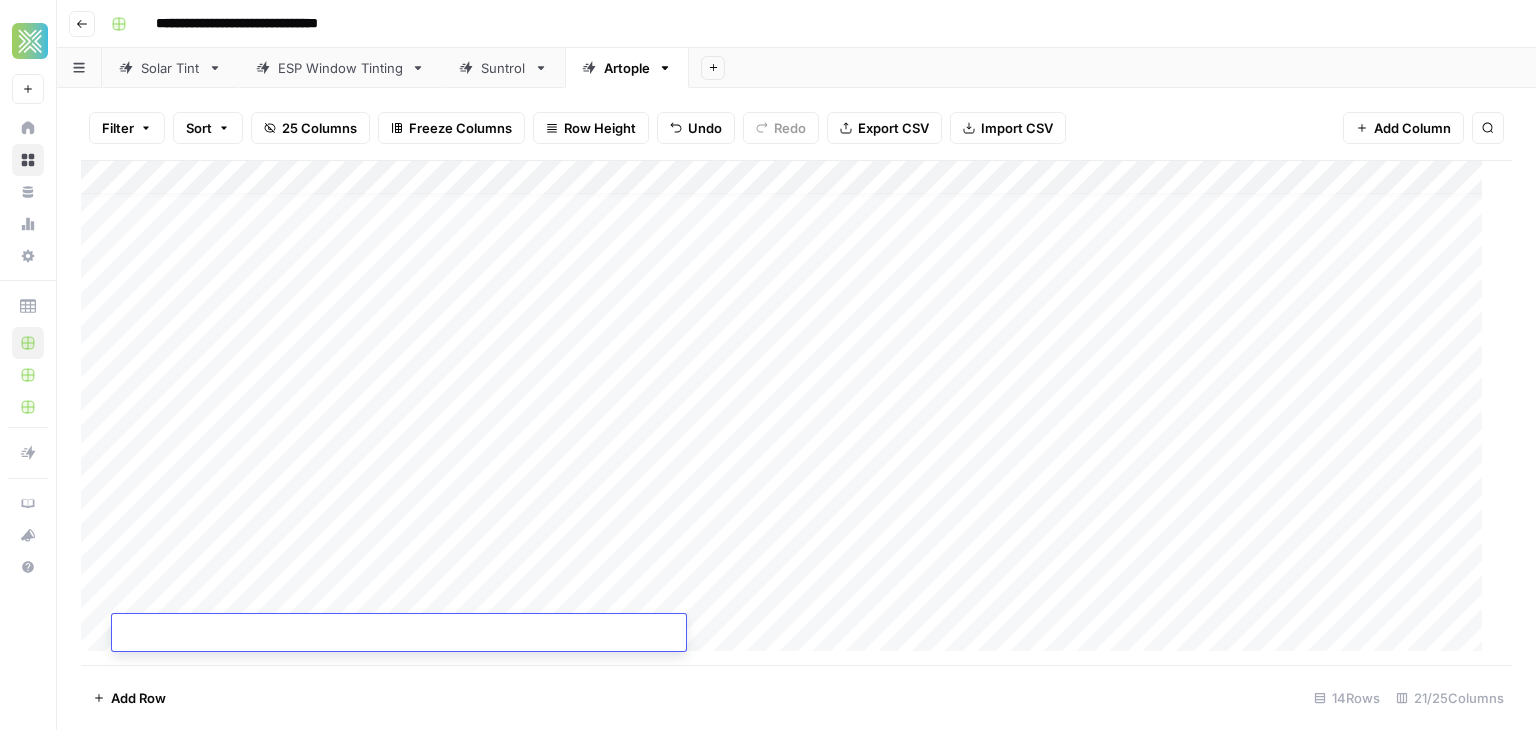 scroll, scrollTop: 19, scrollLeft: 0, axis: vertical 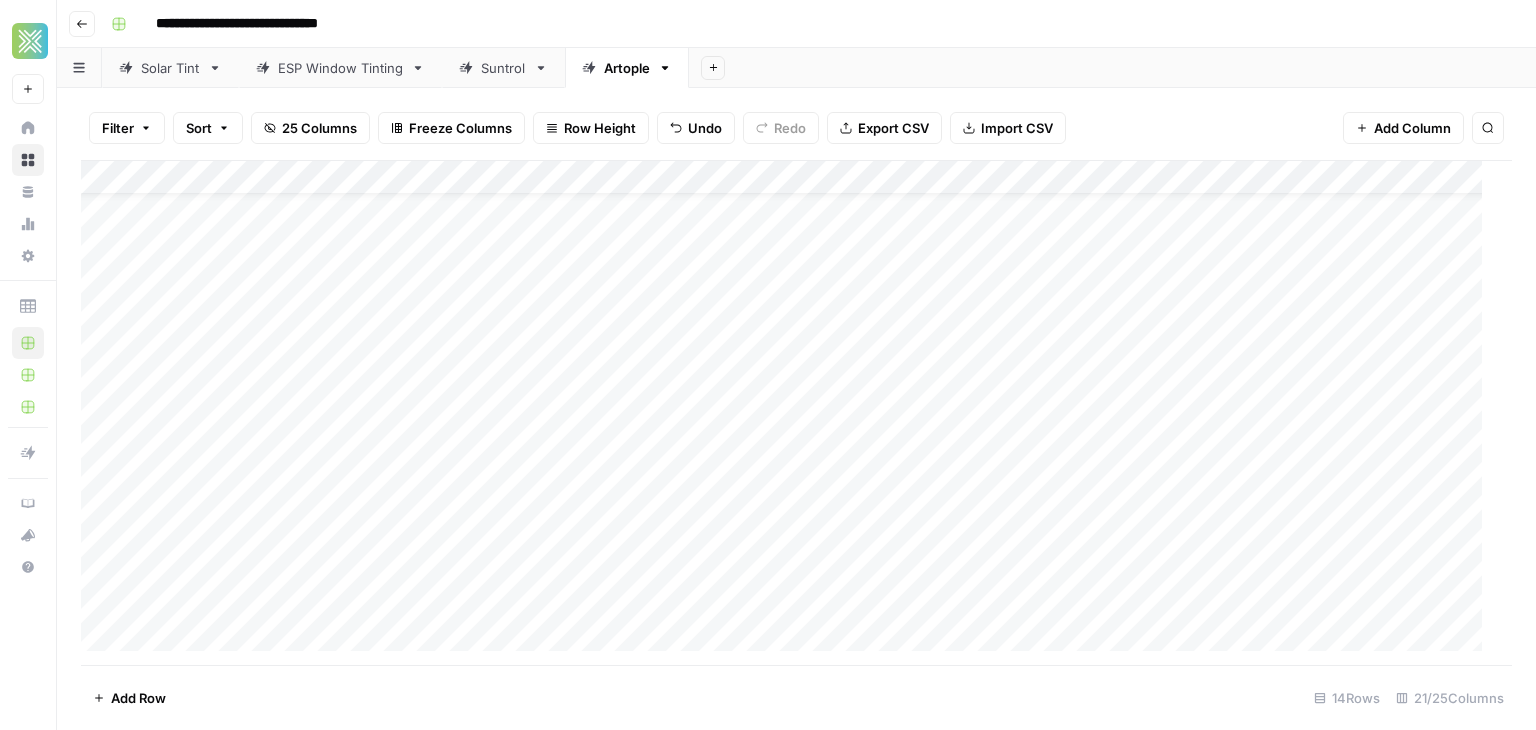 click on "Add Column" at bounding box center [789, 413] 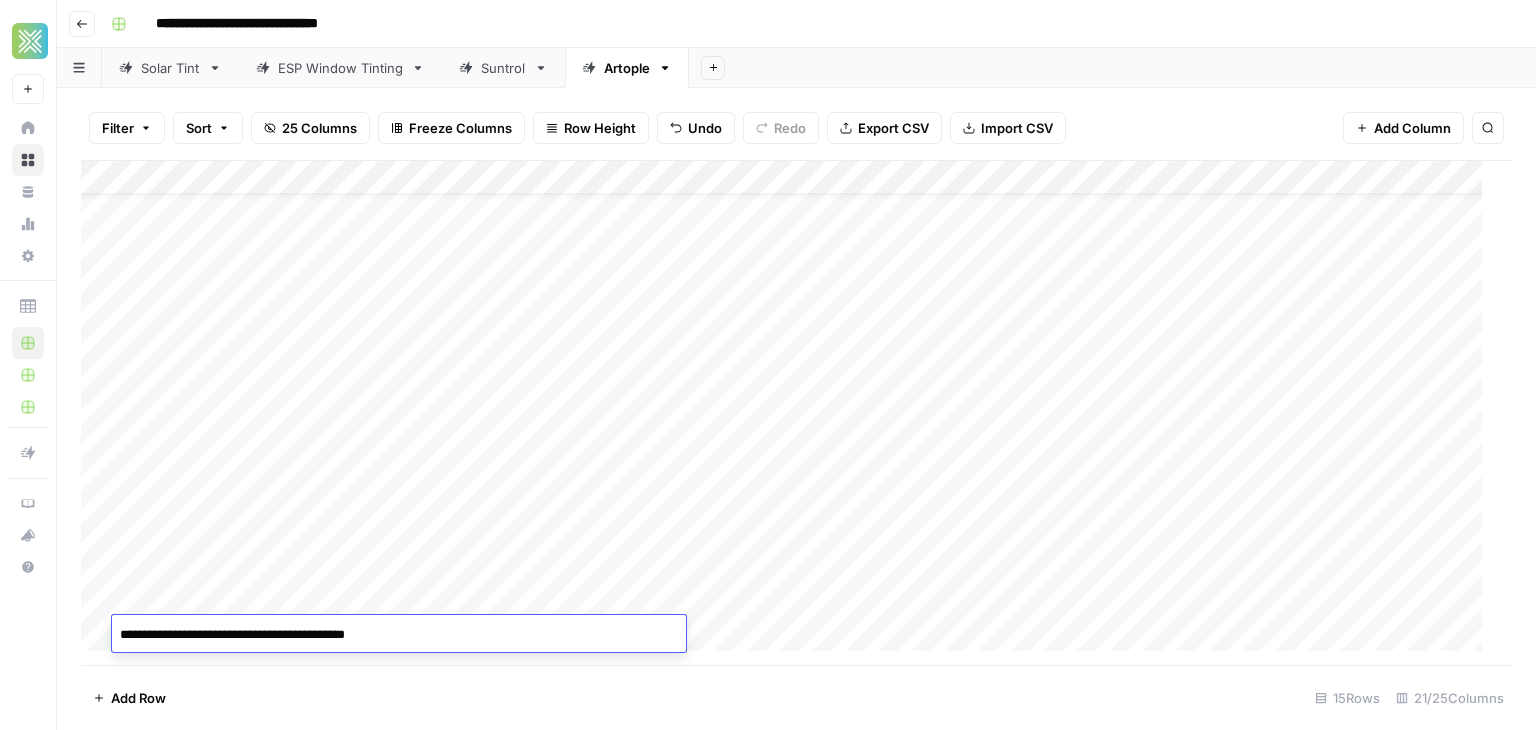 type on "**********" 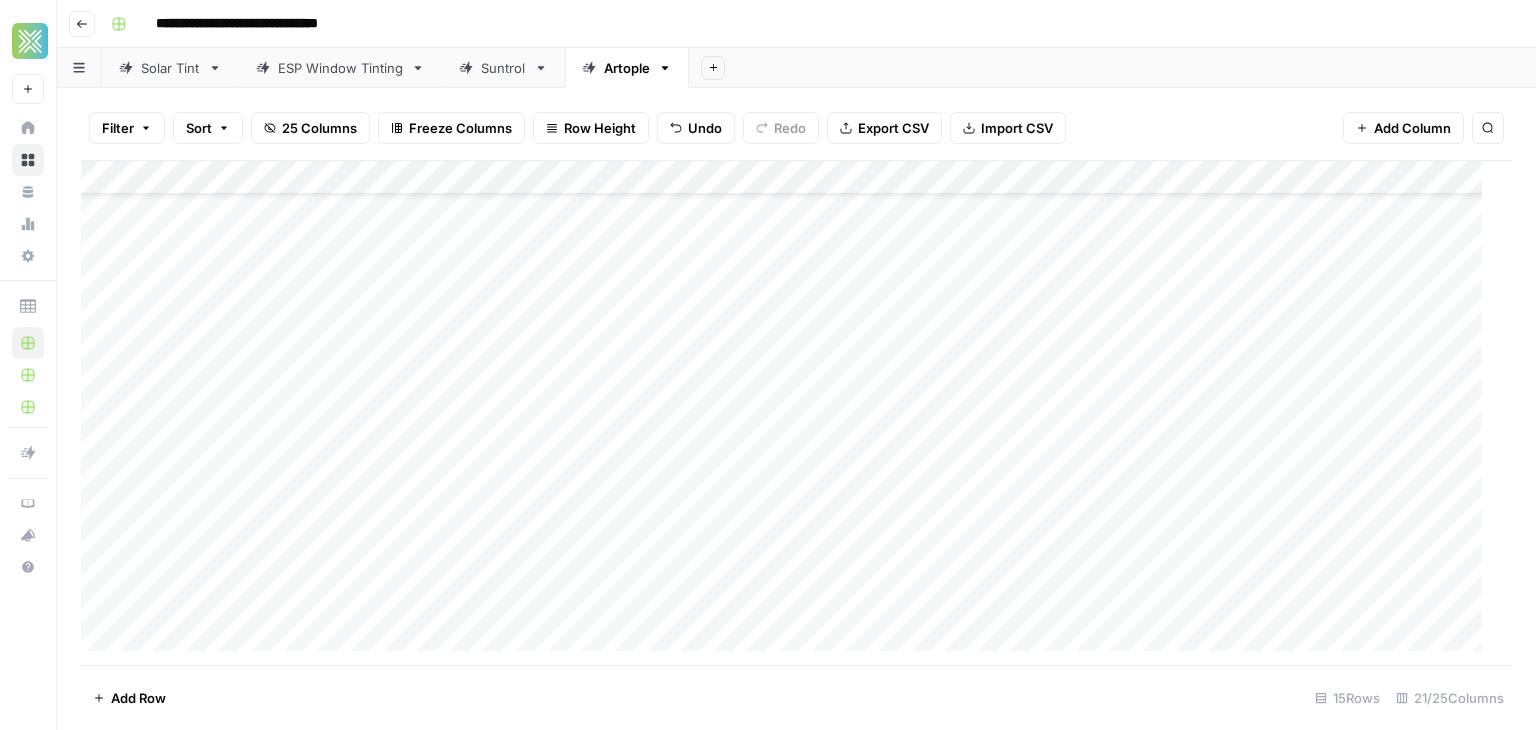 click on "Add Column" at bounding box center [789, 413] 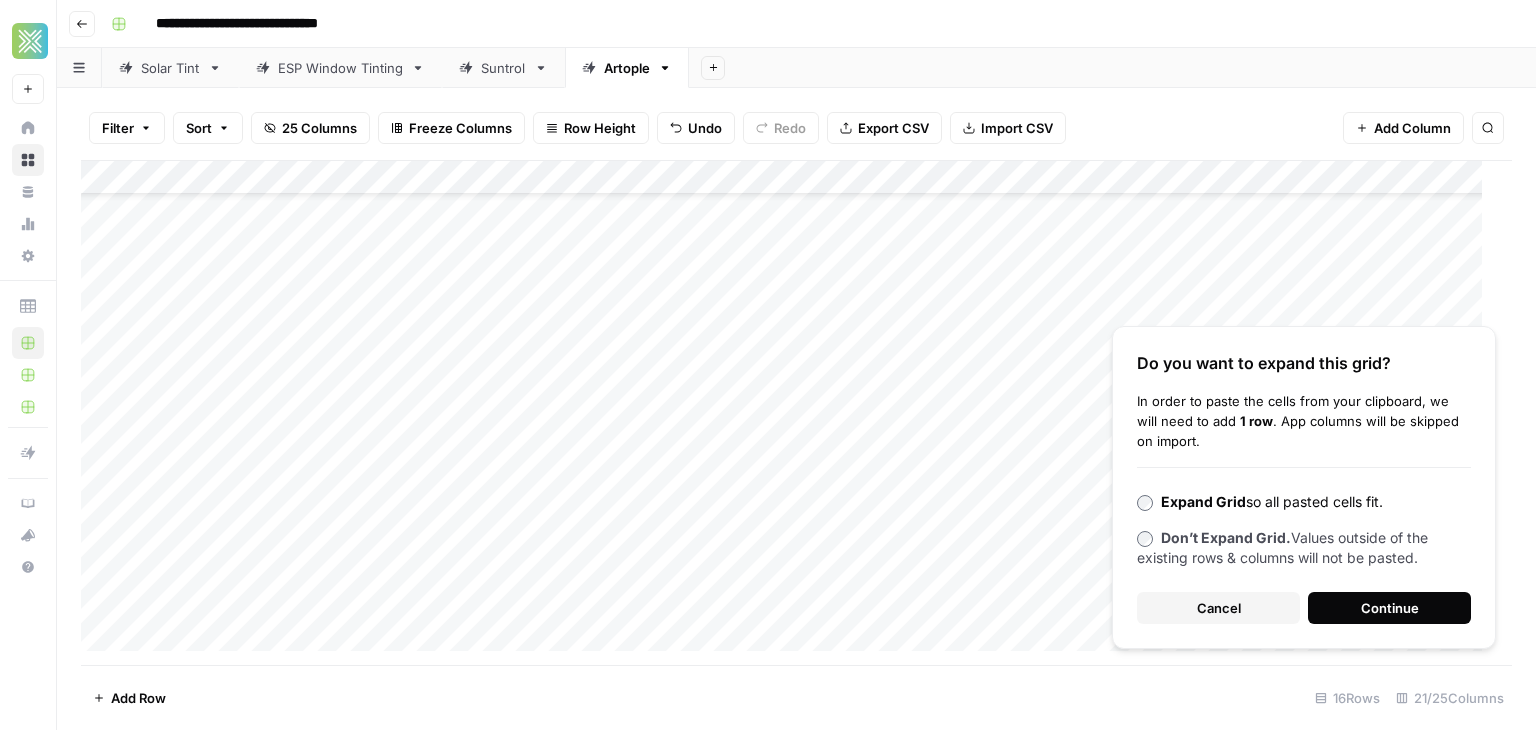 click on "Continue" at bounding box center [1389, 608] 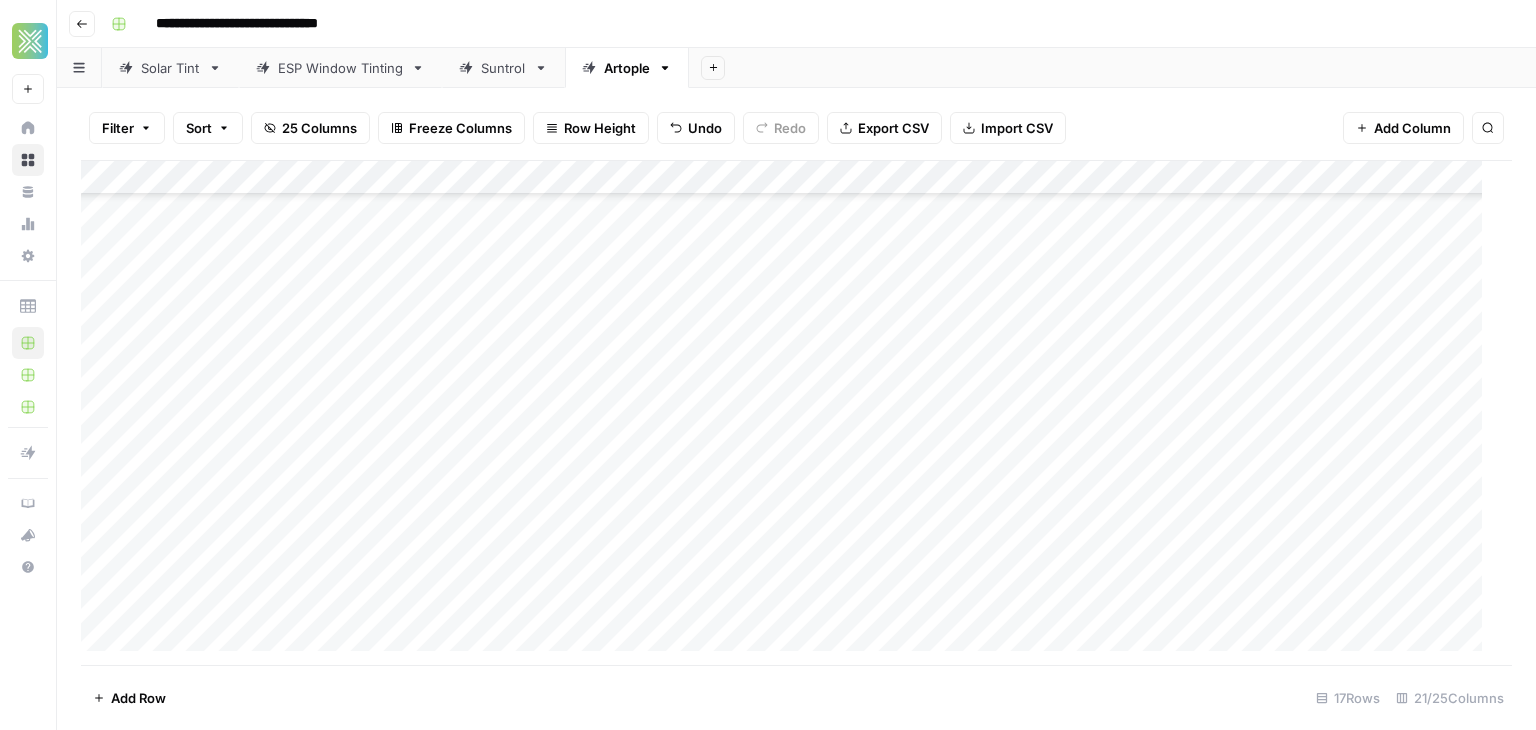 scroll, scrollTop: 154, scrollLeft: 0, axis: vertical 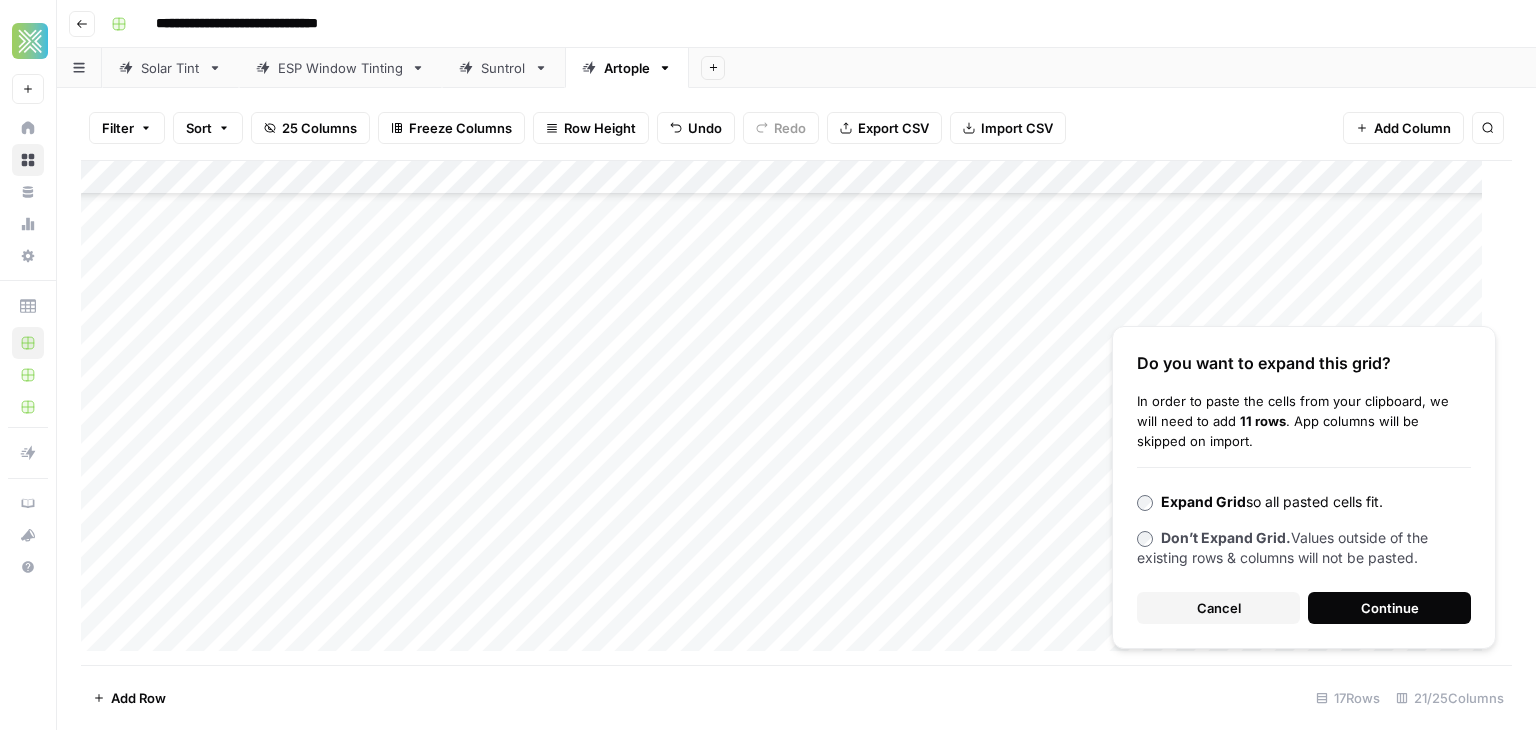 click on "Continue" at bounding box center (1389, 608) 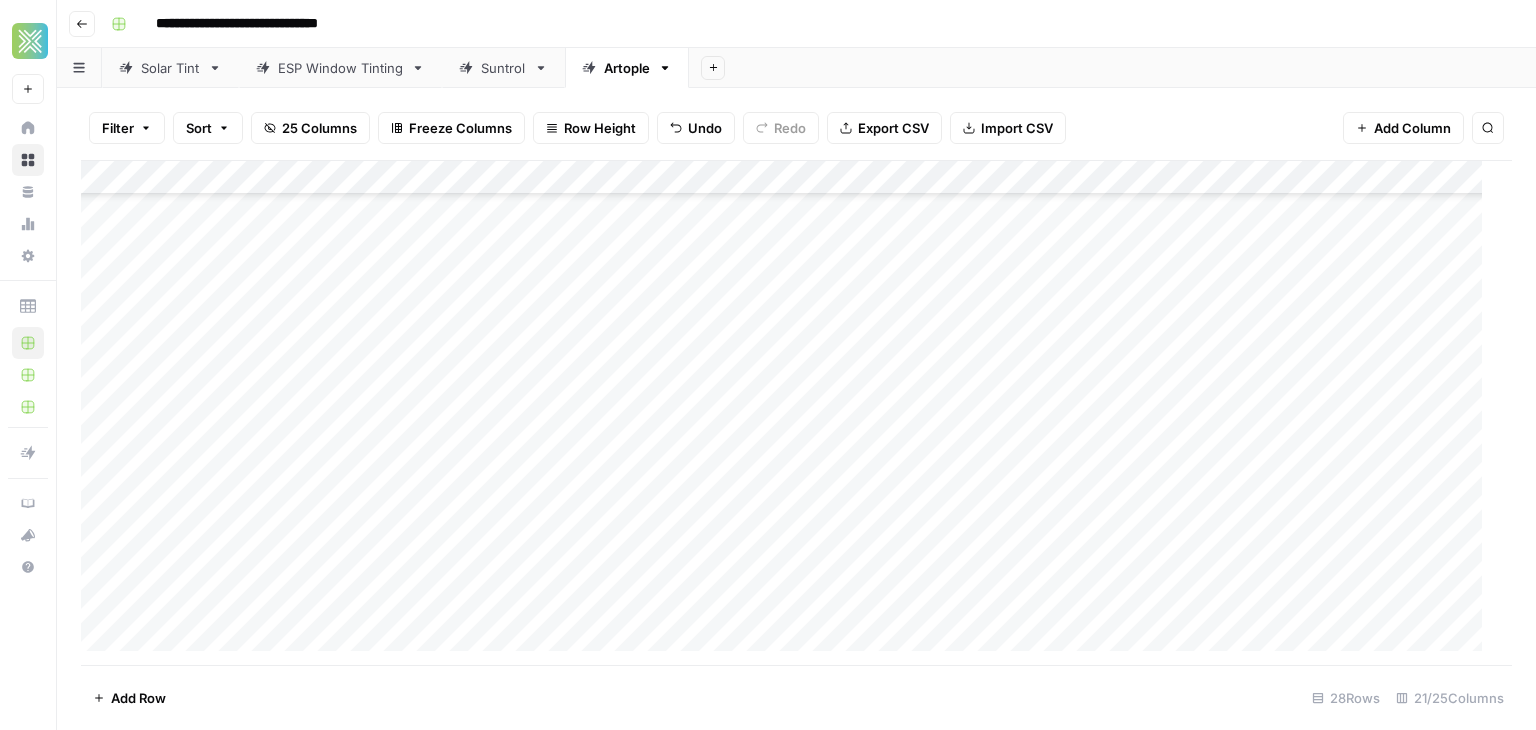 scroll, scrollTop: 107, scrollLeft: 0, axis: vertical 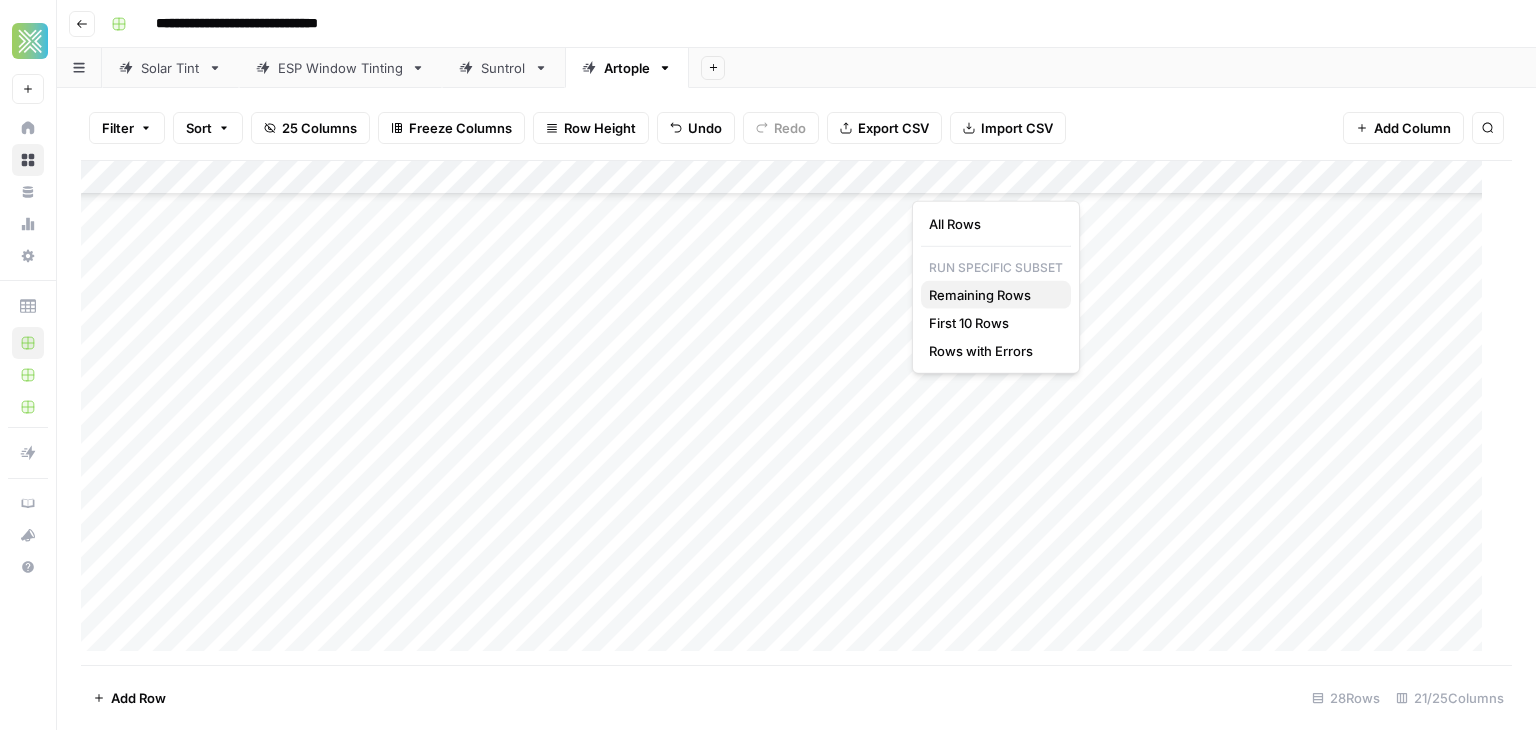 click on "Remaining Rows" at bounding box center [980, 295] 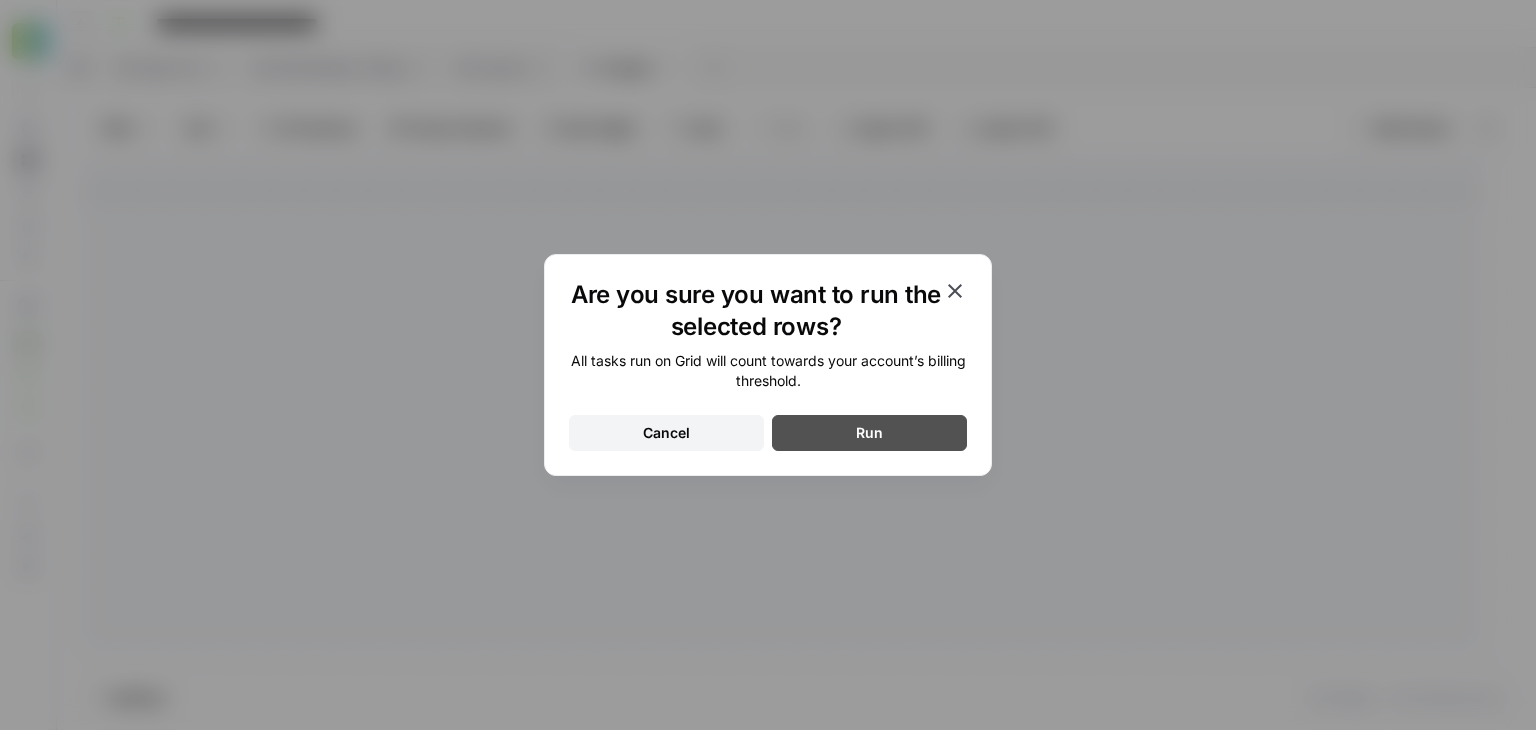 click on "Run" at bounding box center (869, 433) 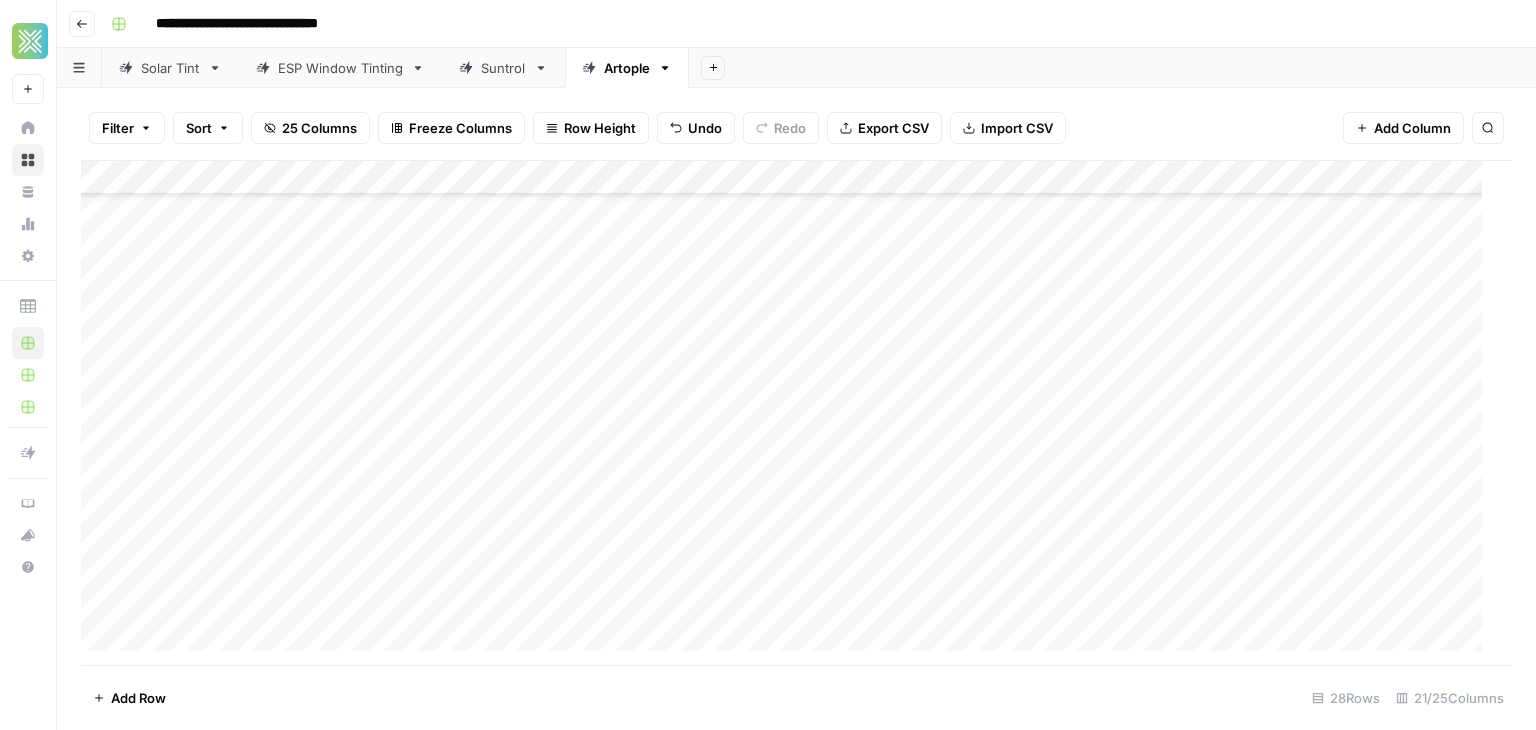 click on "Add Column" at bounding box center [789, 413] 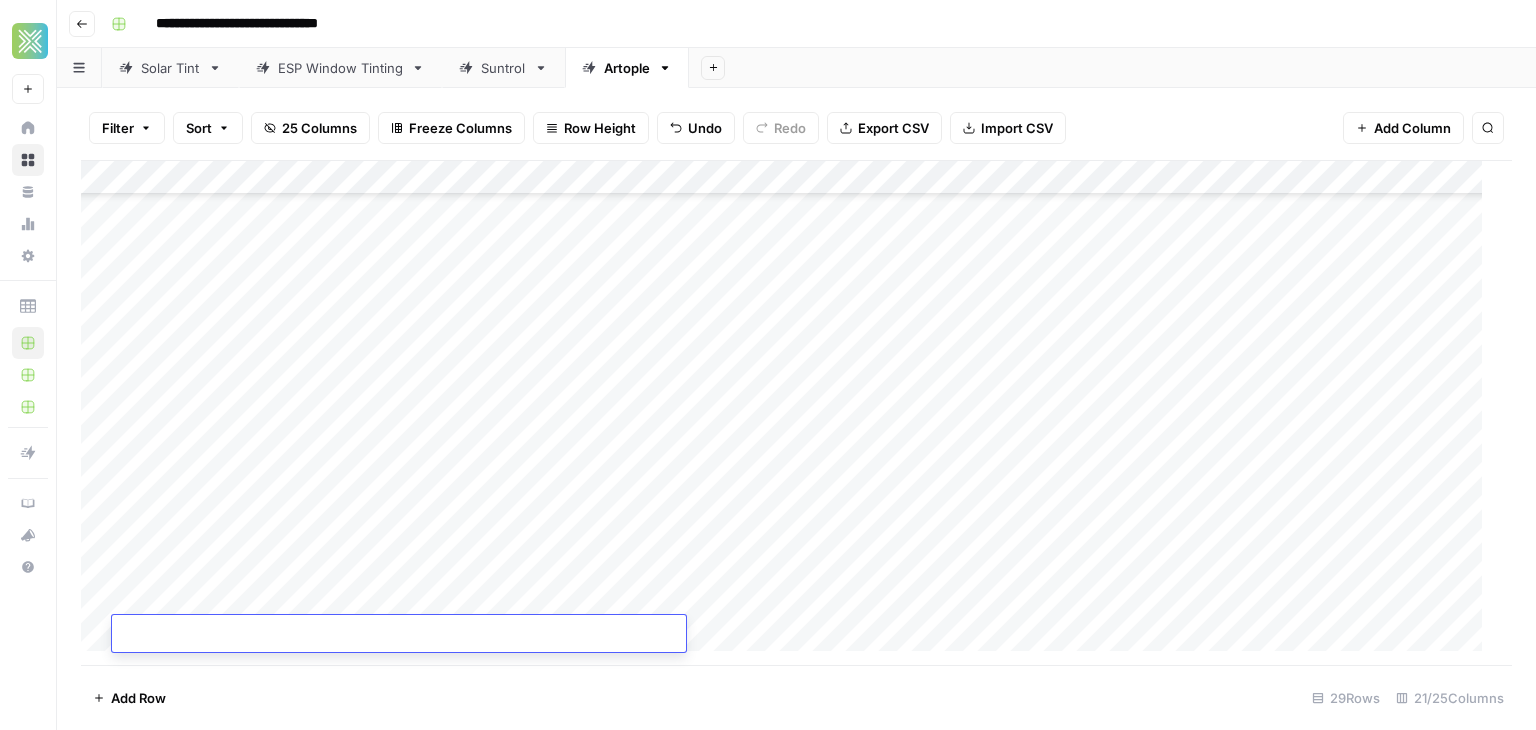 scroll, scrollTop: 528, scrollLeft: 0, axis: vertical 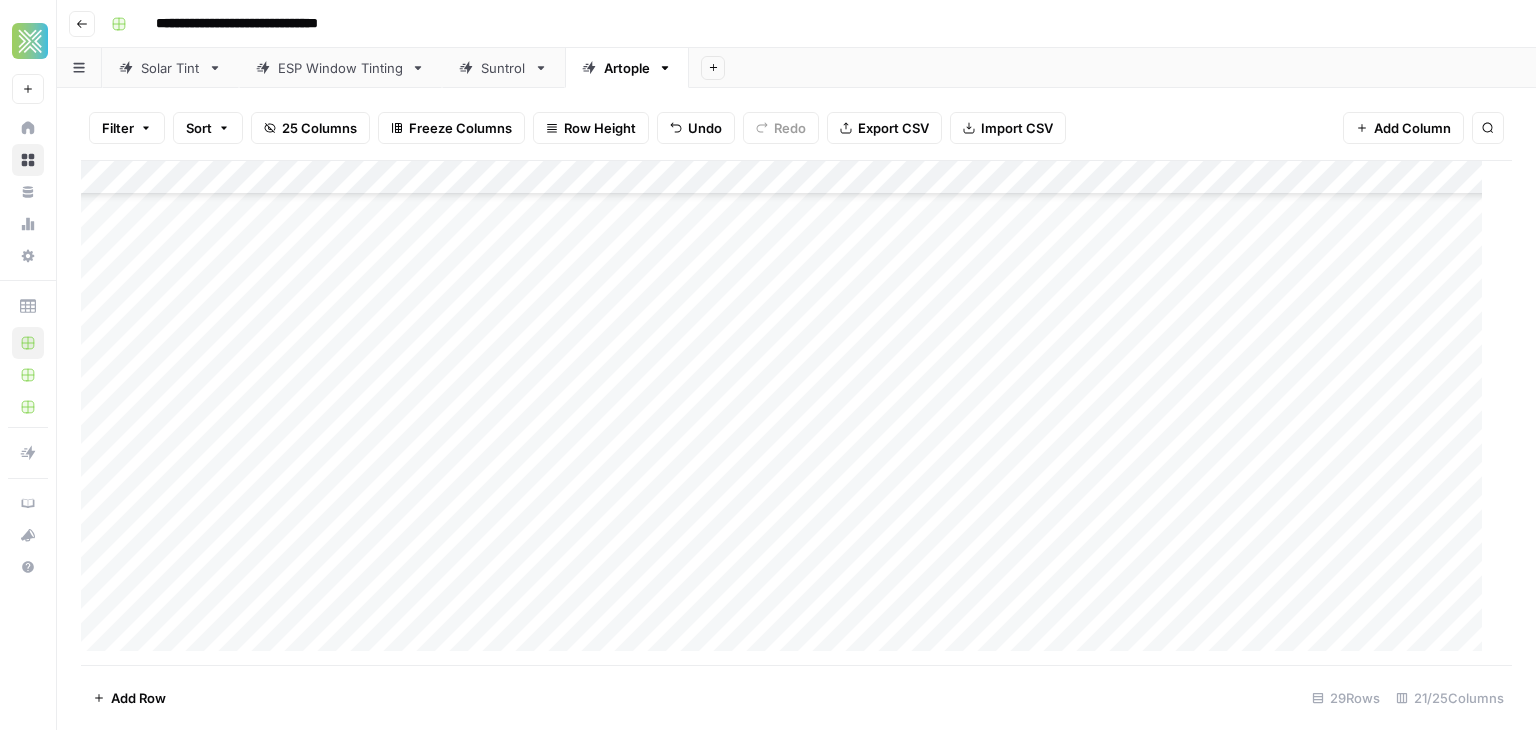 click on "Add Row 29  Rows 21/25  Columns" at bounding box center (796, 697) 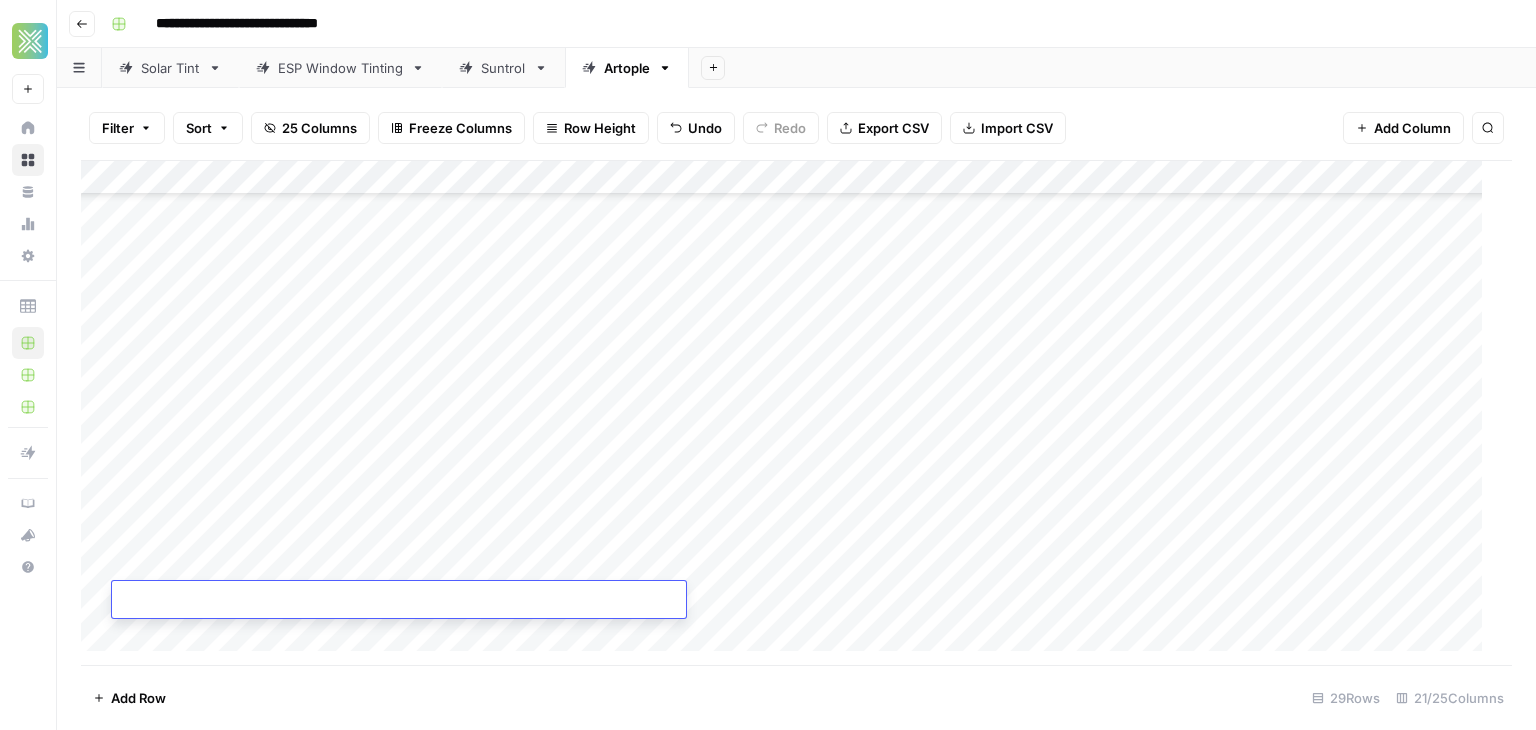 type on "**********" 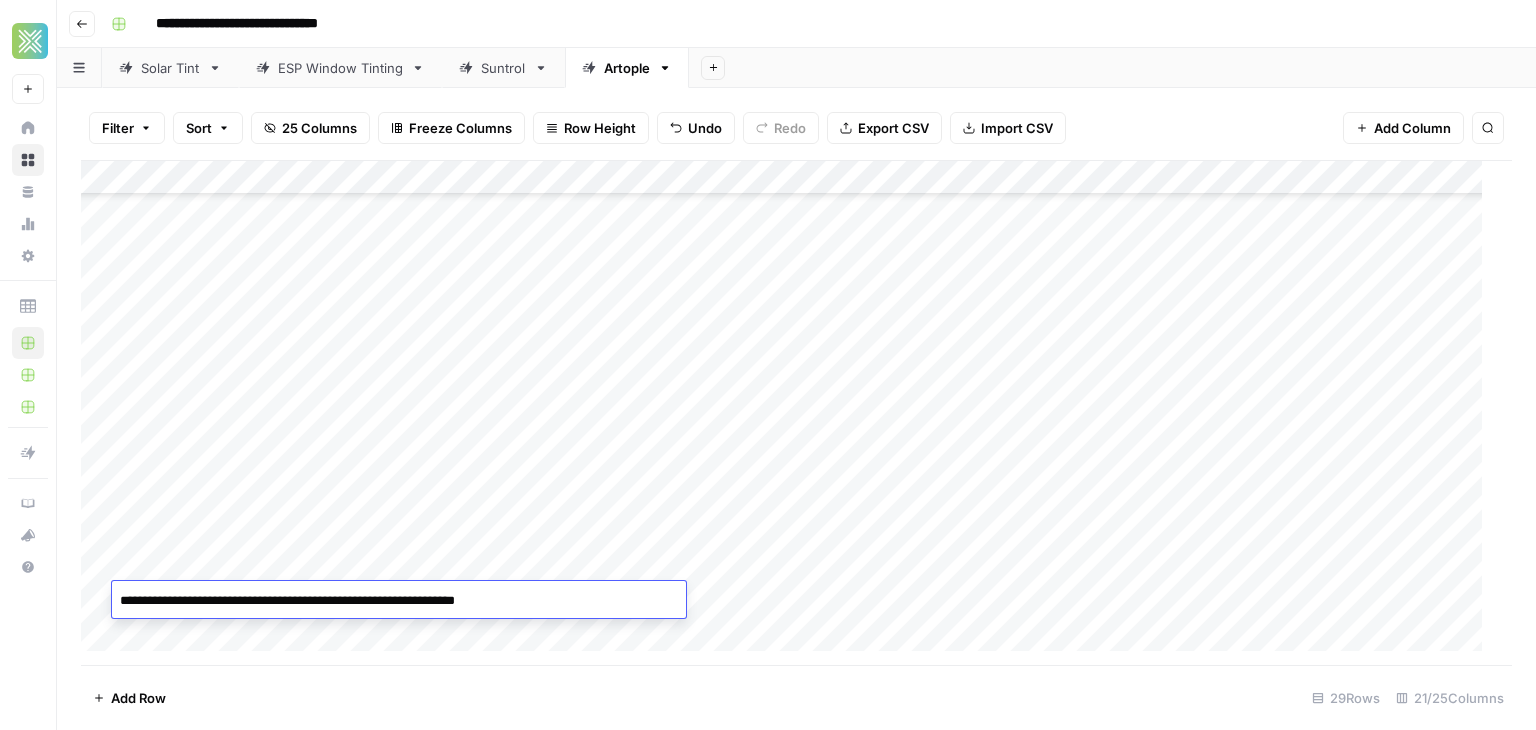 scroll, scrollTop: 109, scrollLeft: 0, axis: vertical 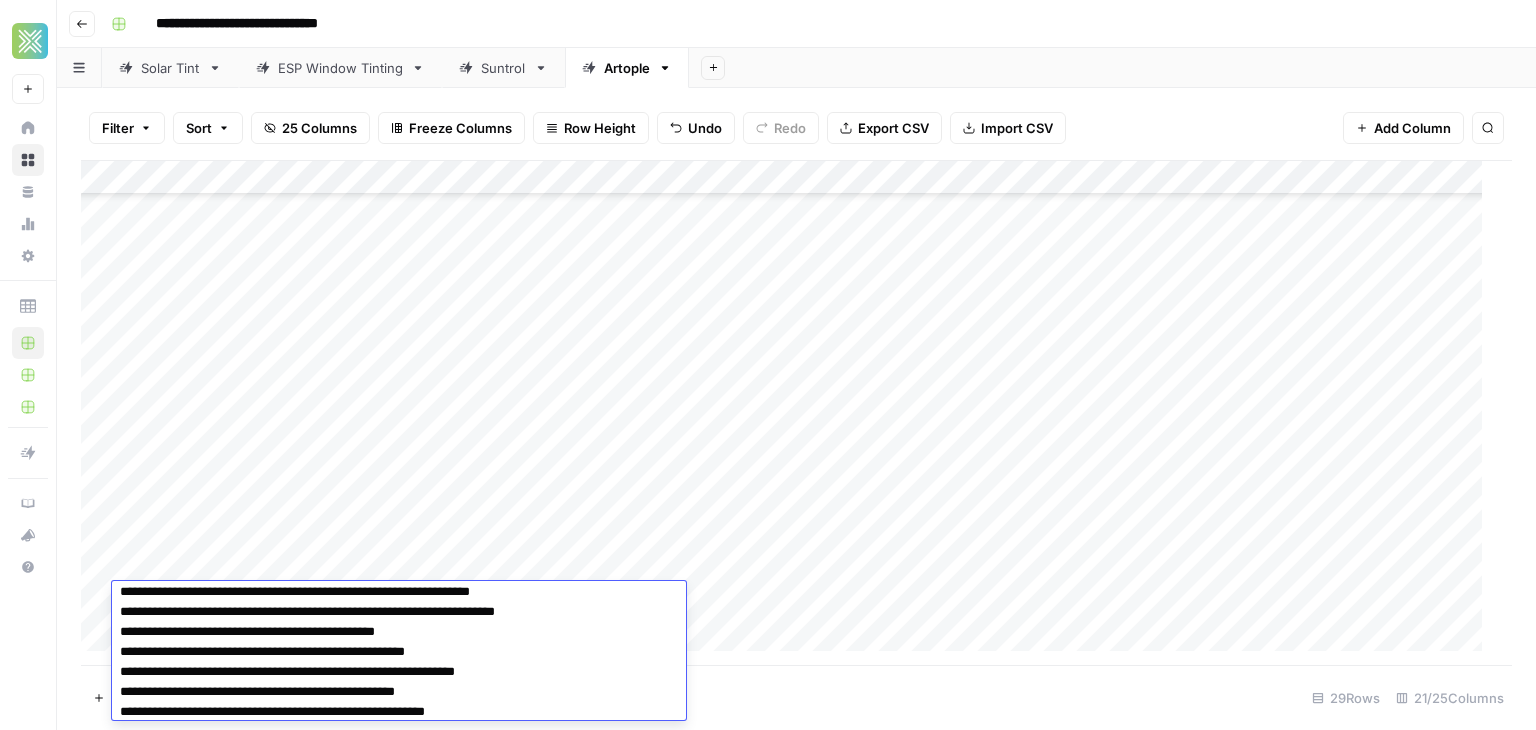 type 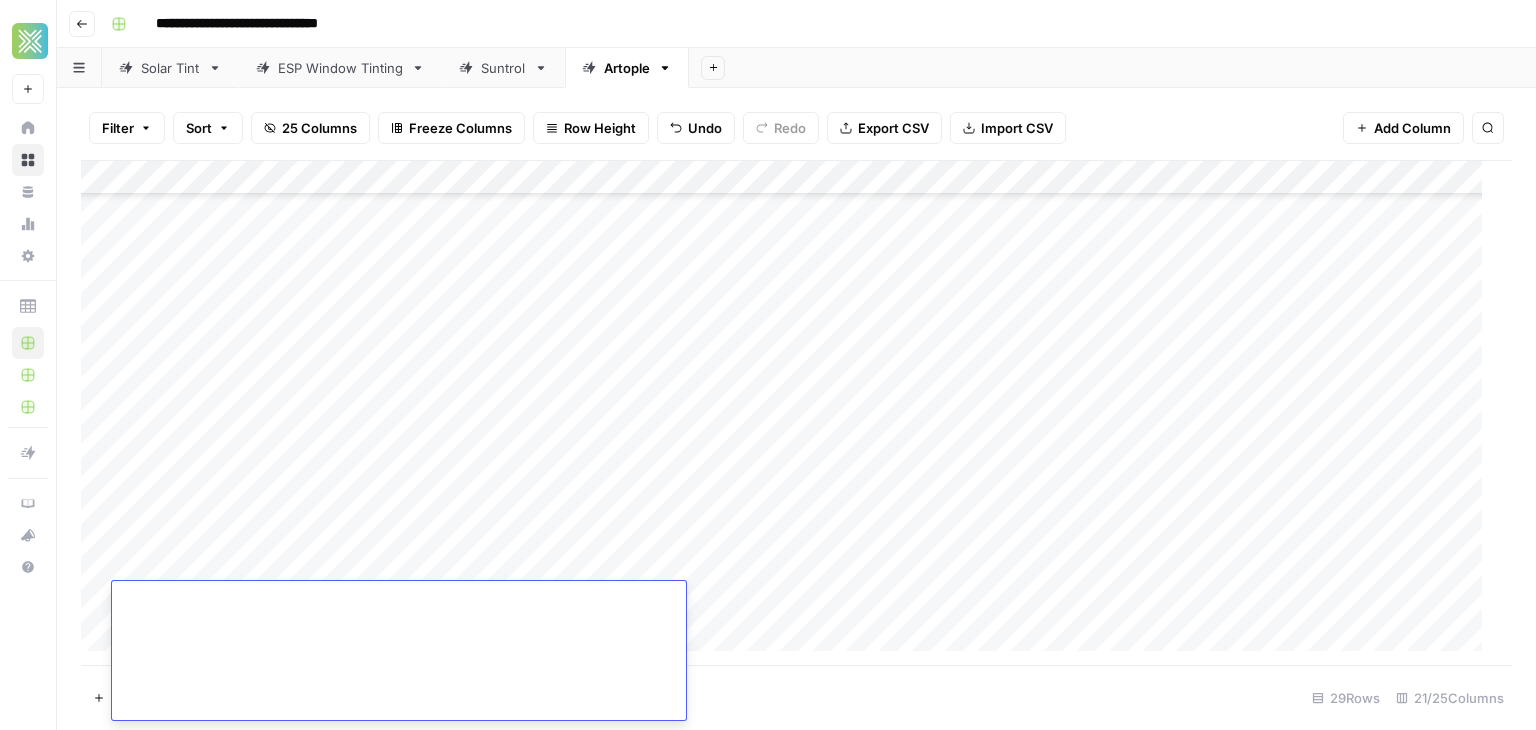 scroll, scrollTop: 0, scrollLeft: 0, axis: both 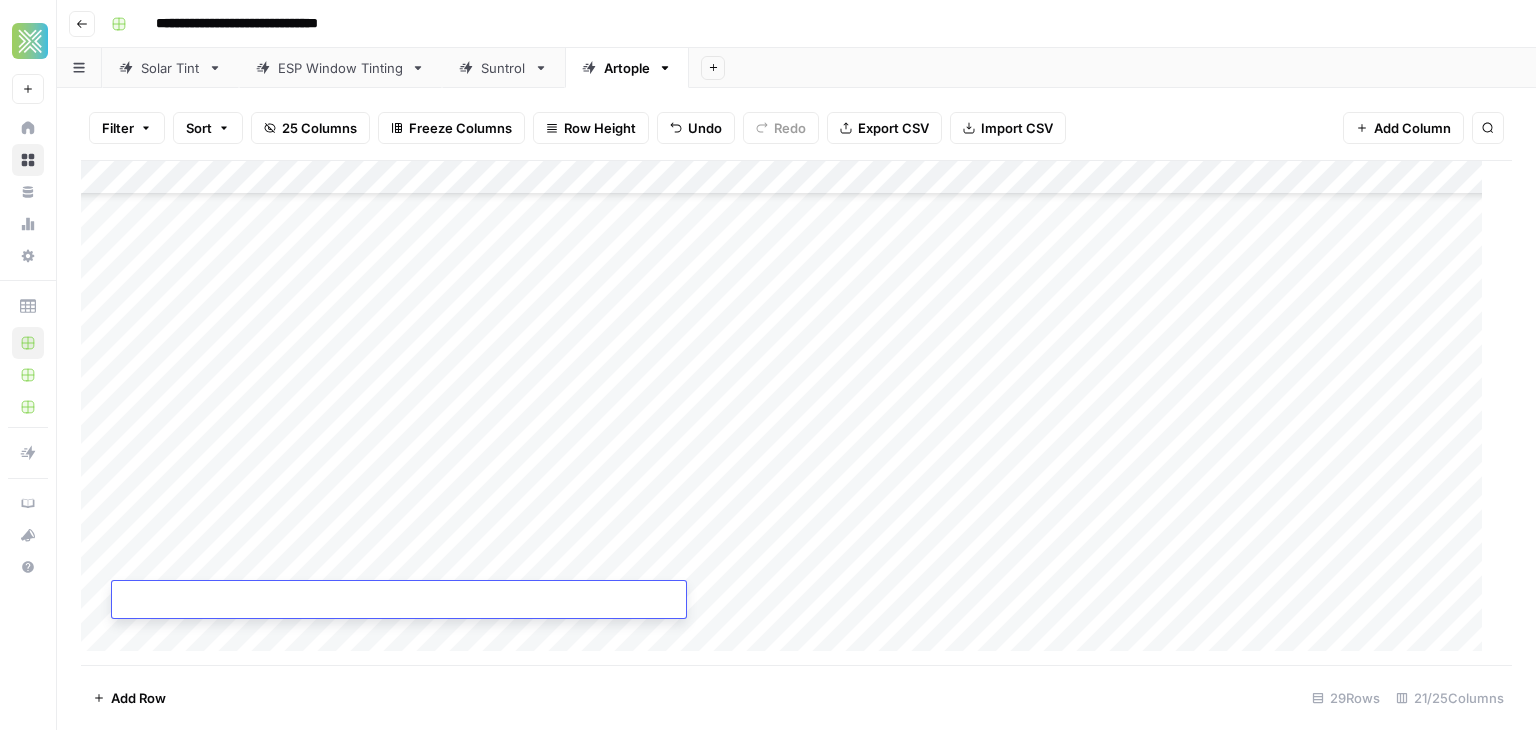 click on "Add Row 29  Rows 21/25  Columns" at bounding box center [796, 697] 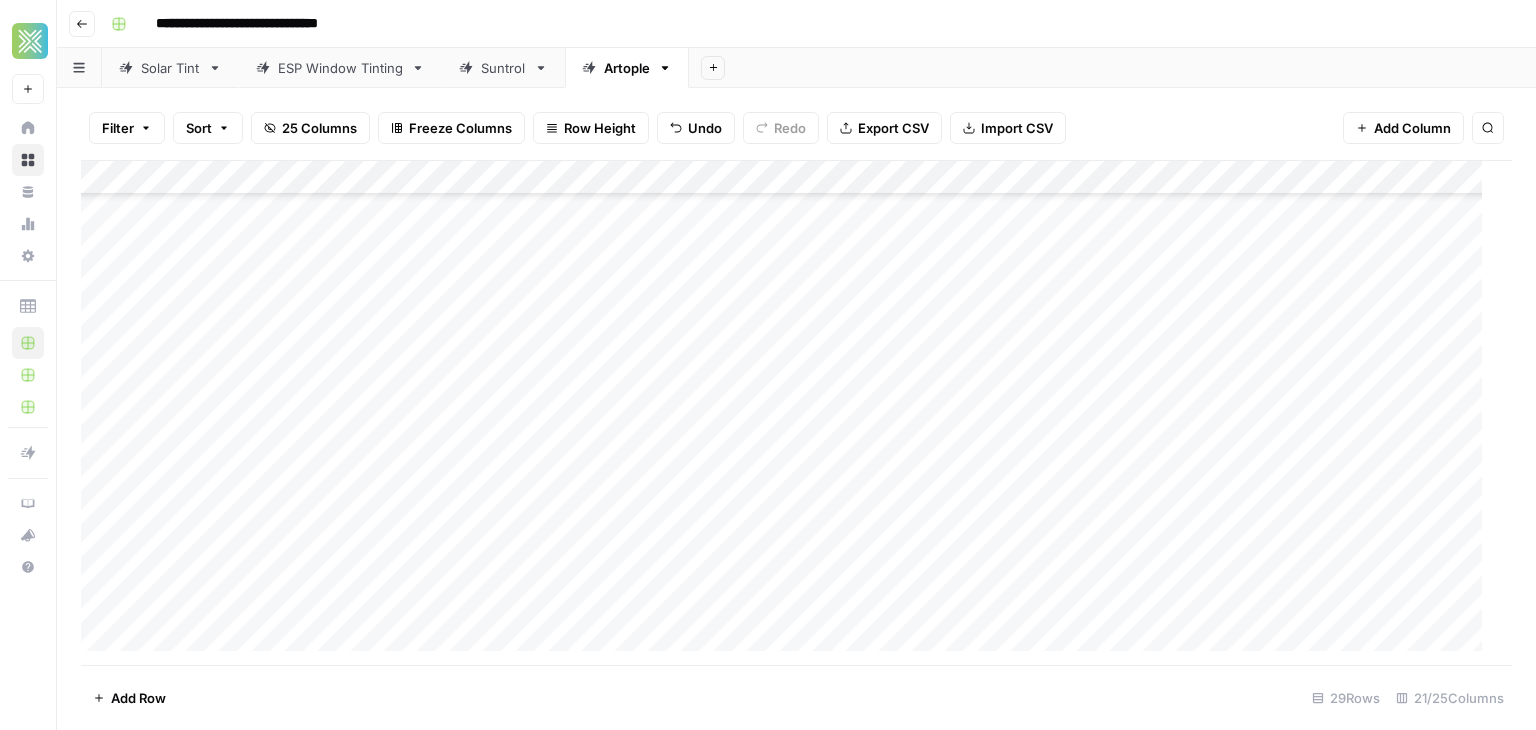 click on "Add Column" at bounding box center (789, 413) 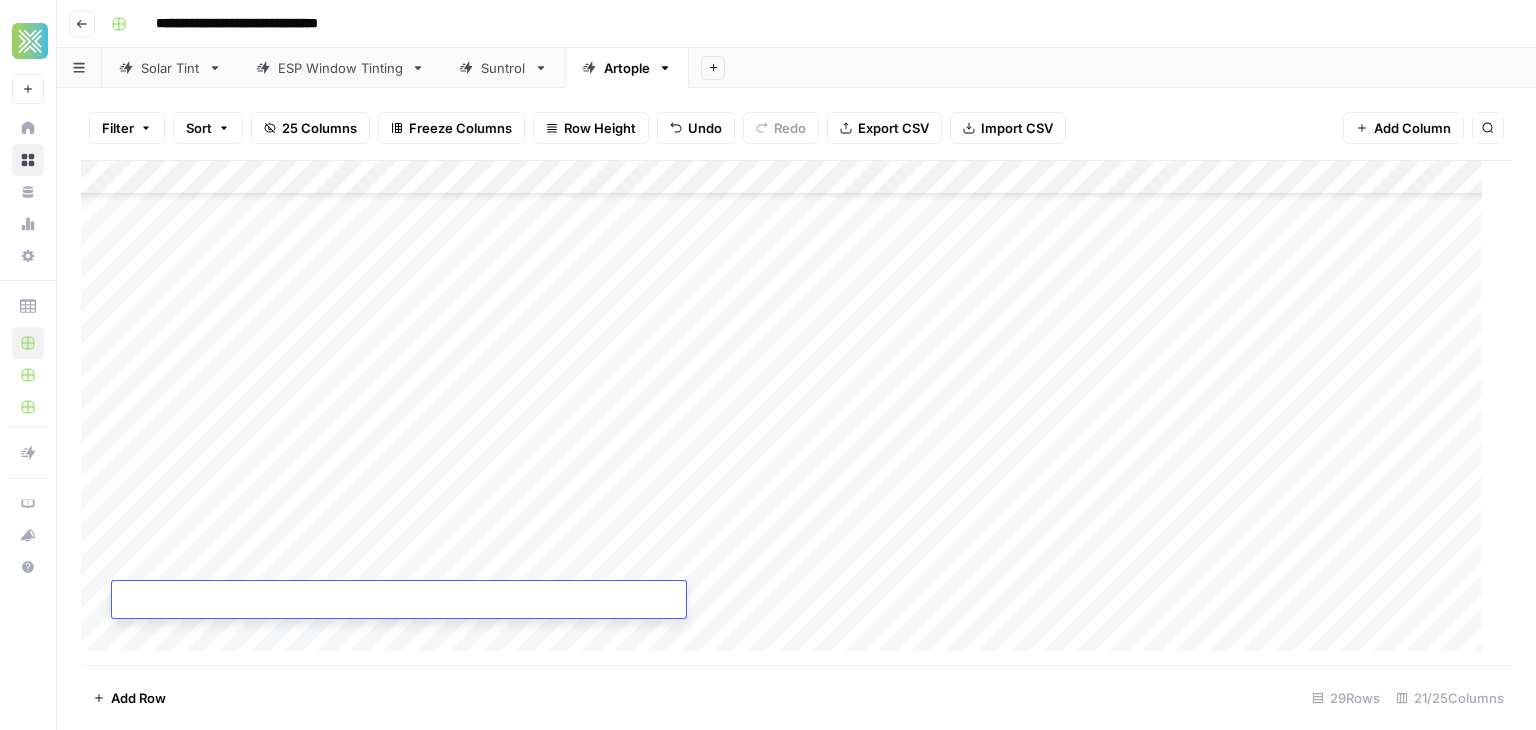 click on "Add Row 29  Rows 21/25  Columns" at bounding box center (796, 697) 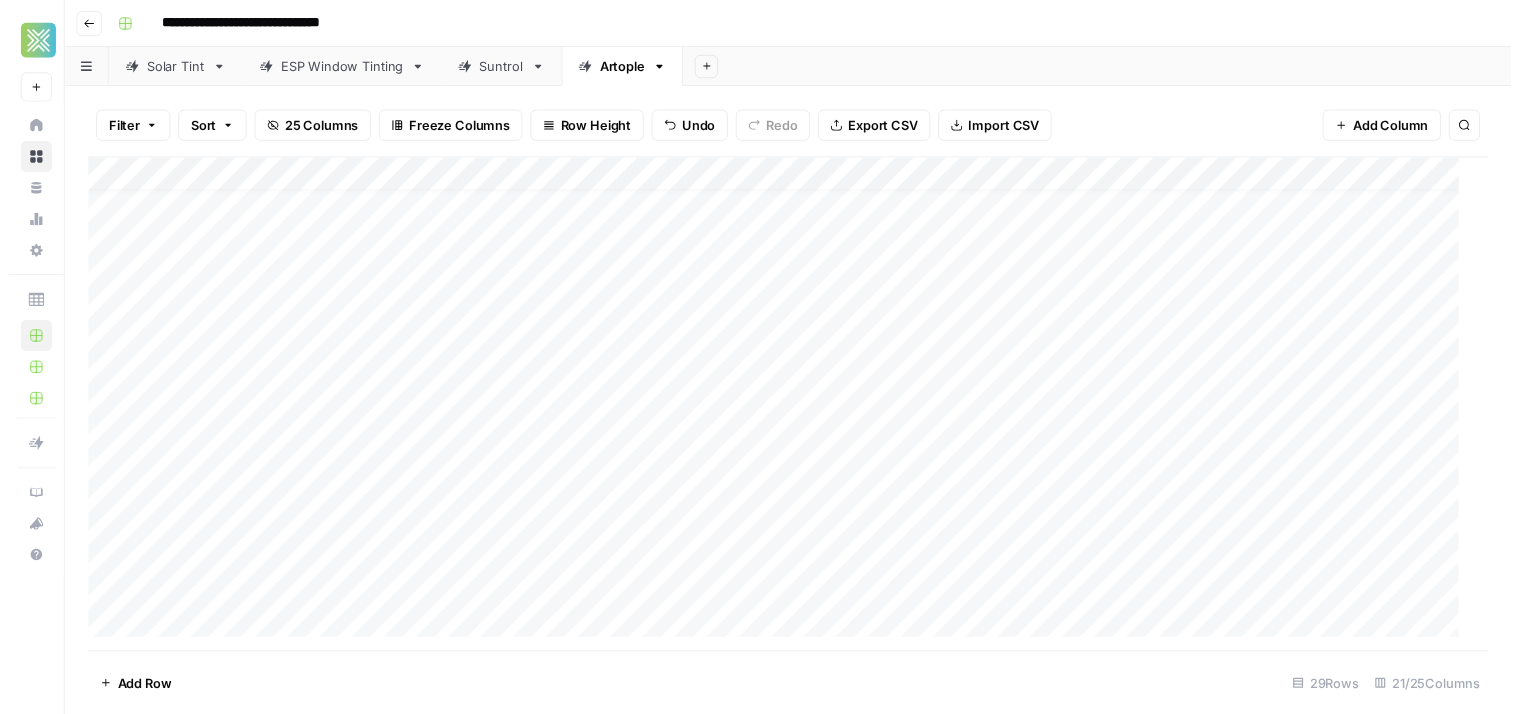 scroll, scrollTop: 35, scrollLeft: 0, axis: vertical 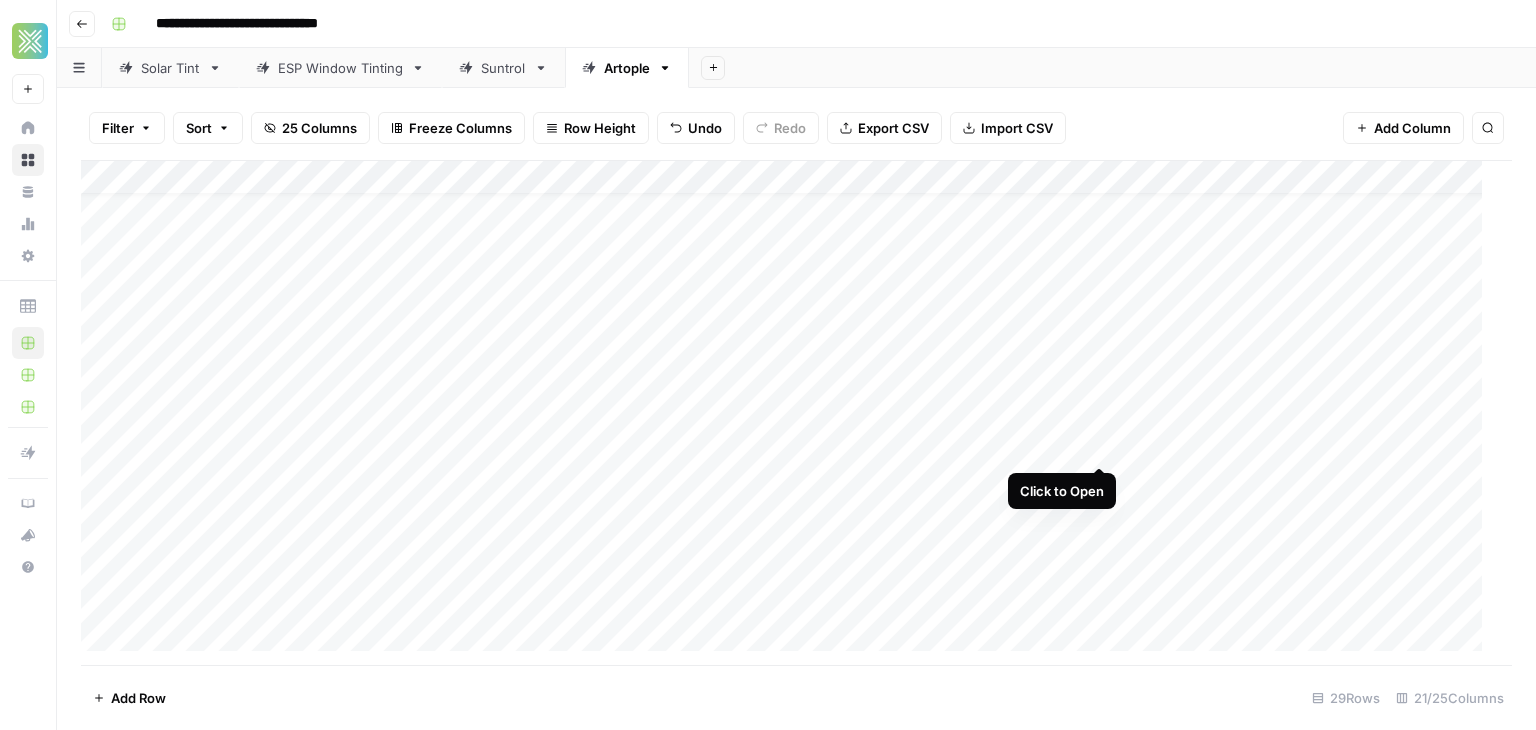 click on "Add Column" at bounding box center [789, 413] 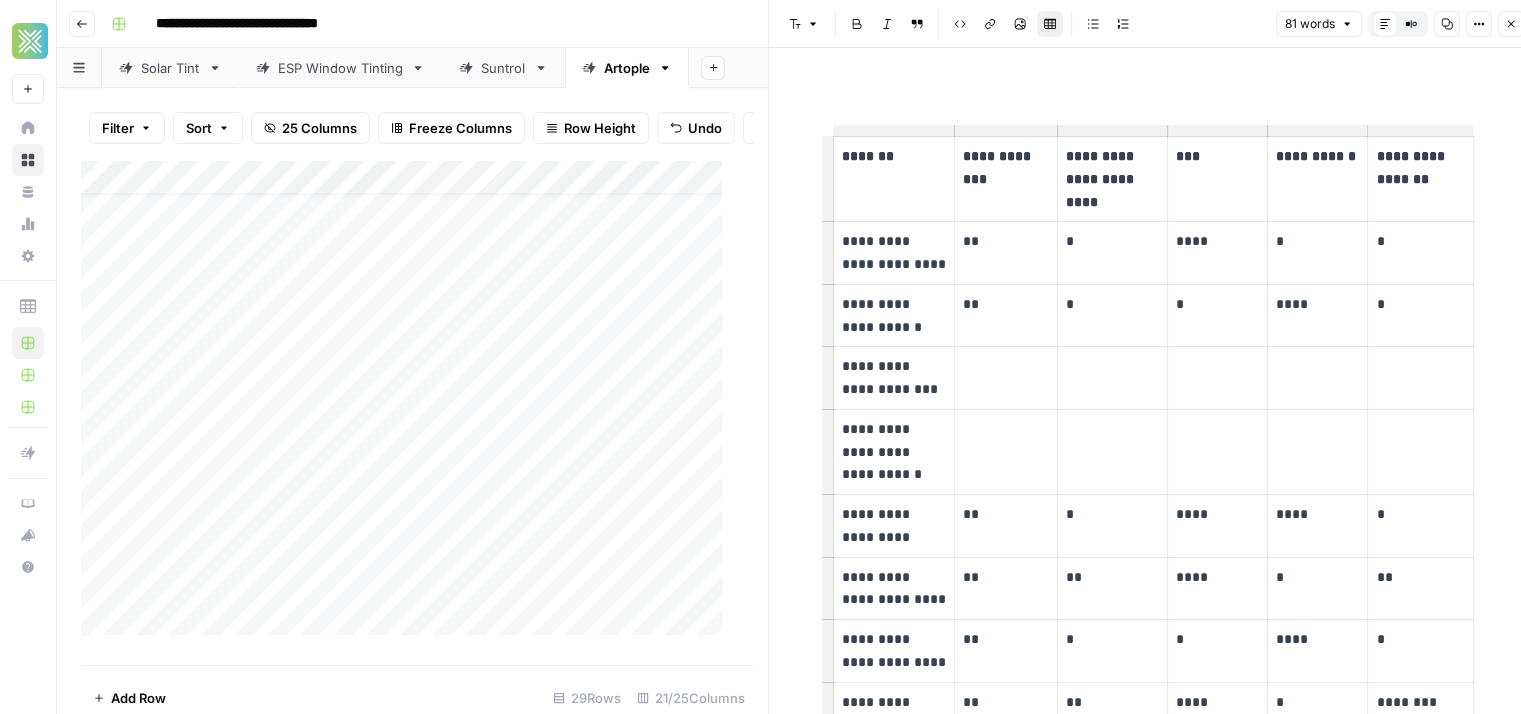 click on "**********" at bounding box center (894, 253) 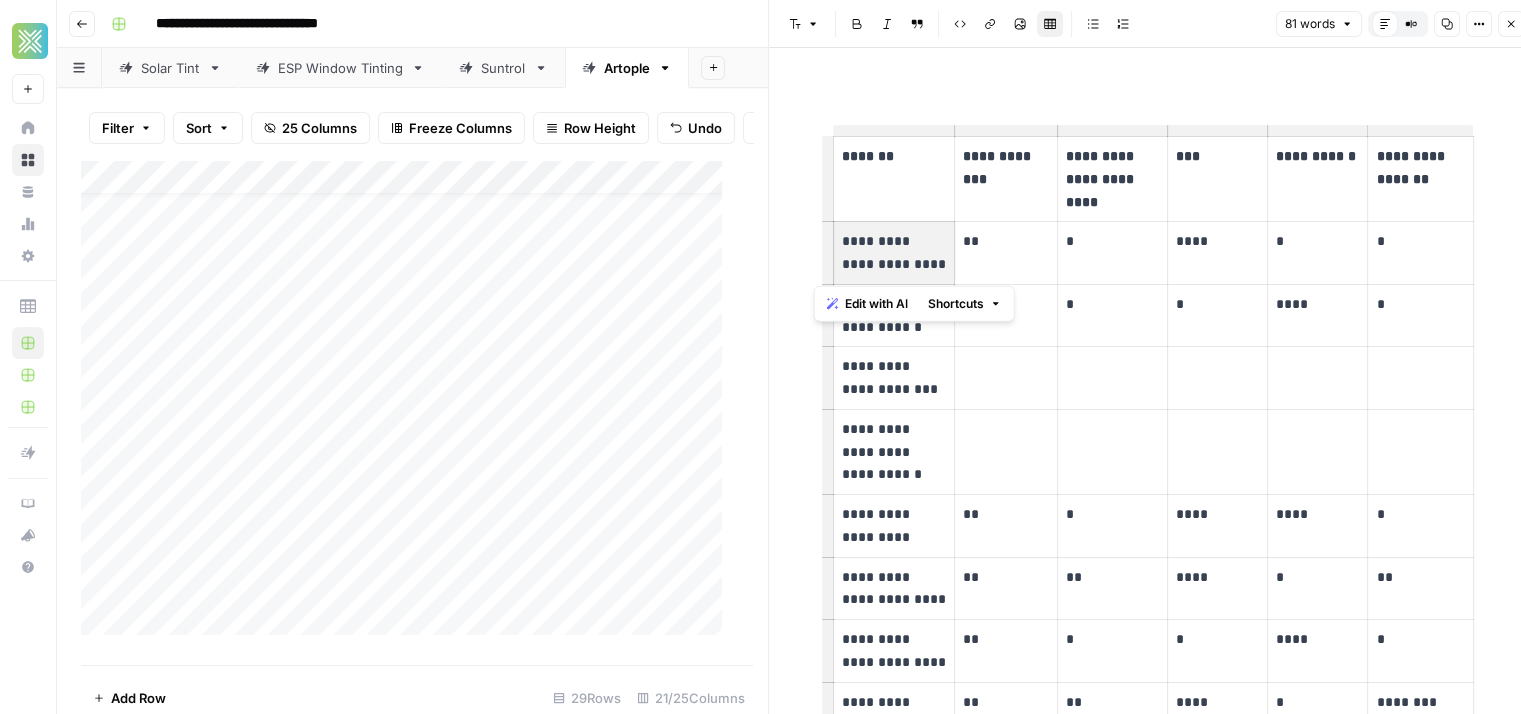 click on "**********" at bounding box center (894, 253) 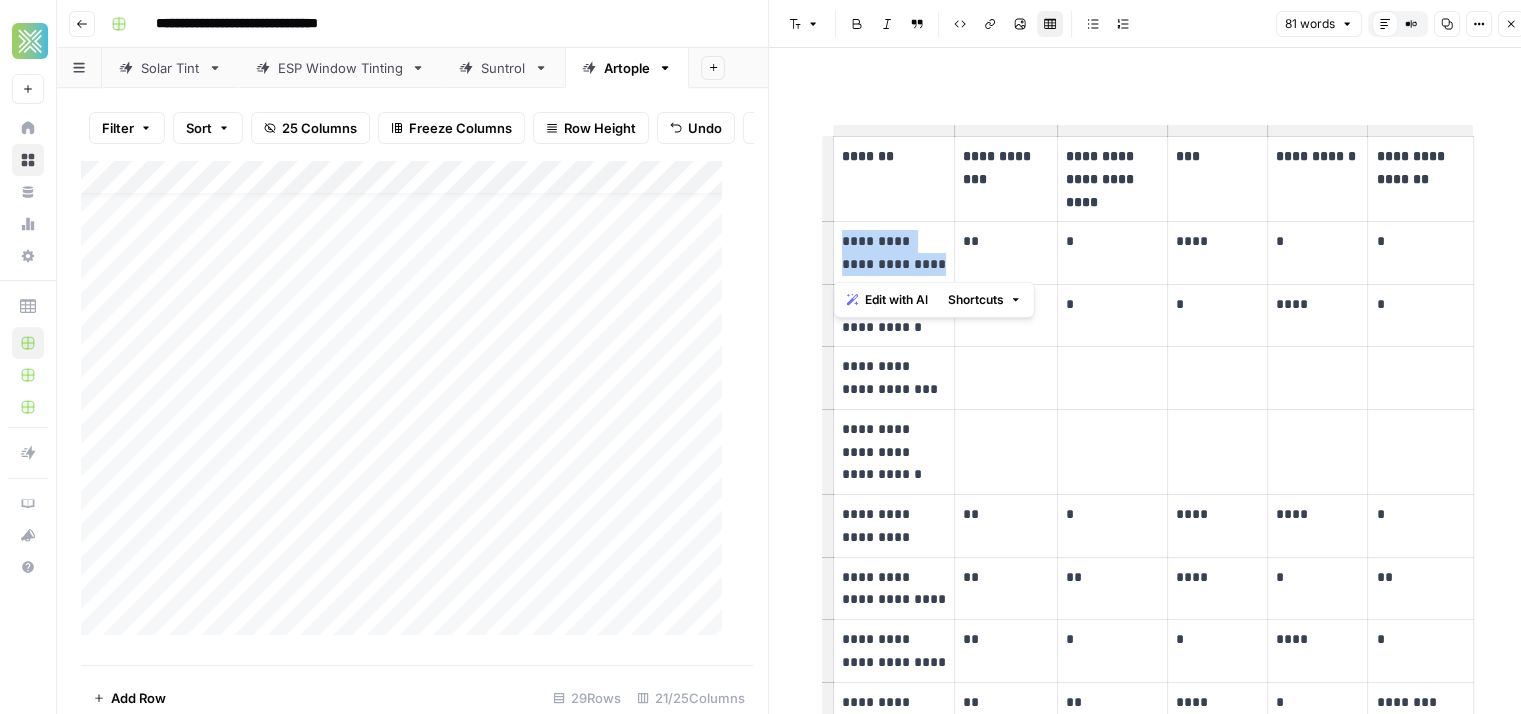 drag, startPoint x: 834, startPoint y: 243, endPoint x: 905, endPoint y: 261, distance: 73.24616 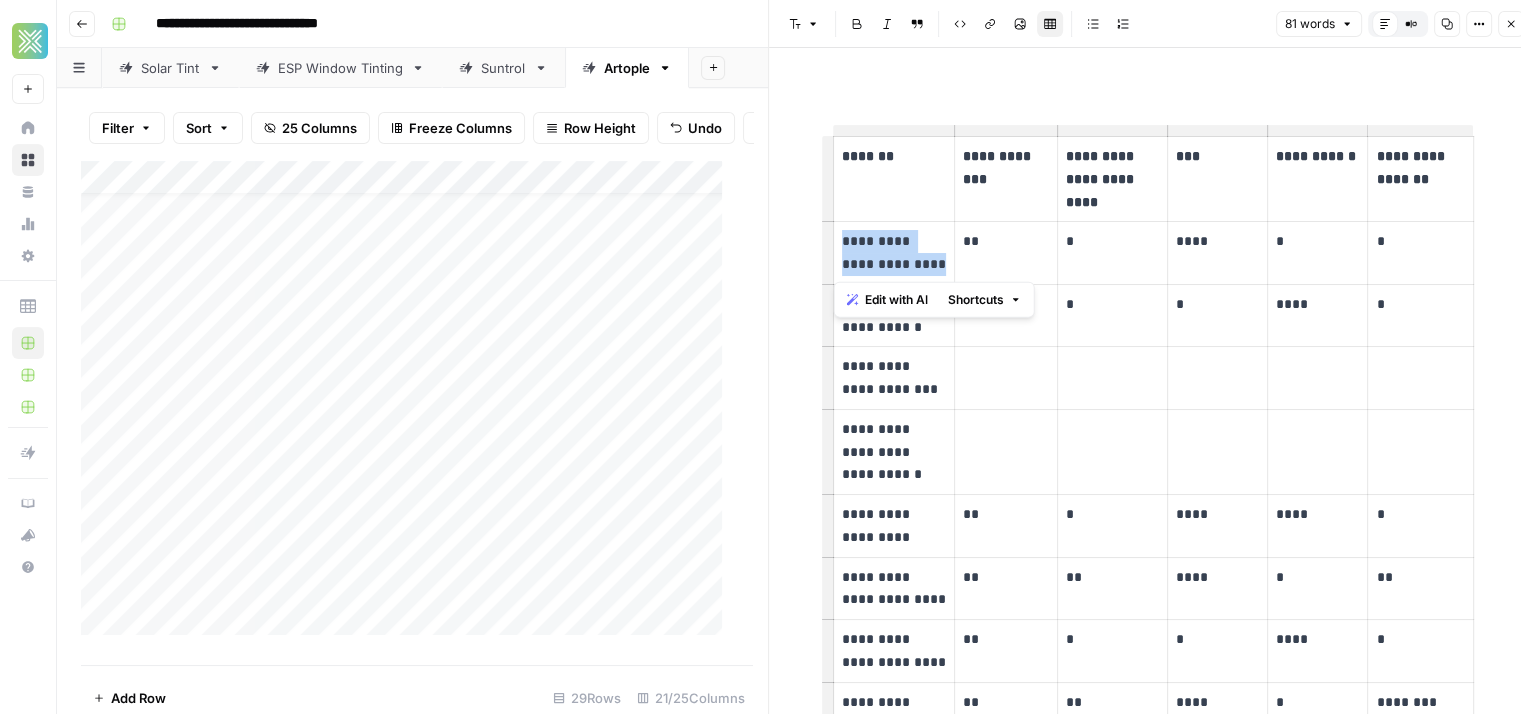 copy on "**********" 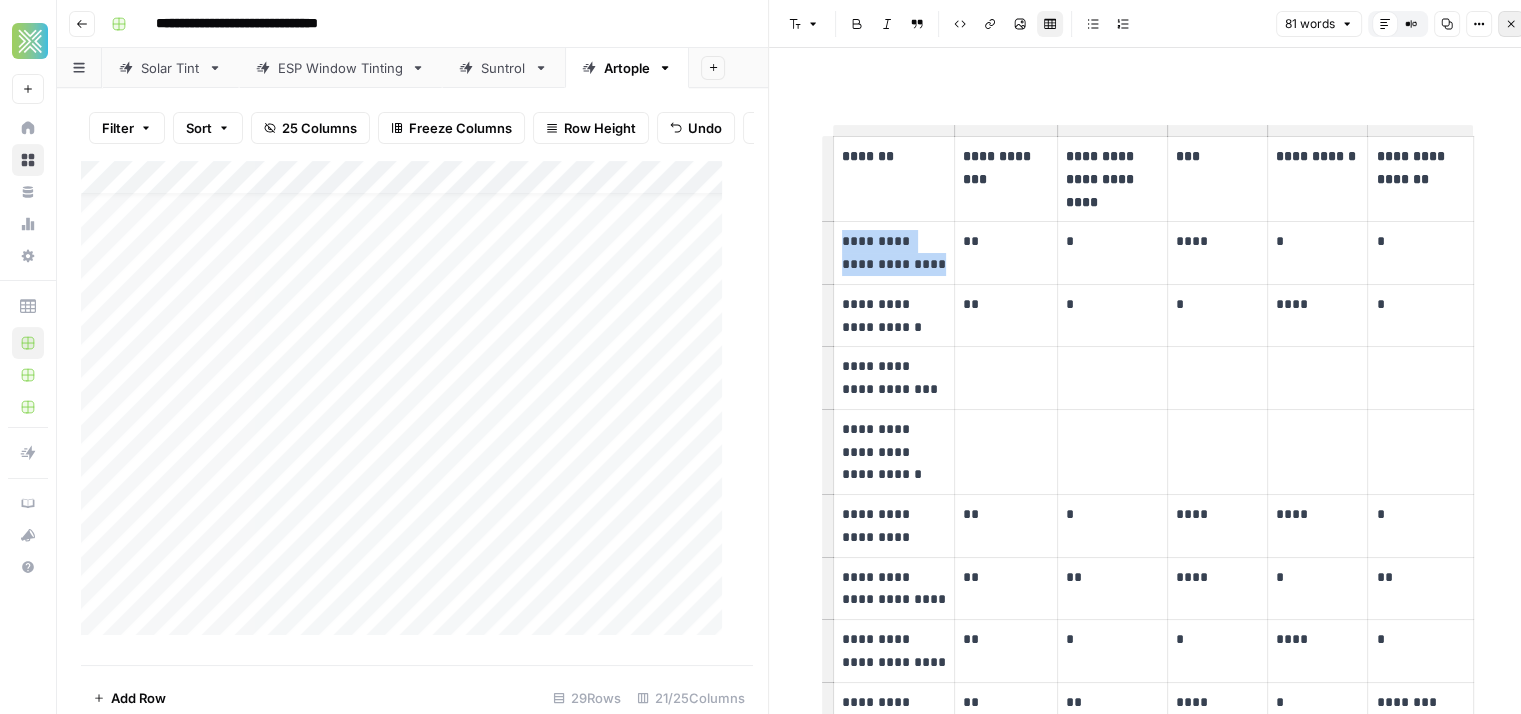 click 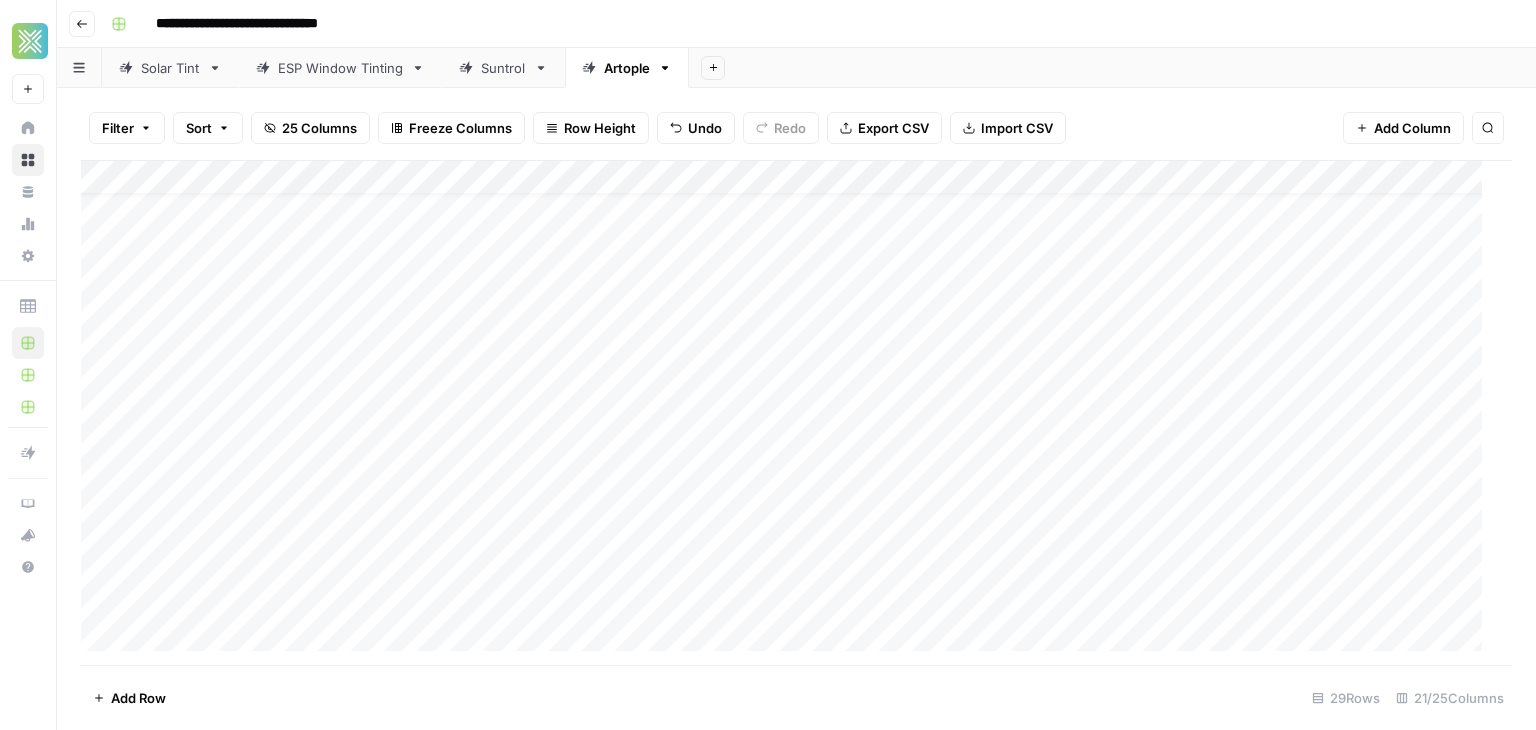 click on "Add Column" at bounding box center [789, 413] 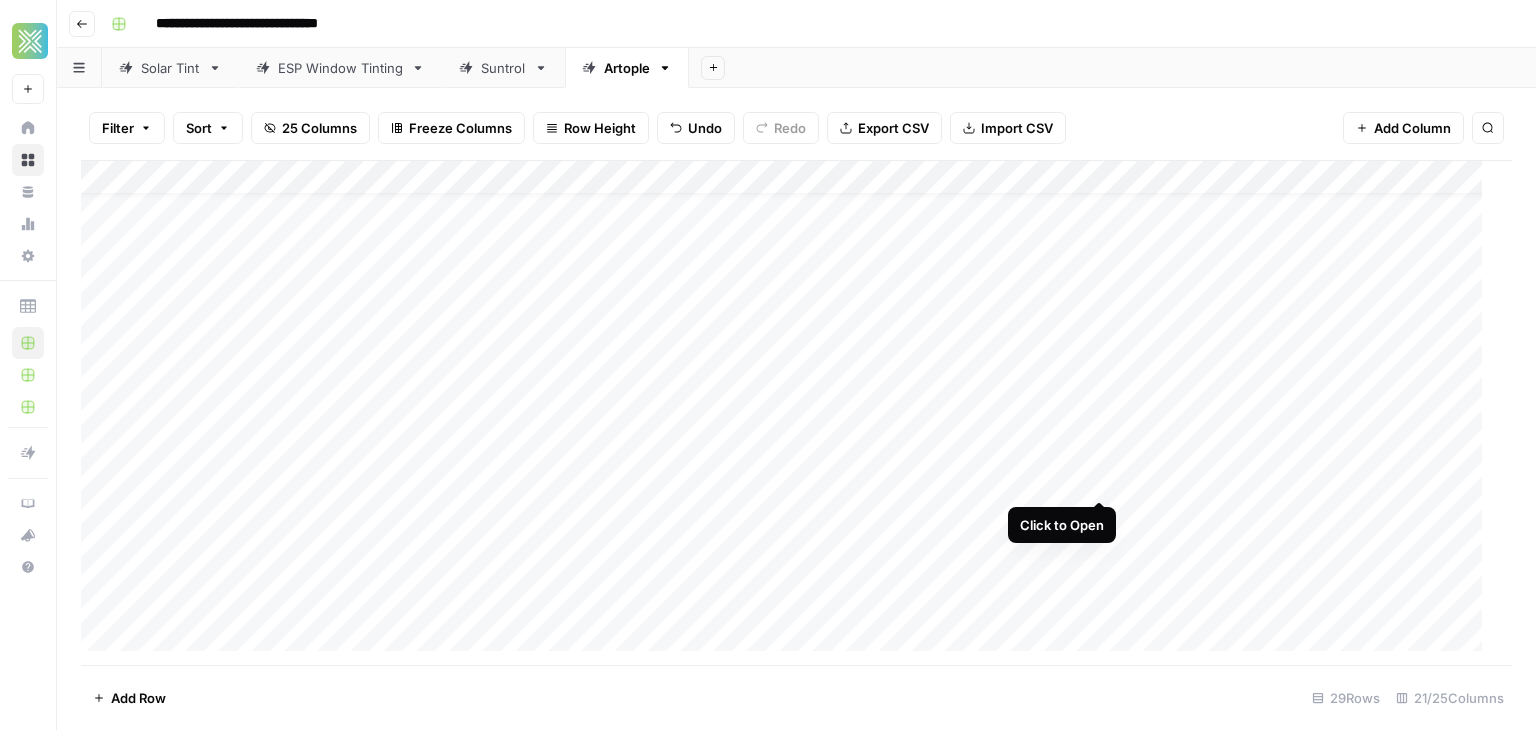 click on "Add Column" at bounding box center (789, 413) 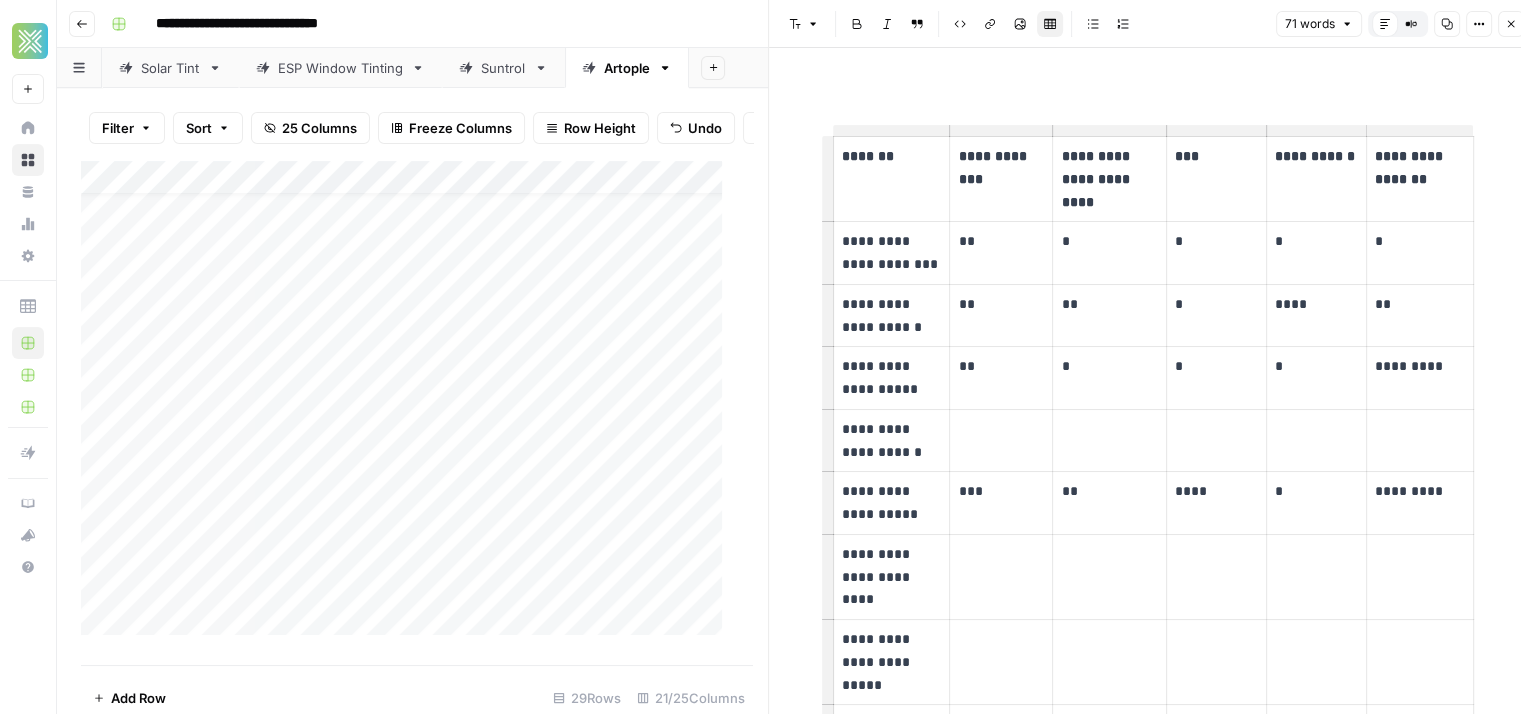 scroll, scrollTop: 35, scrollLeft: 0, axis: vertical 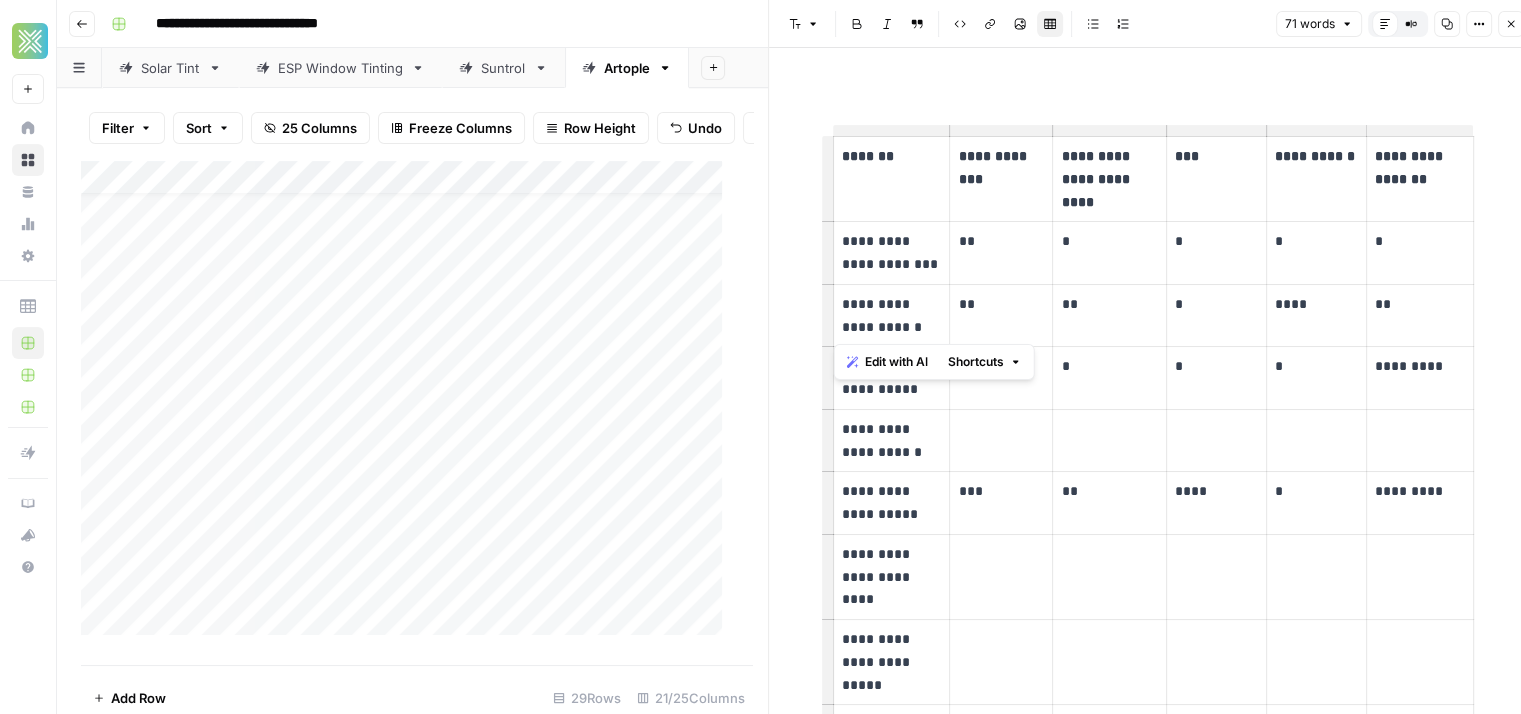 drag, startPoint x: 910, startPoint y: 325, endPoint x: 834, endPoint y: 309, distance: 77.665955 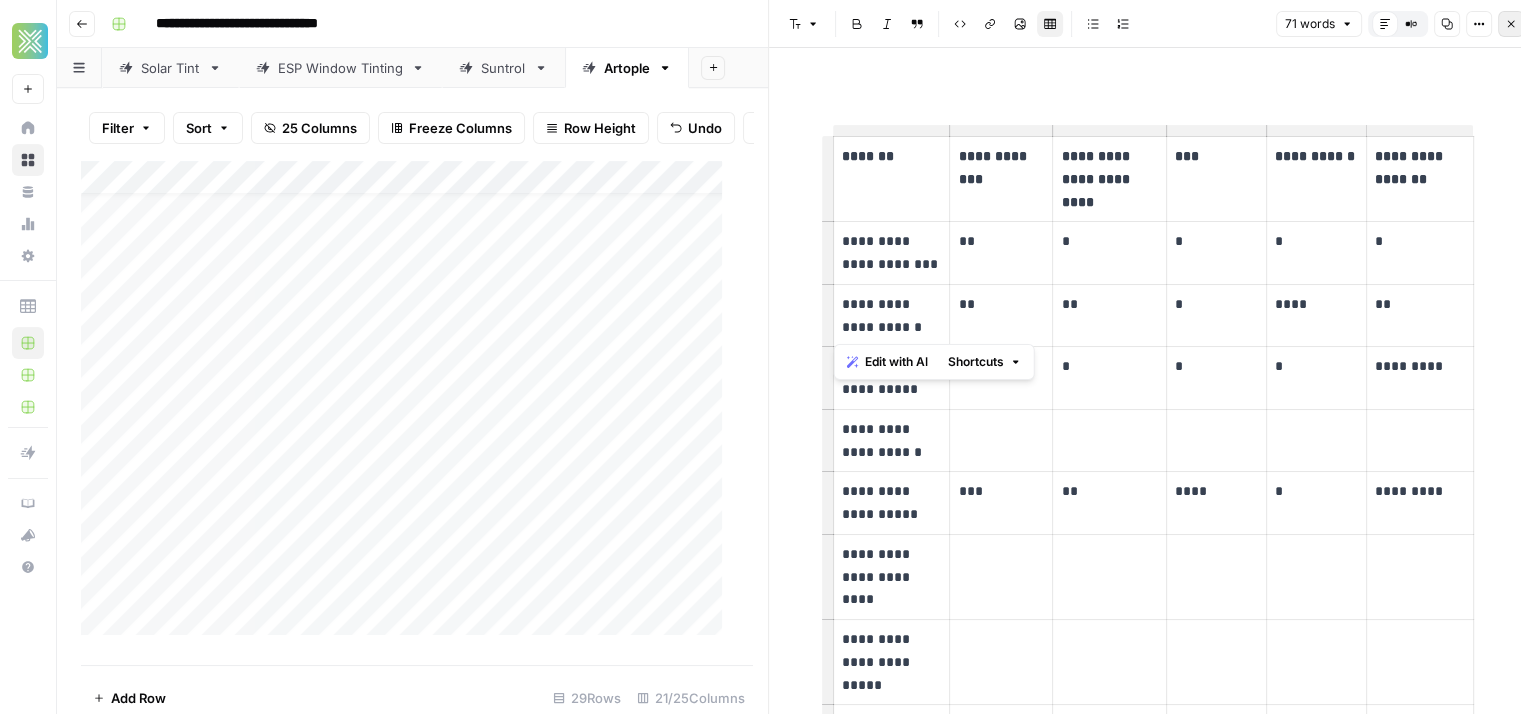 click 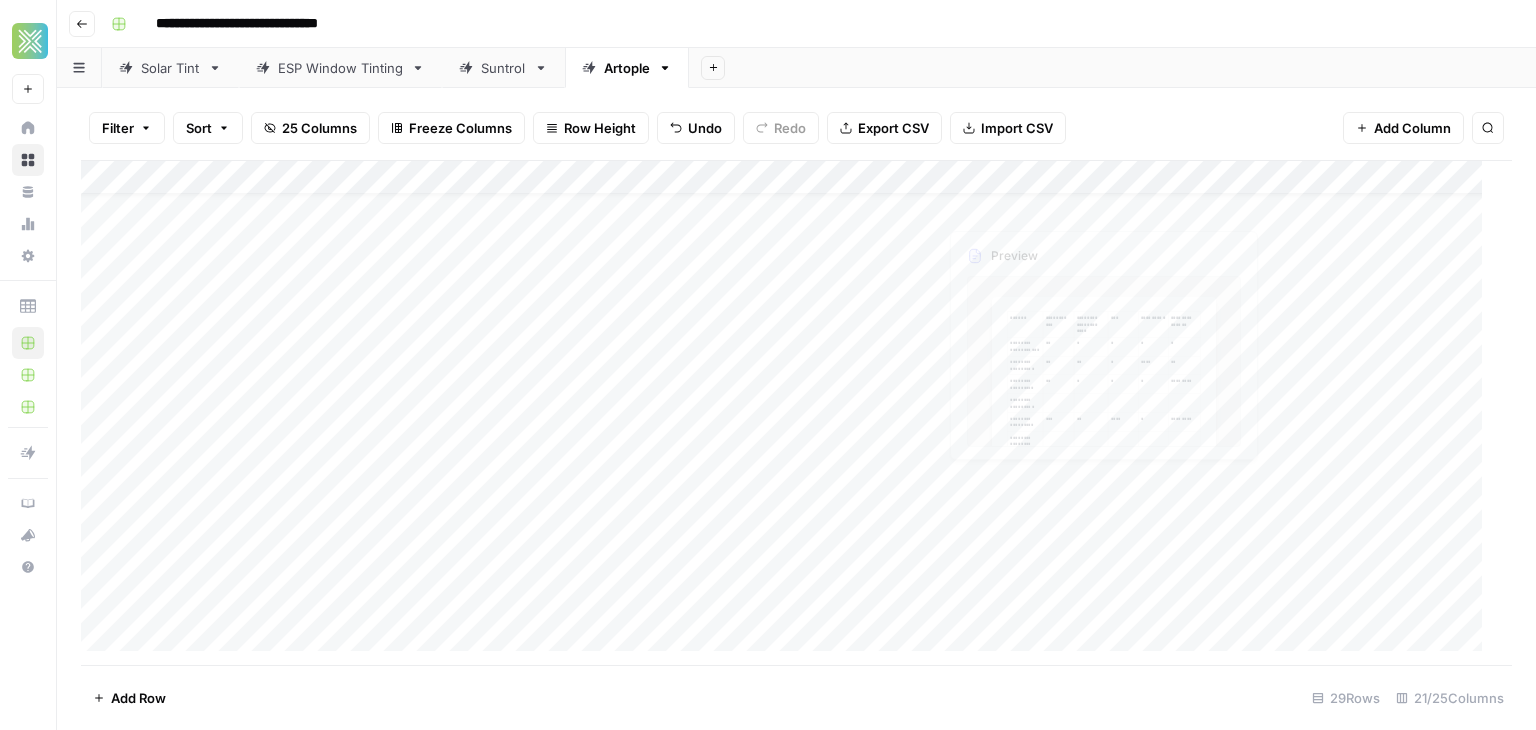 click on "Add Column" at bounding box center [789, 413] 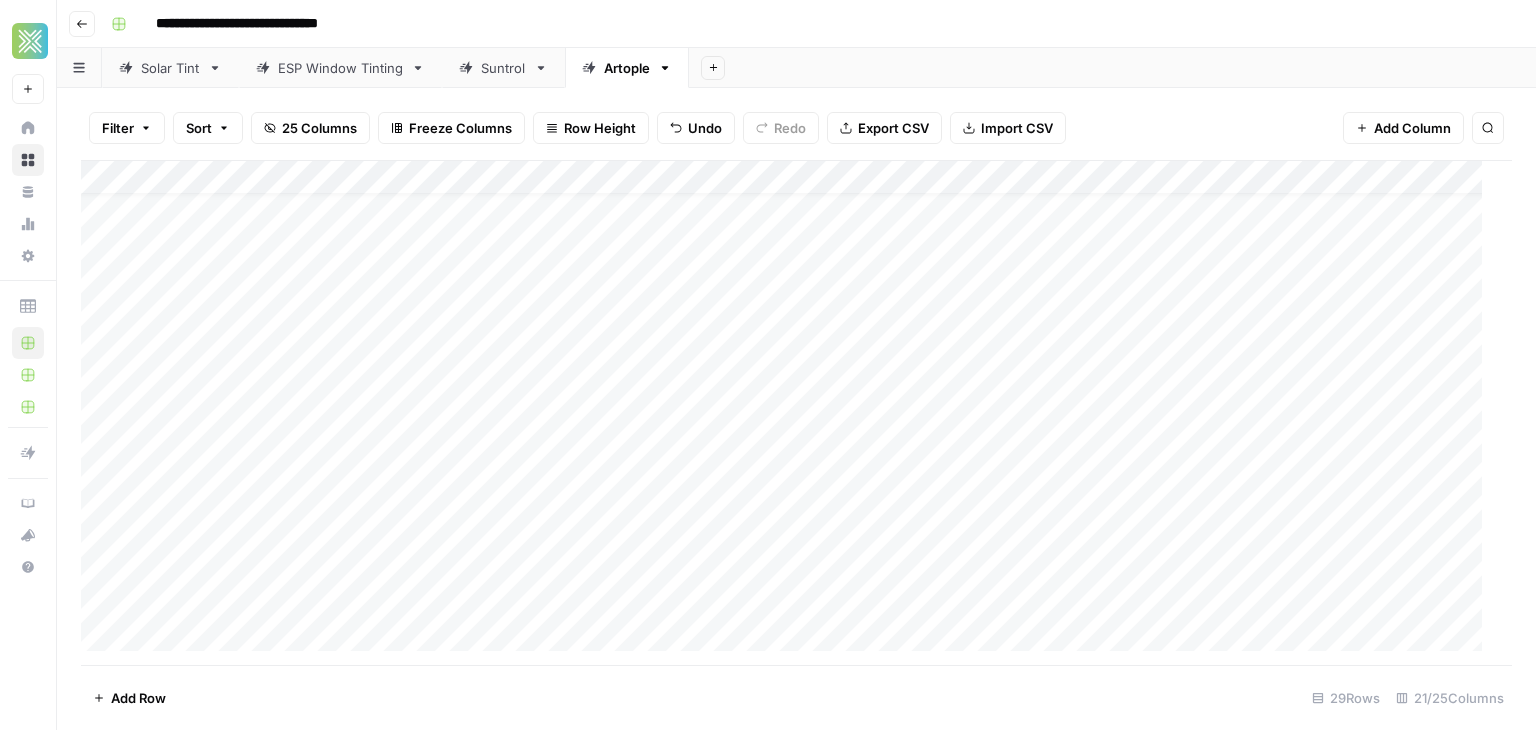 click on "Add Column" at bounding box center [789, 413] 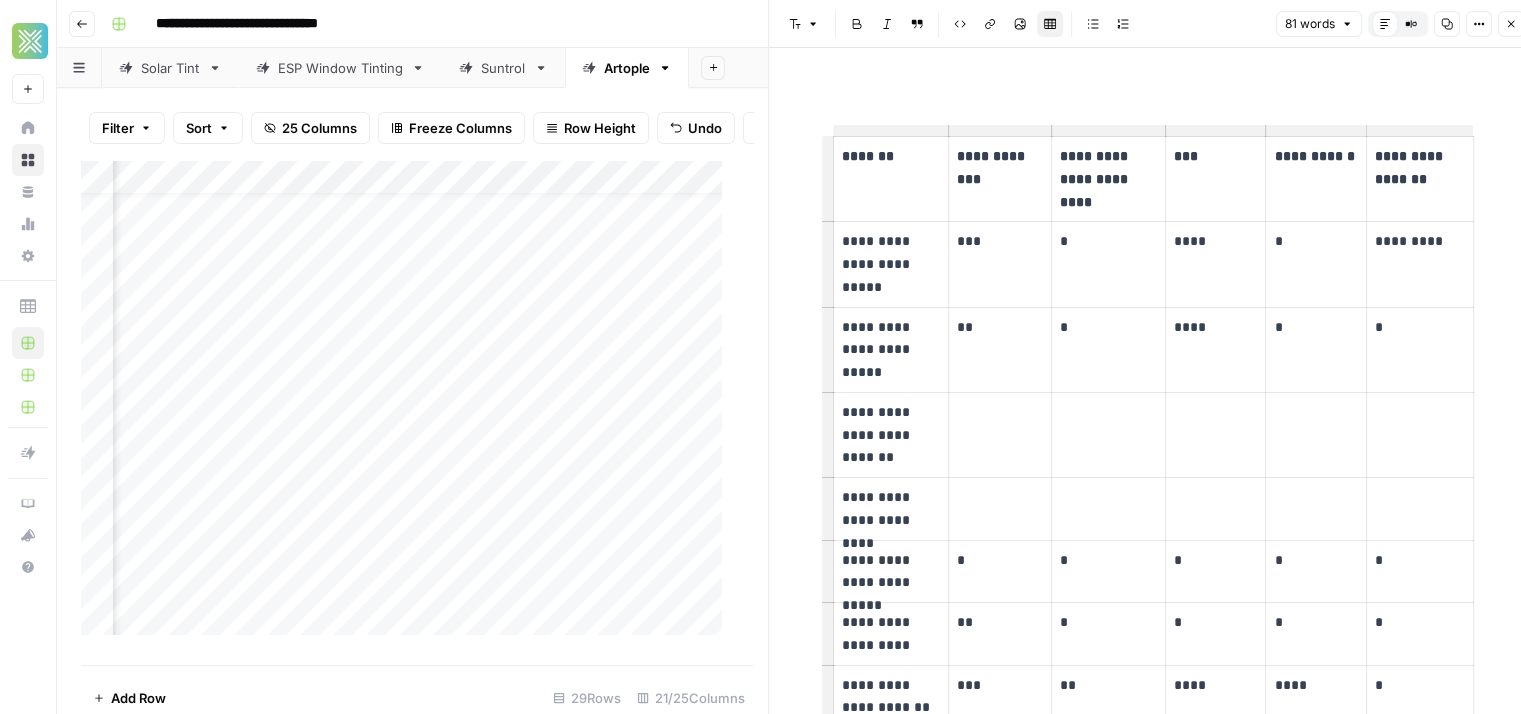 scroll, scrollTop: 35, scrollLeft: 120, axis: both 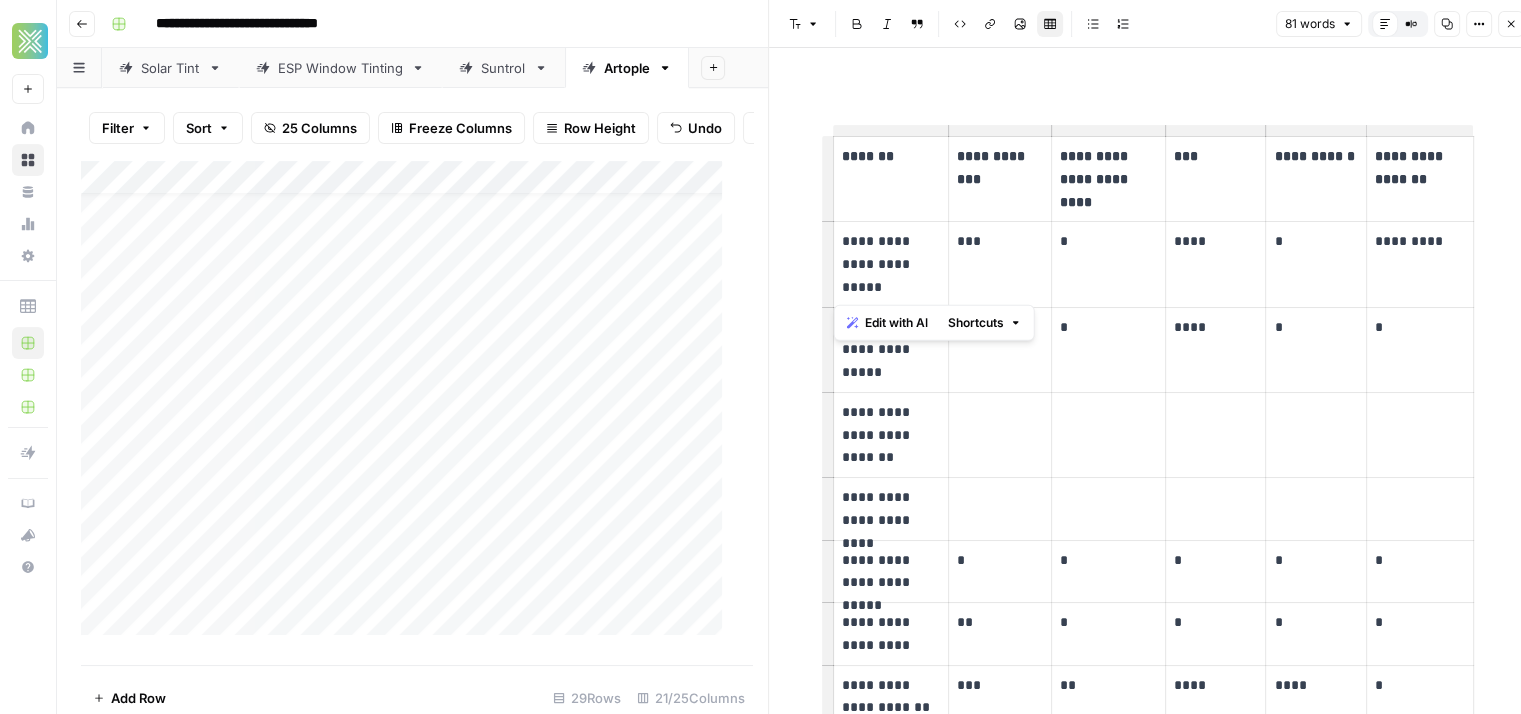 drag, startPoint x: 833, startPoint y: 237, endPoint x: 899, endPoint y: 288, distance: 83.40863 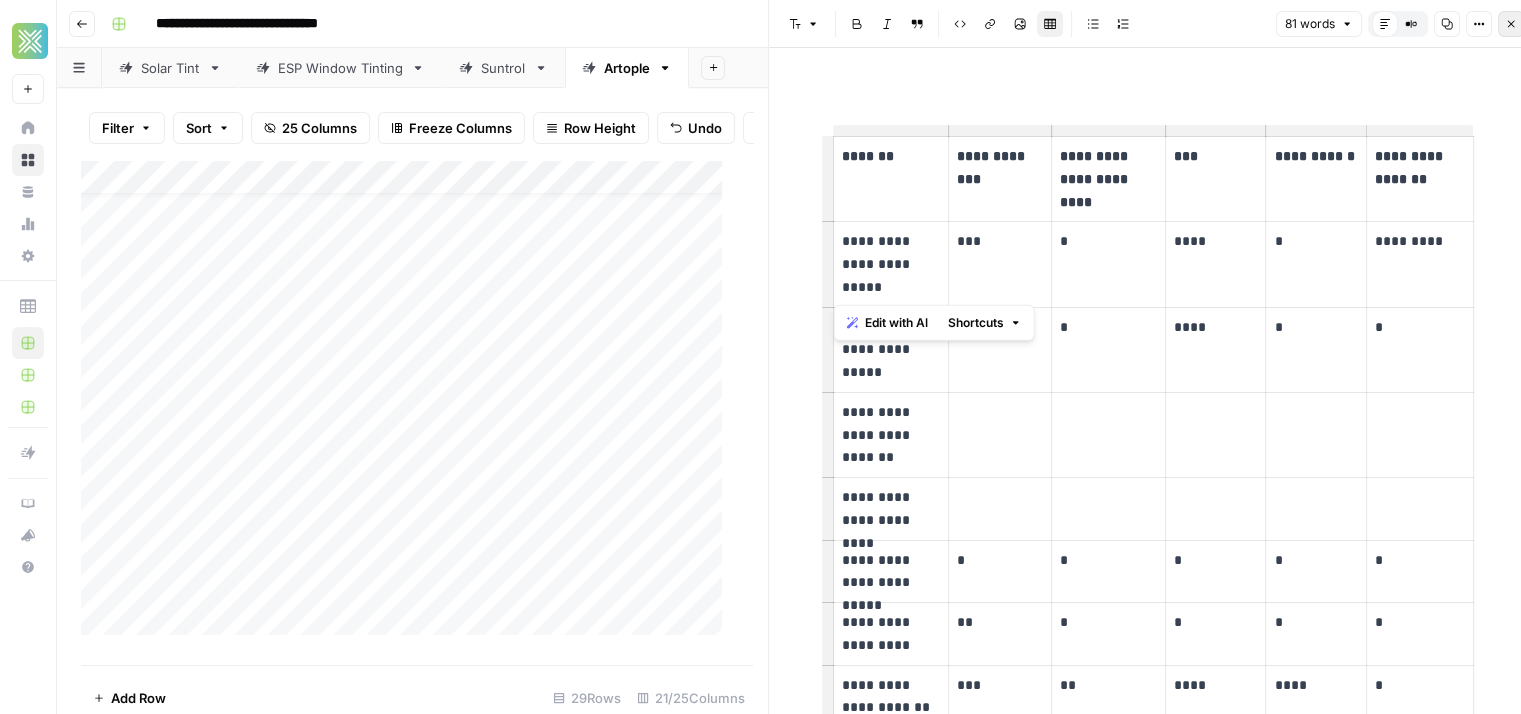 click 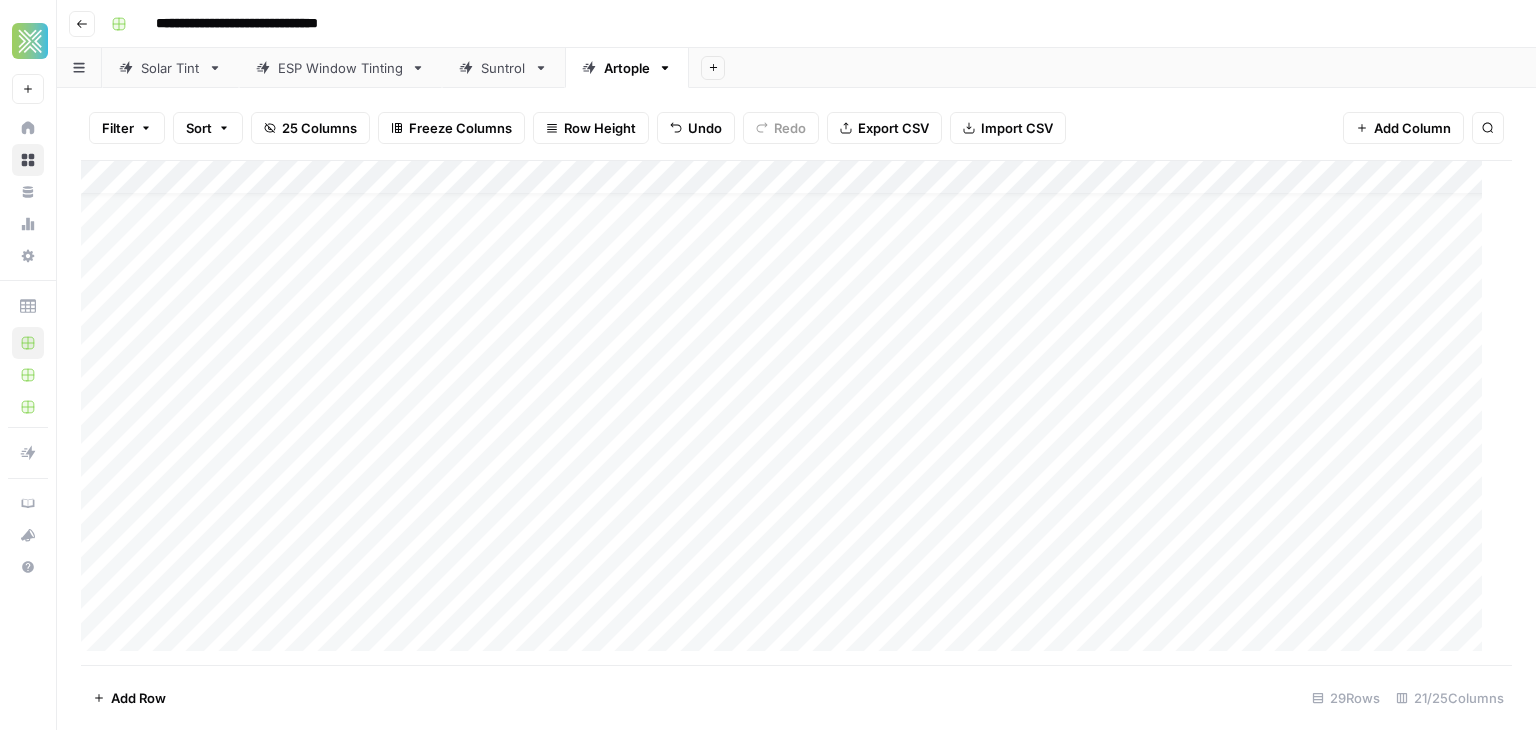 click on "Add Column" at bounding box center [789, 413] 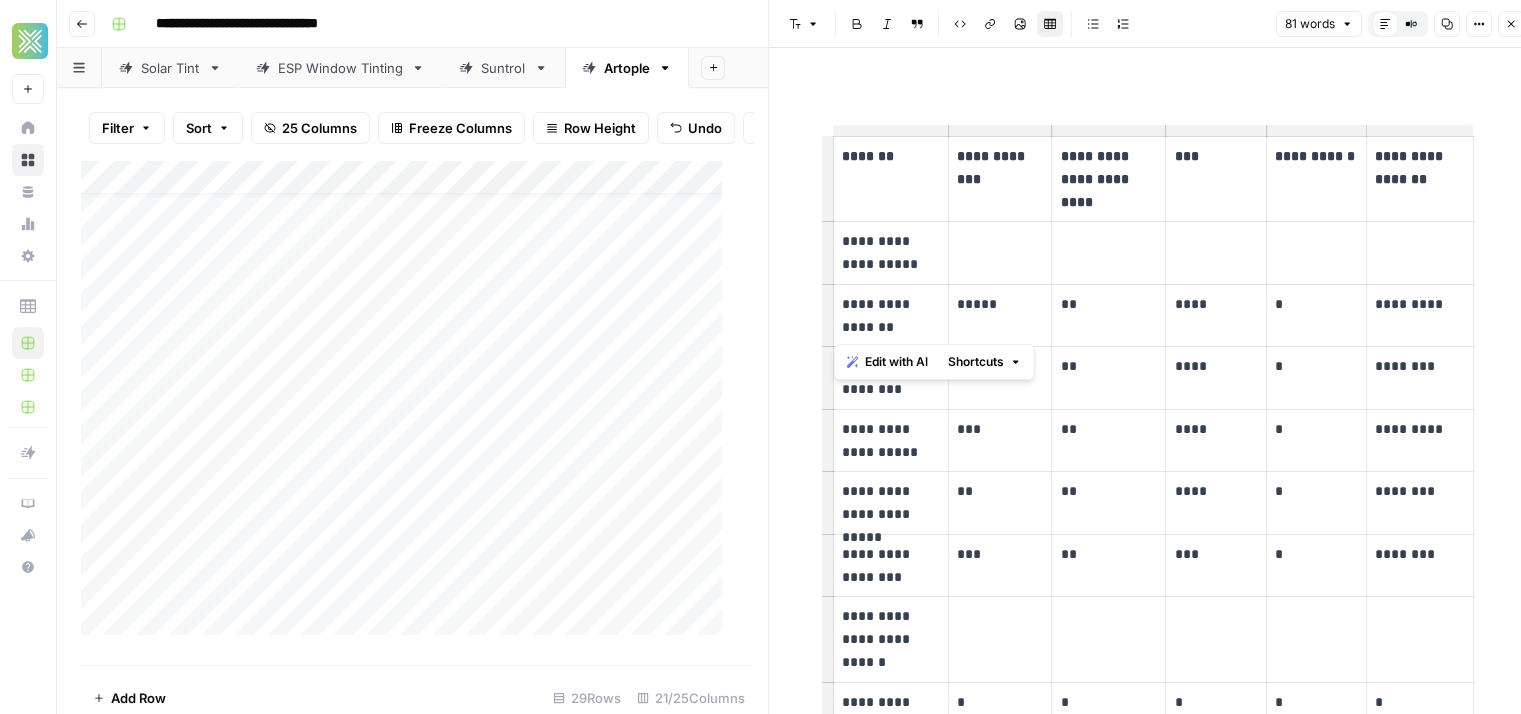 drag, startPoint x: 880, startPoint y: 330, endPoint x: 831, endPoint y: 308, distance: 53.712196 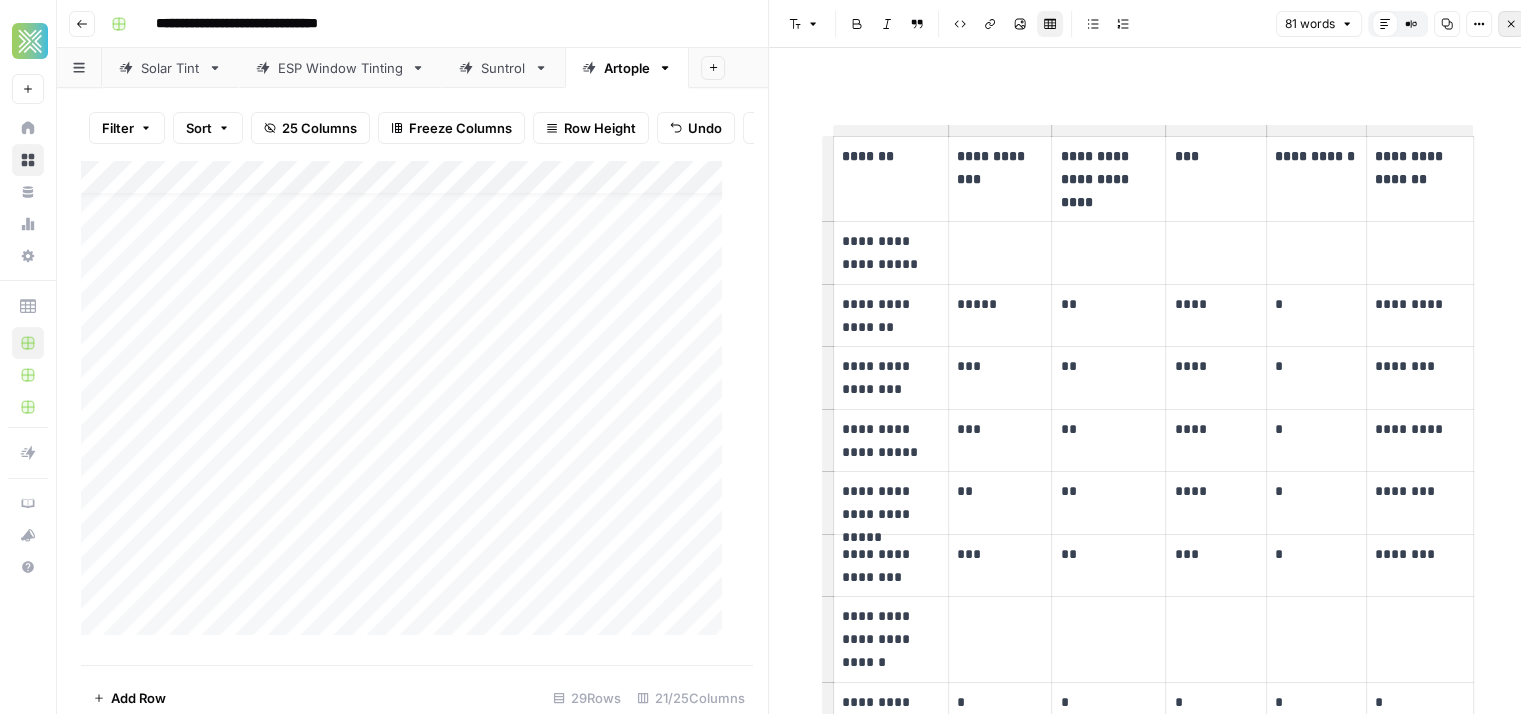 click on "Close" at bounding box center (1511, 24) 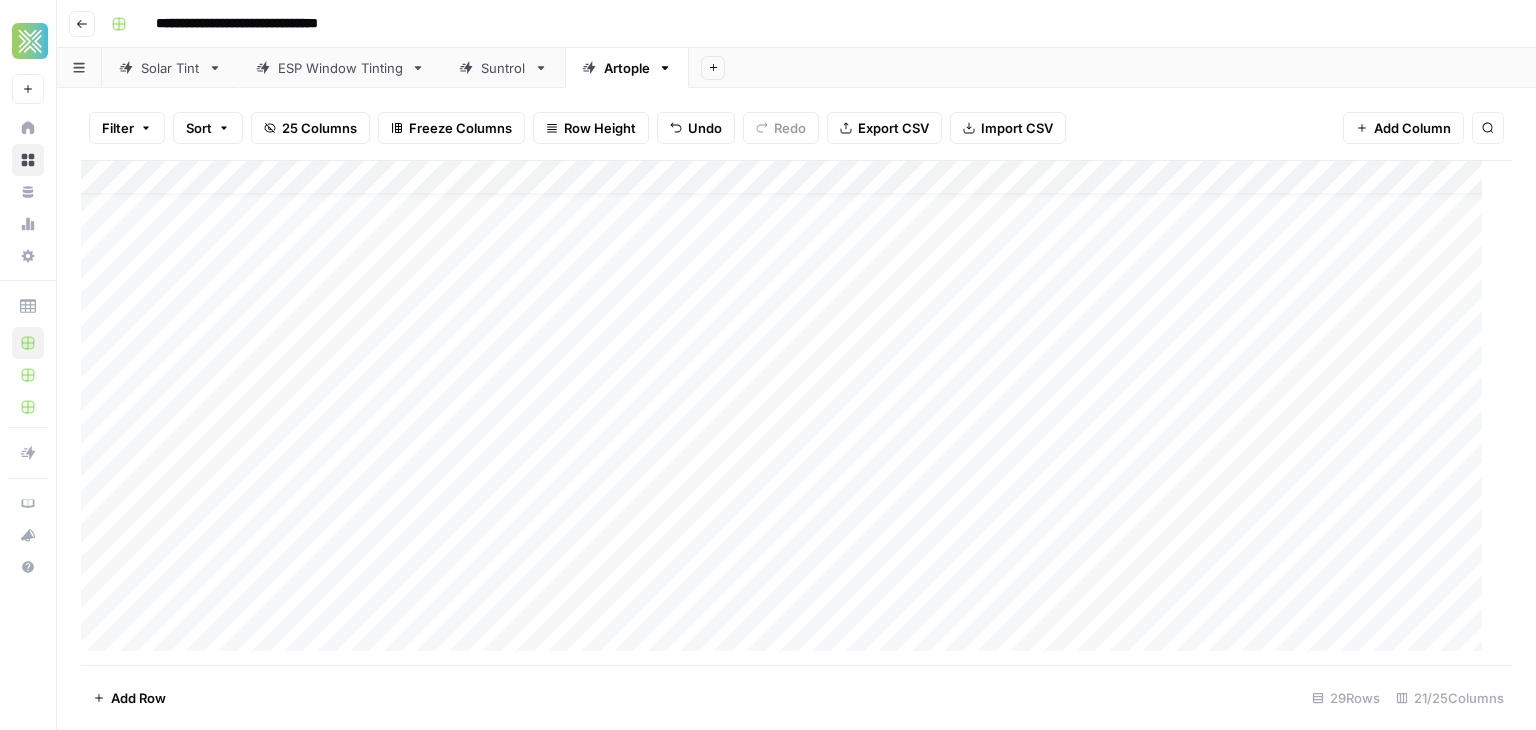 click on "Add Column" at bounding box center (789, 413) 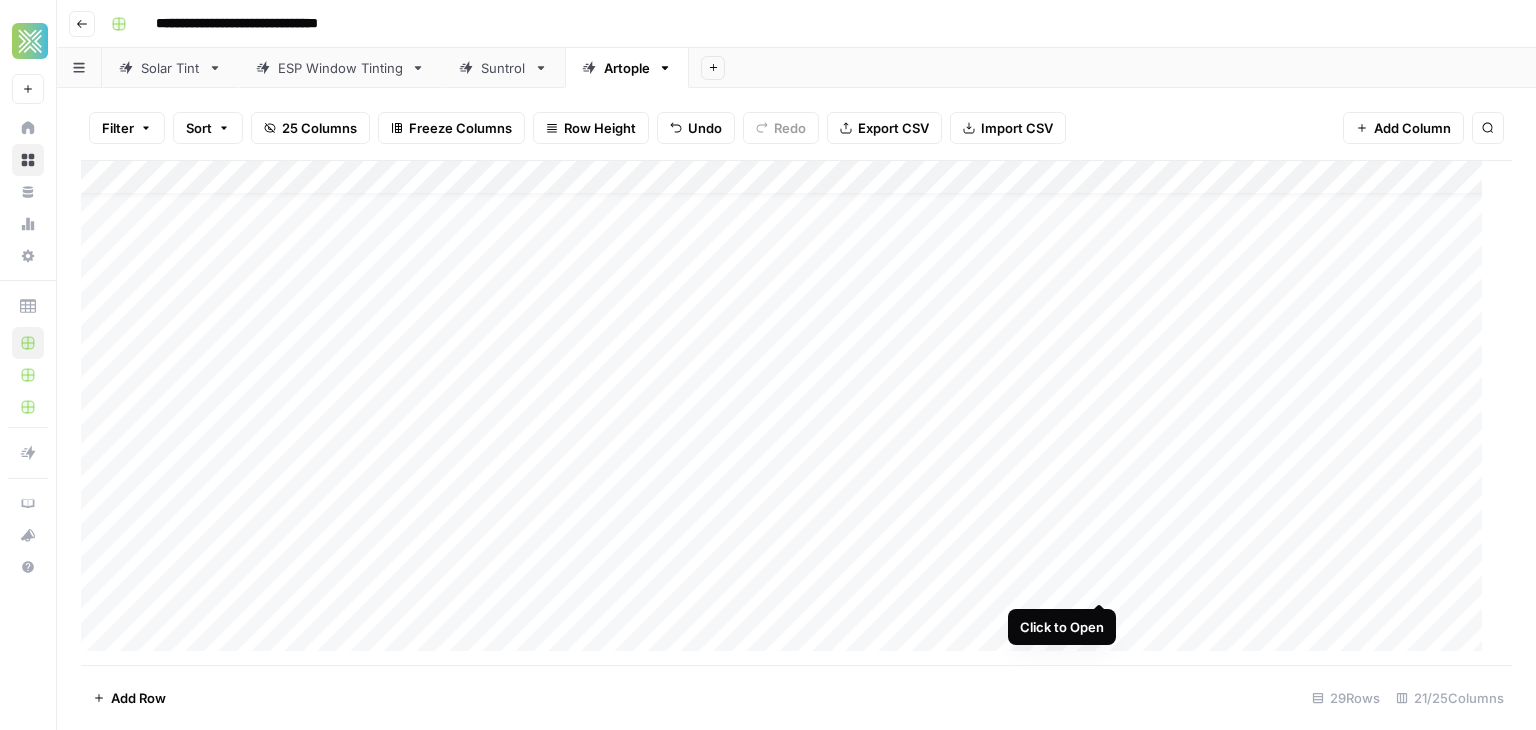 click on "Add Column" at bounding box center [789, 413] 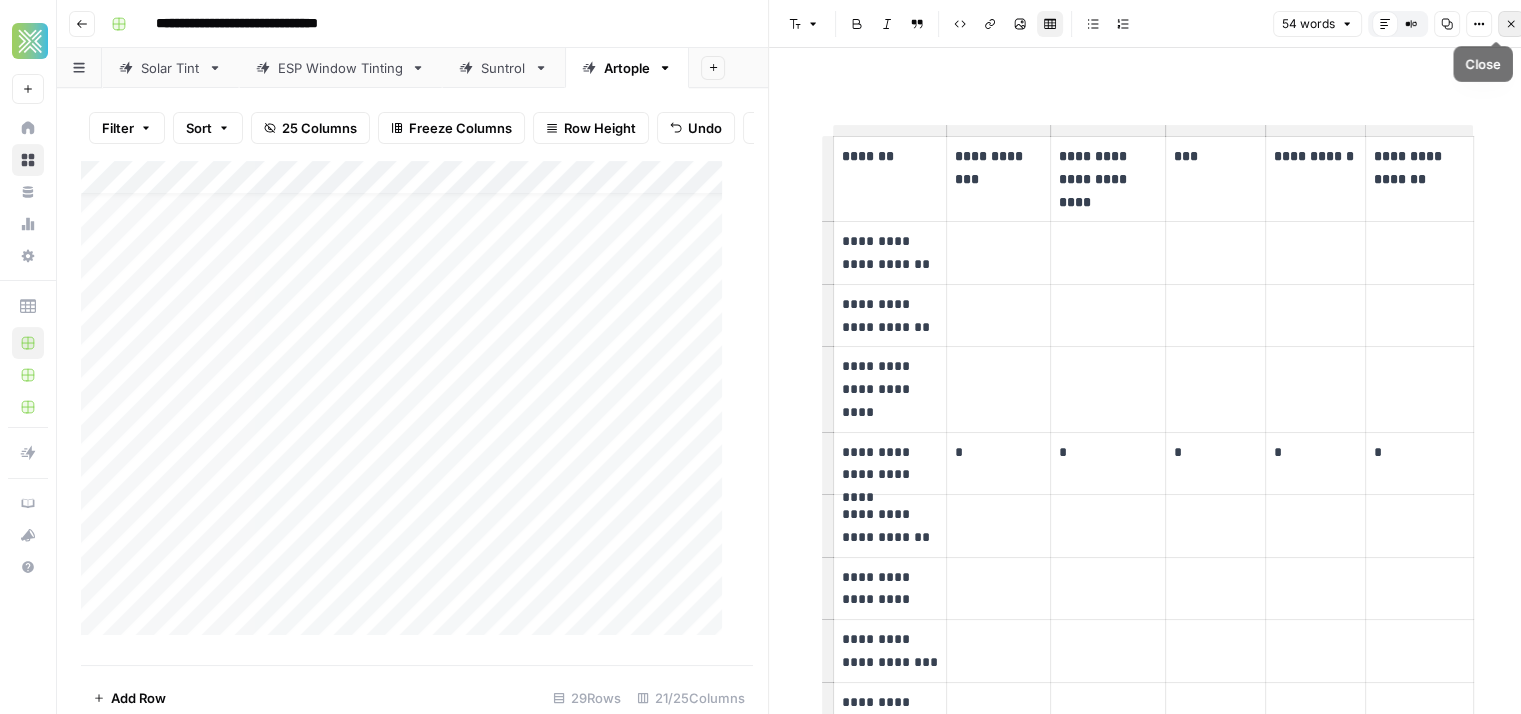 click on "Close" at bounding box center [1511, 24] 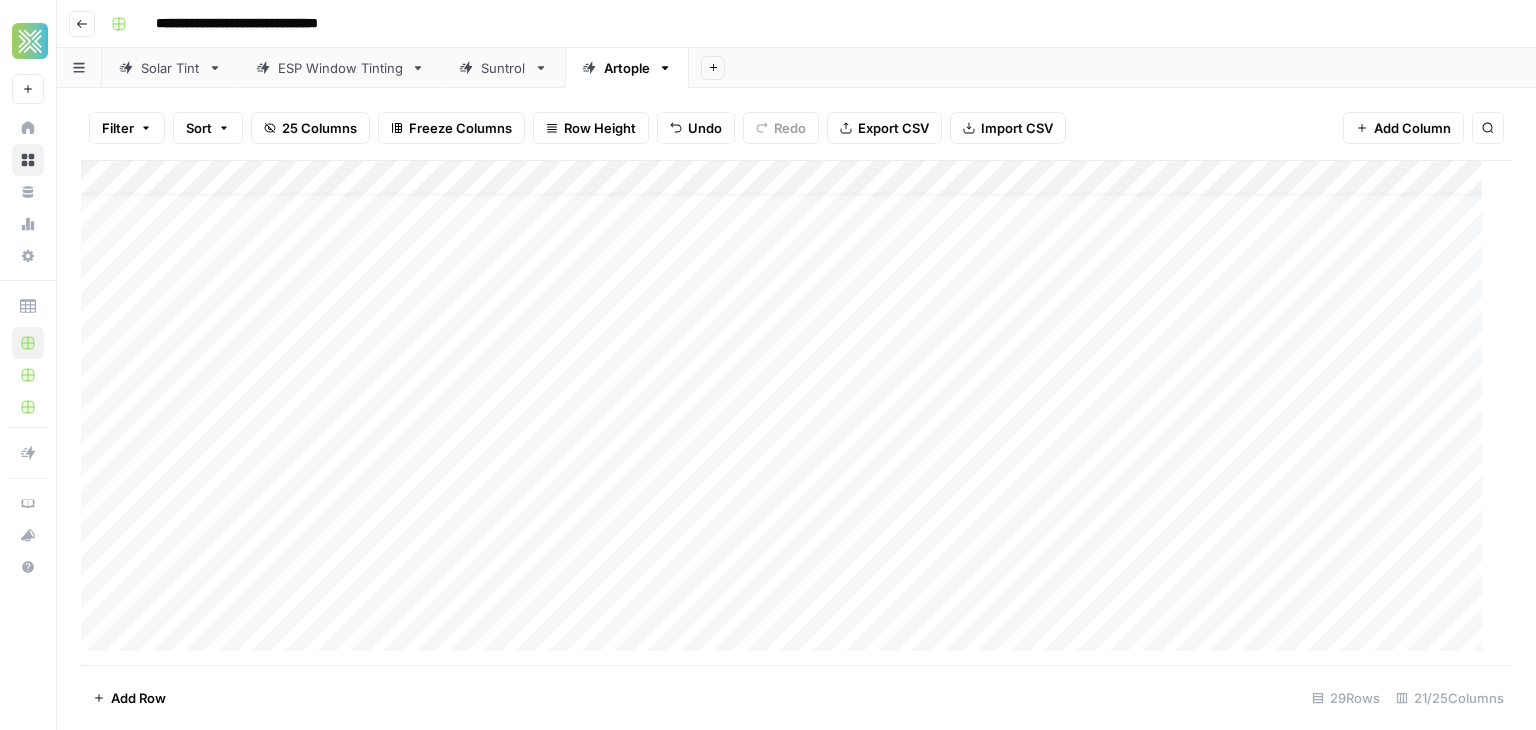 click on "Add Column" at bounding box center (789, 413) 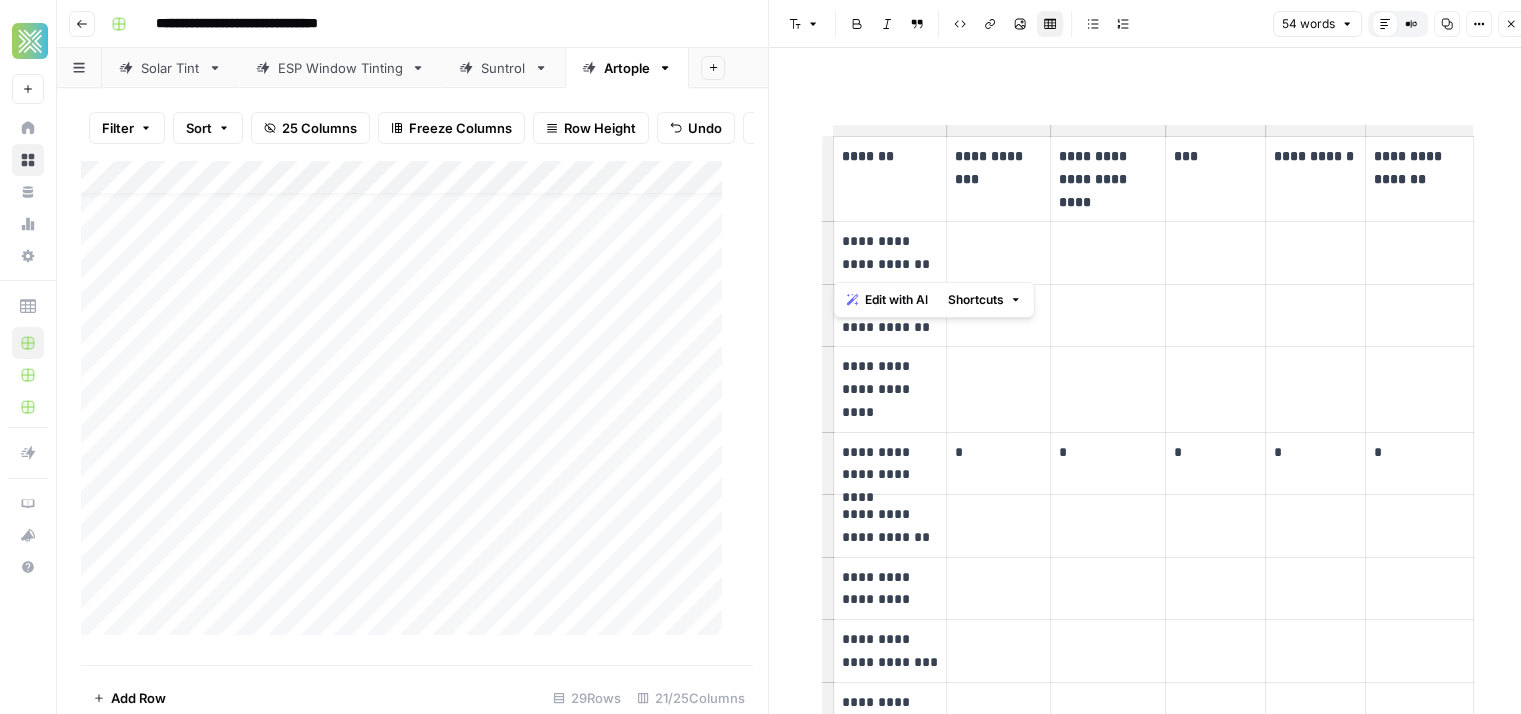 drag, startPoint x: 913, startPoint y: 270, endPoint x: 836, endPoint y: 245, distance: 80.95678 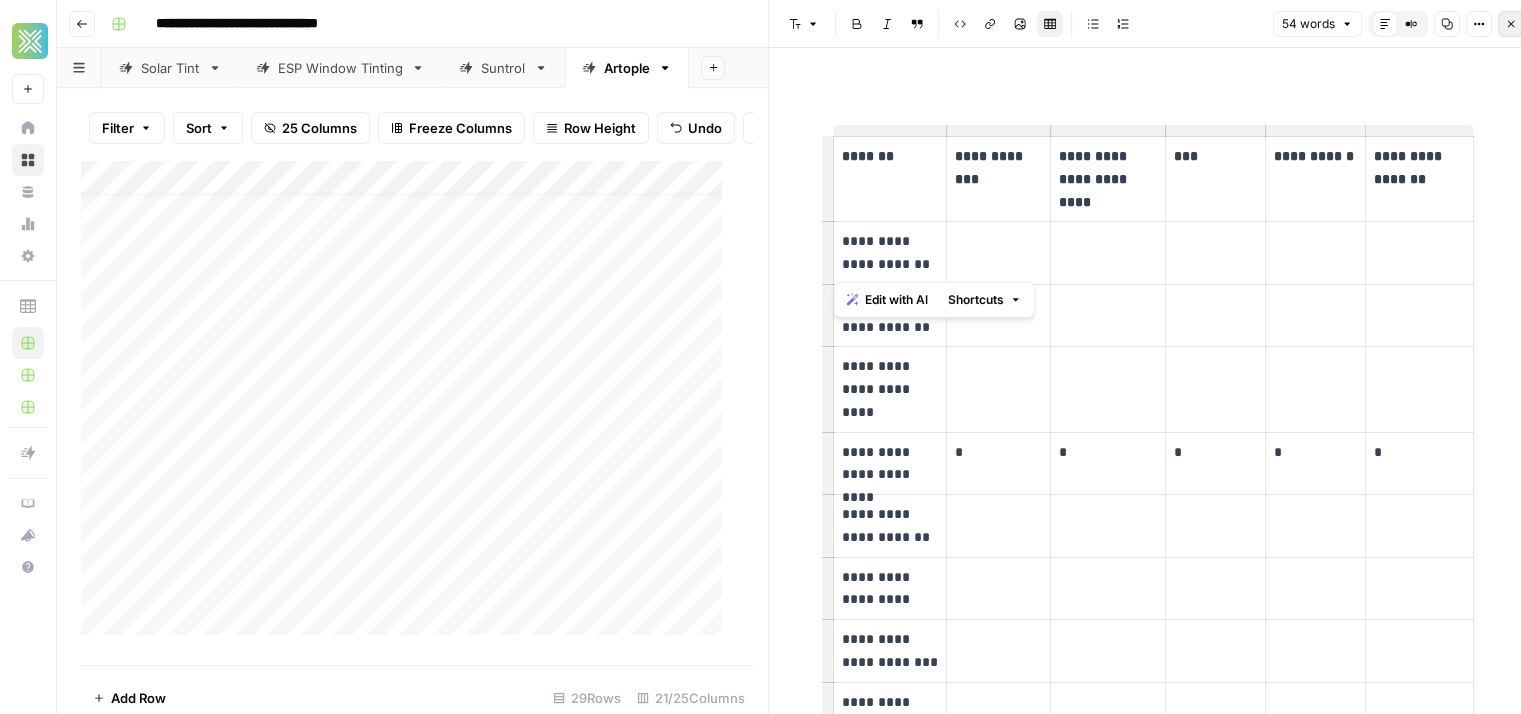 click on "Close" at bounding box center (1511, 24) 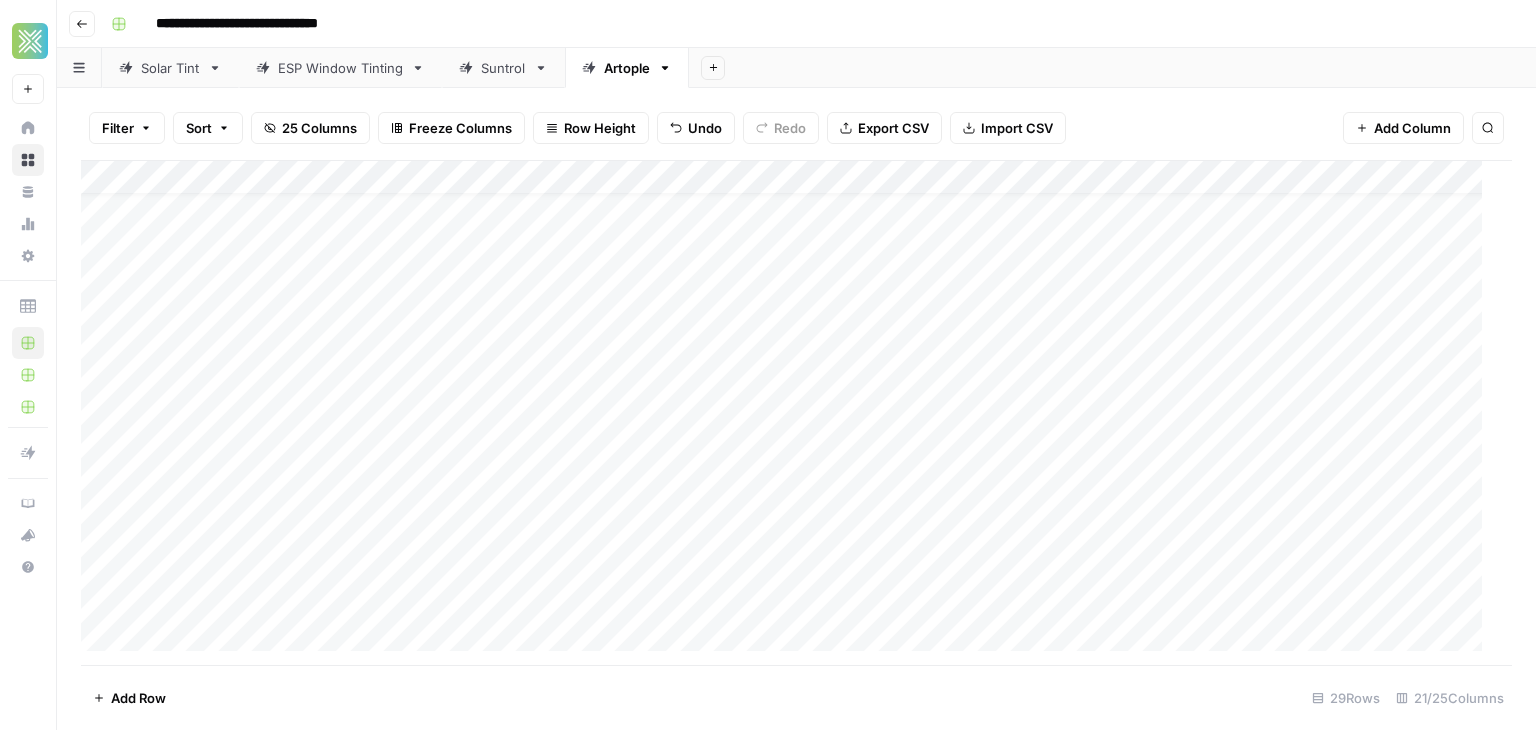 click on "Add Column" at bounding box center (789, 413) 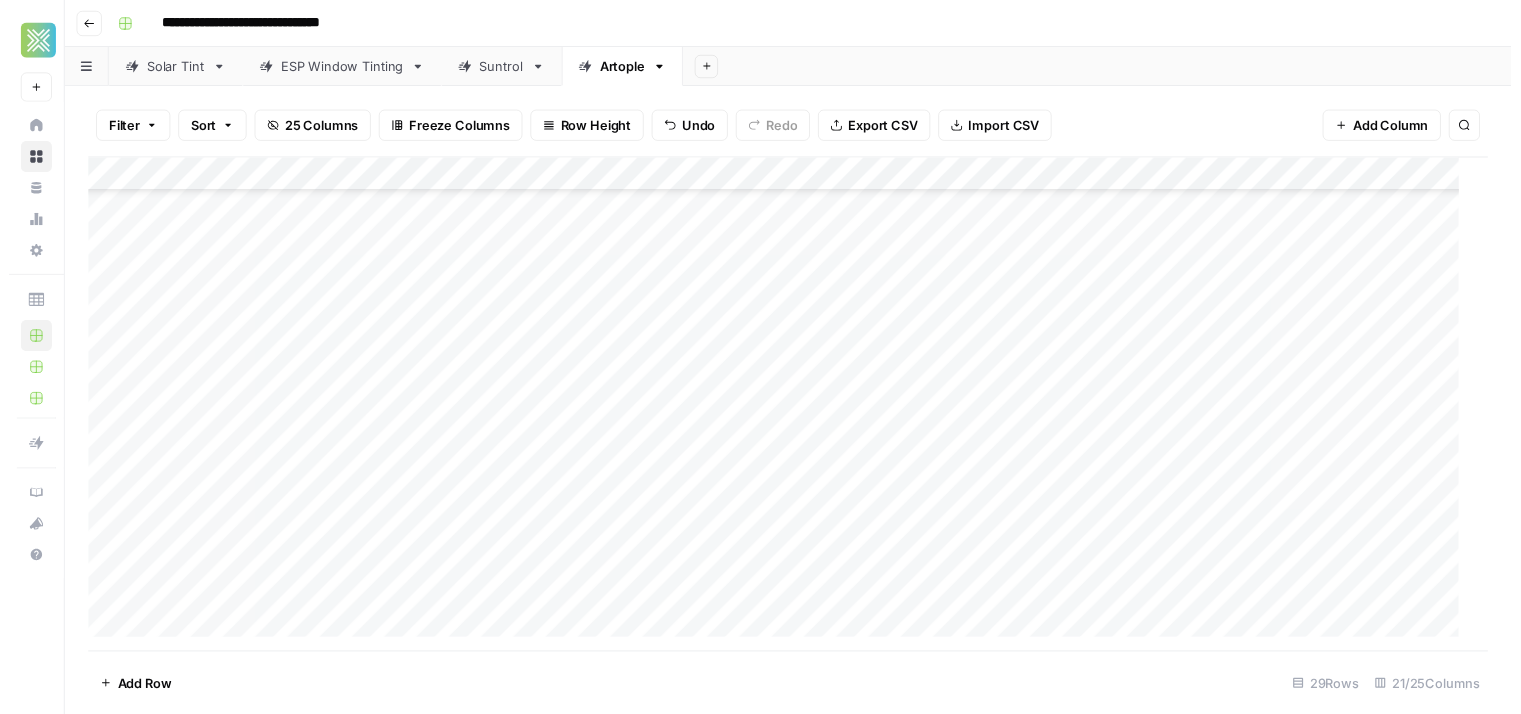 scroll, scrollTop: 143, scrollLeft: 0, axis: vertical 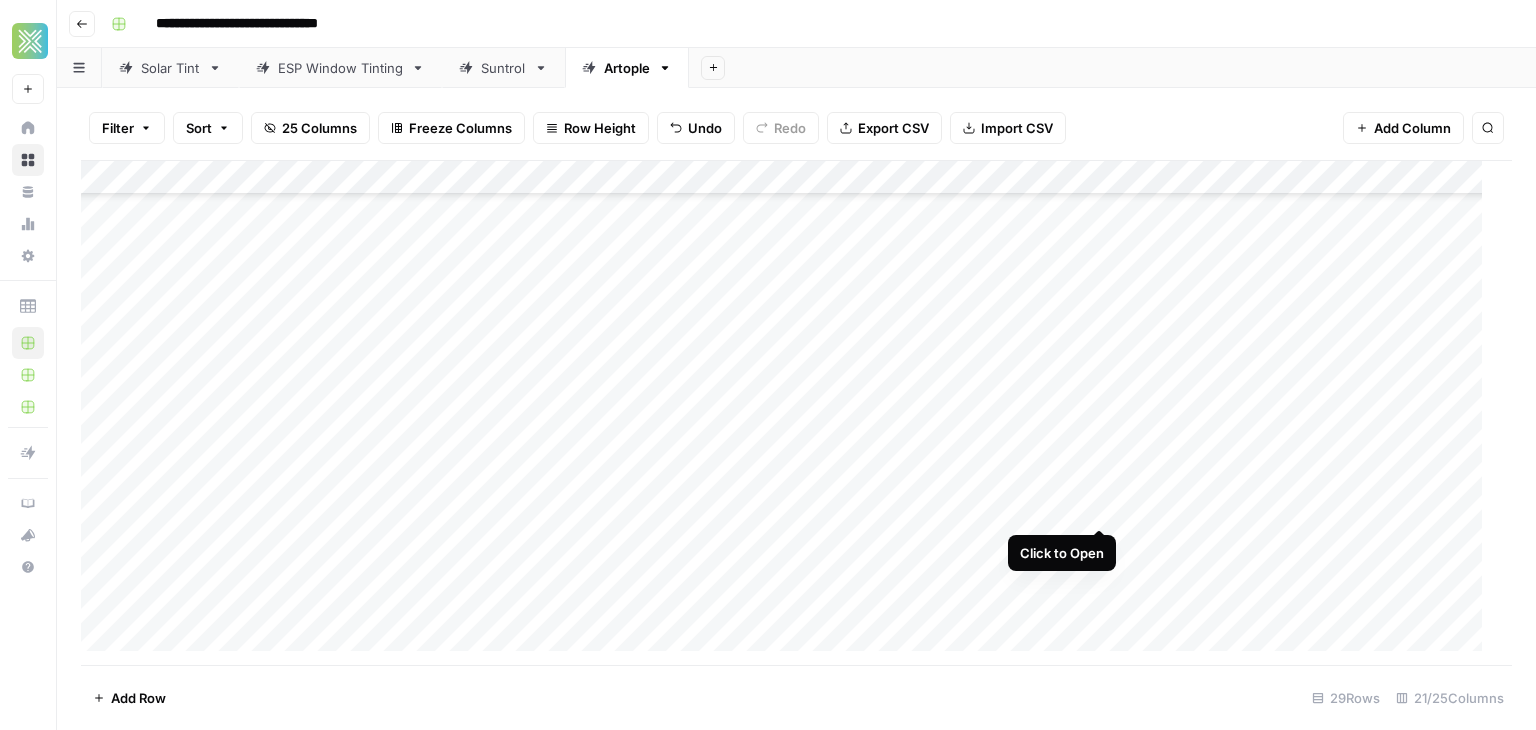 click on "Add Column" at bounding box center [789, 413] 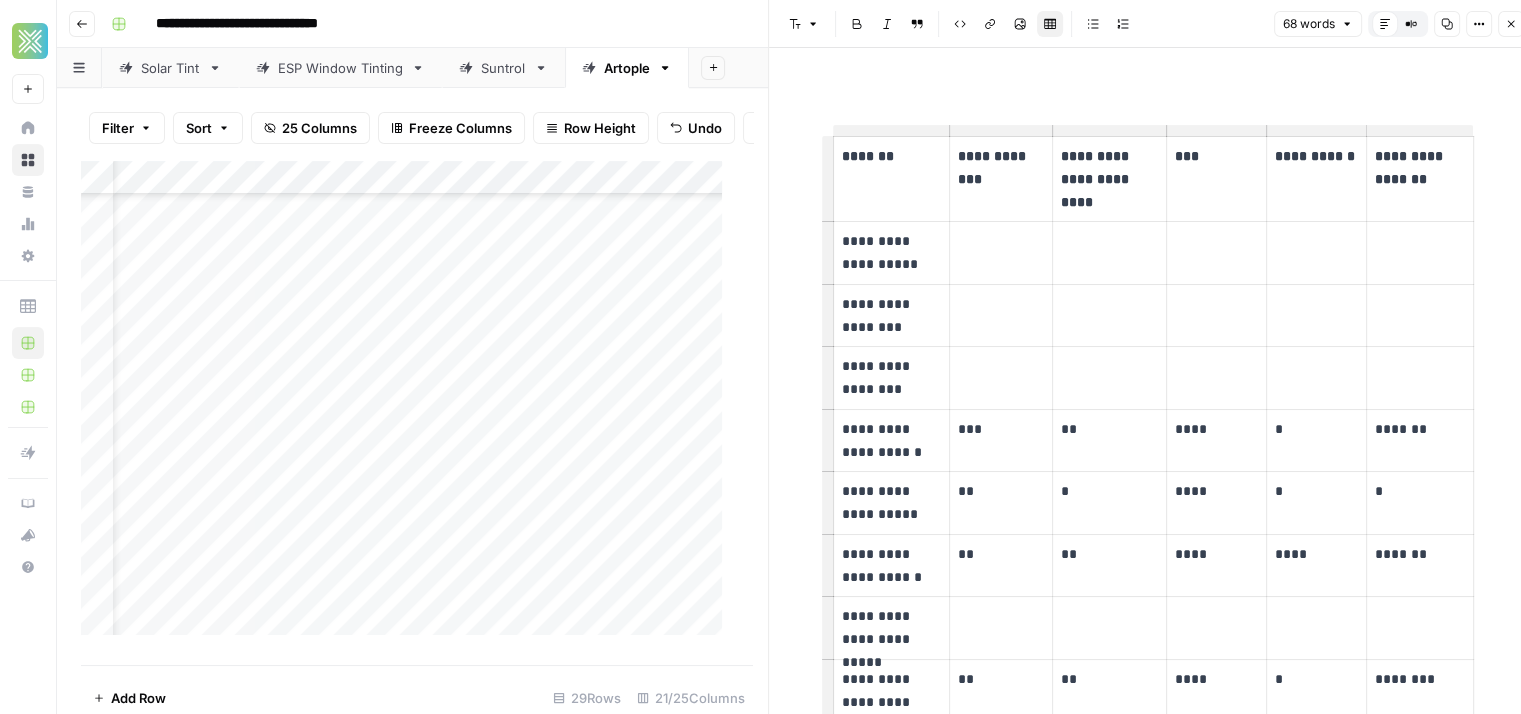 scroll, scrollTop: 143, scrollLeft: 64, axis: both 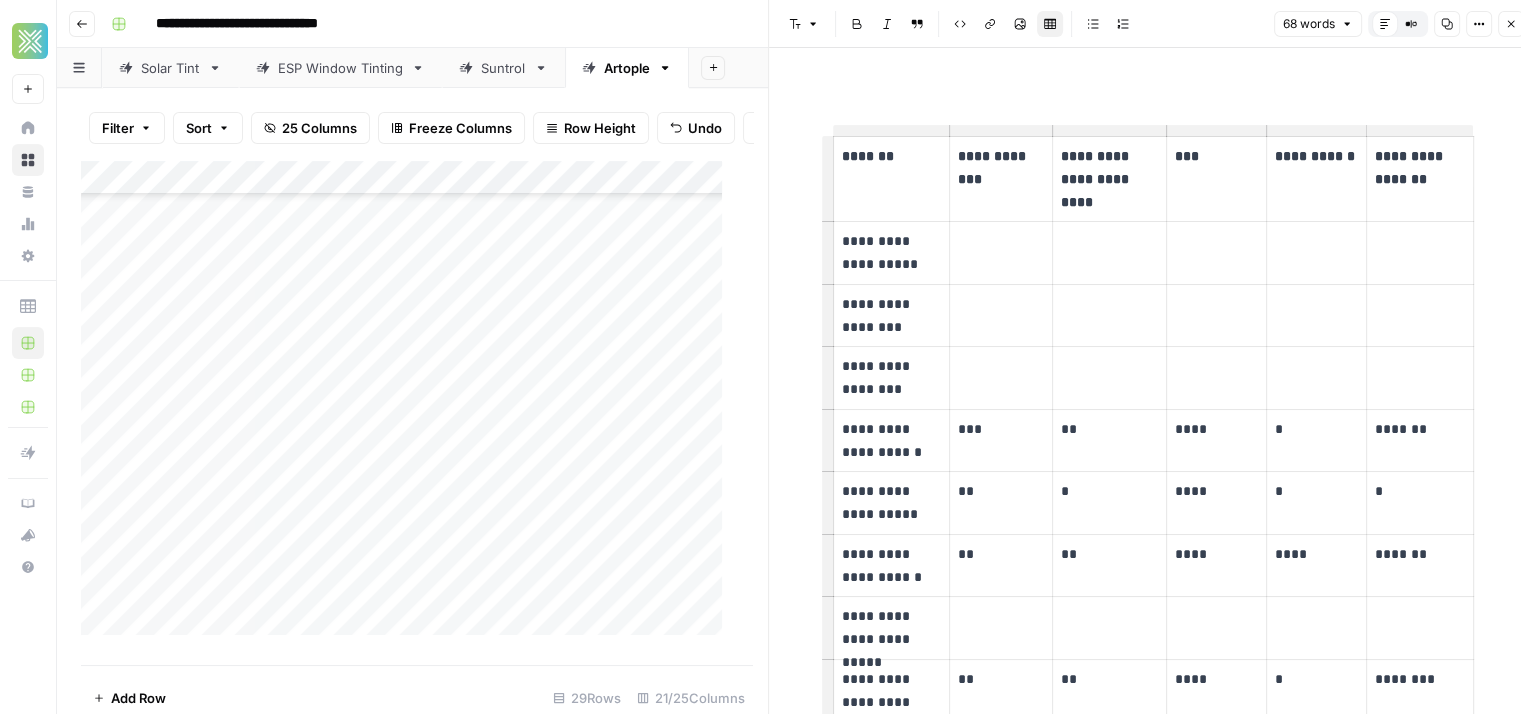 drag, startPoint x: 917, startPoint y: 456, endPoint x: 840, endPoint y: 425, distance: 83.00603 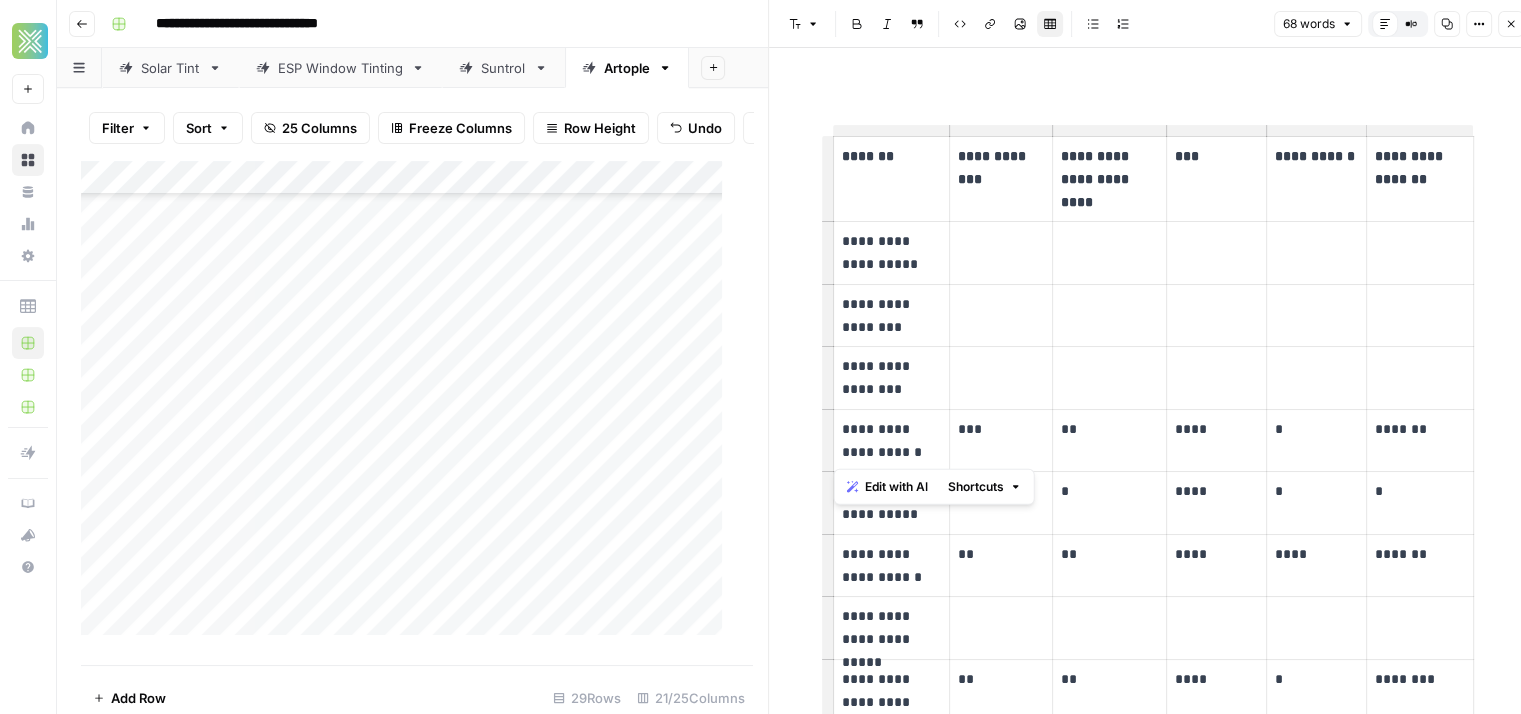 drag, startPoint x: 908, startPoint y: 453, endPoint x: 832, endPoint y: 431, distance: 79.12016 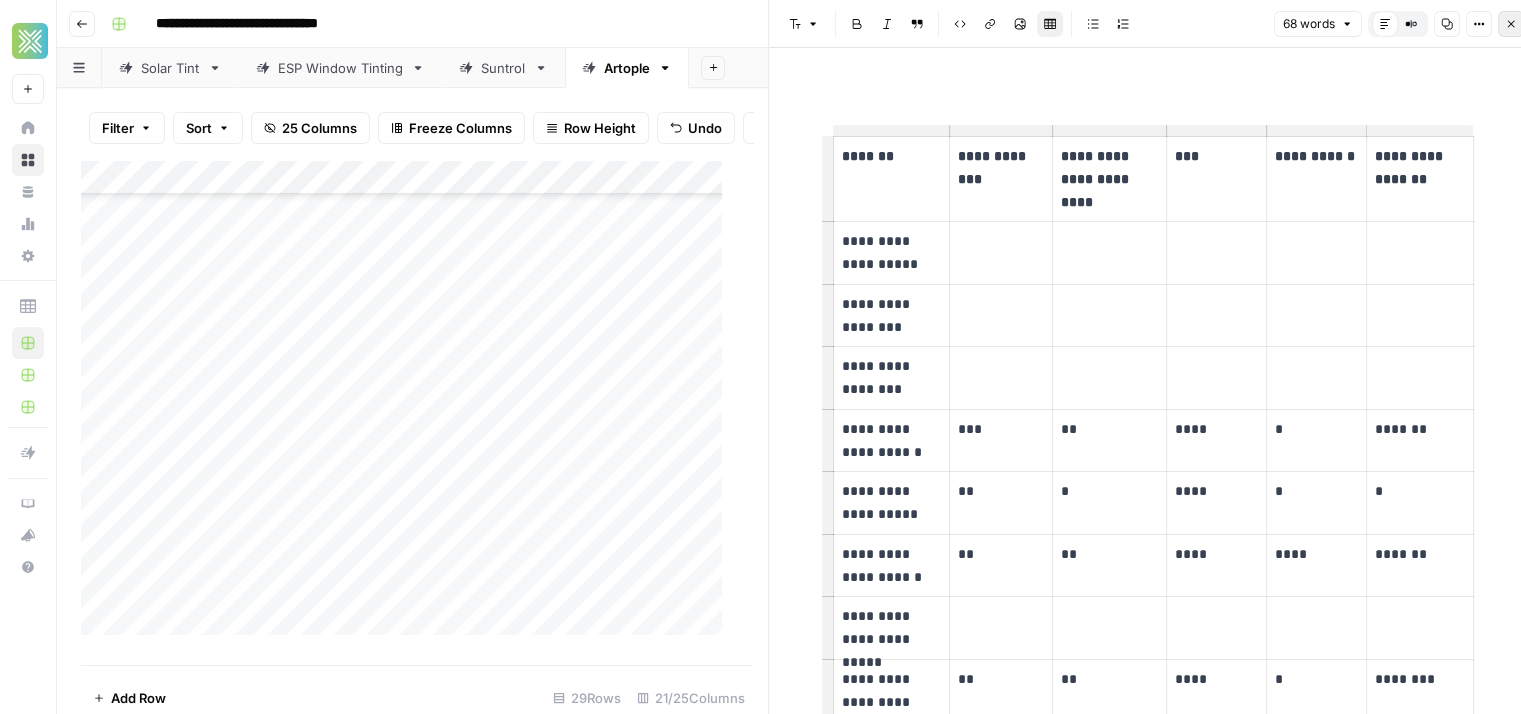 click 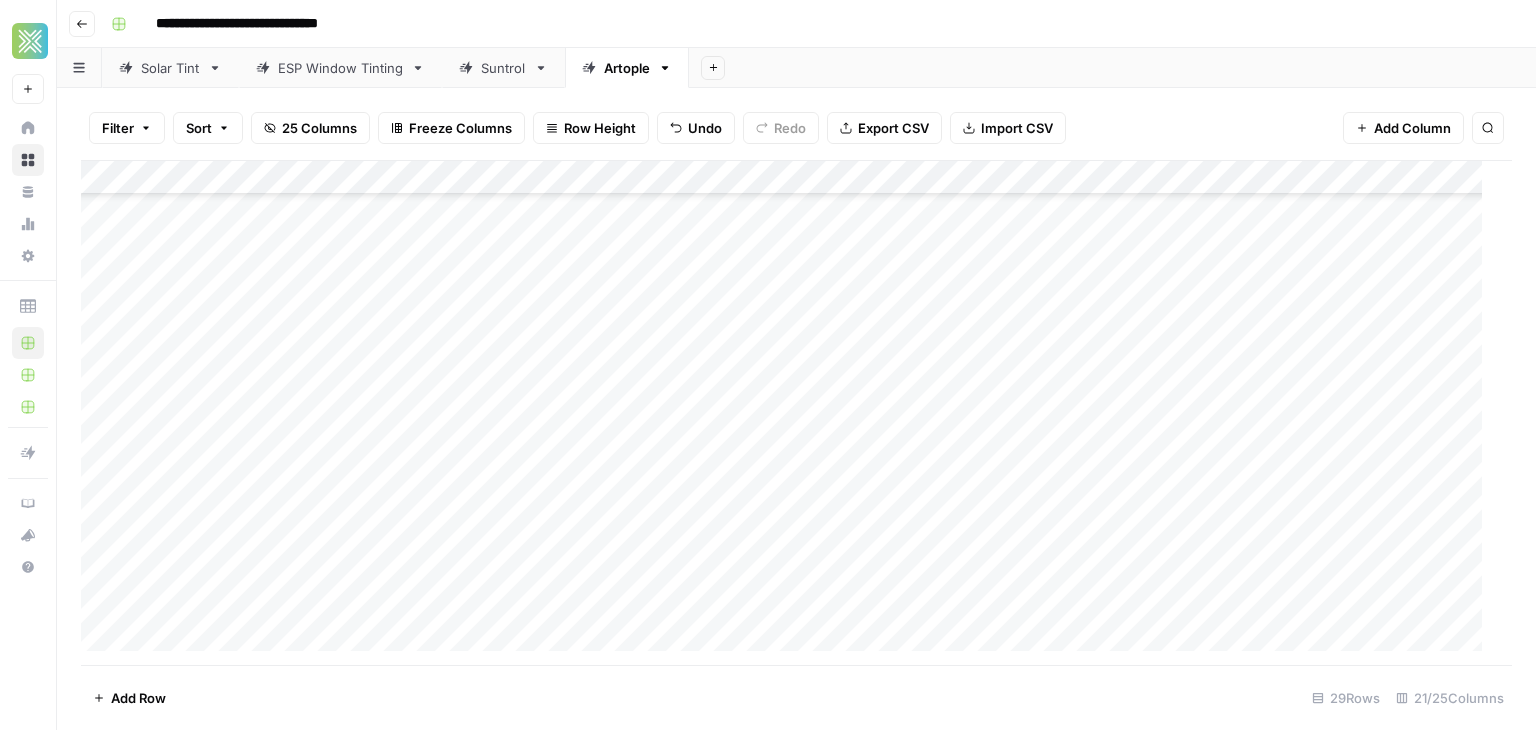 click on "Add Column" at bounding box center (789, 413) 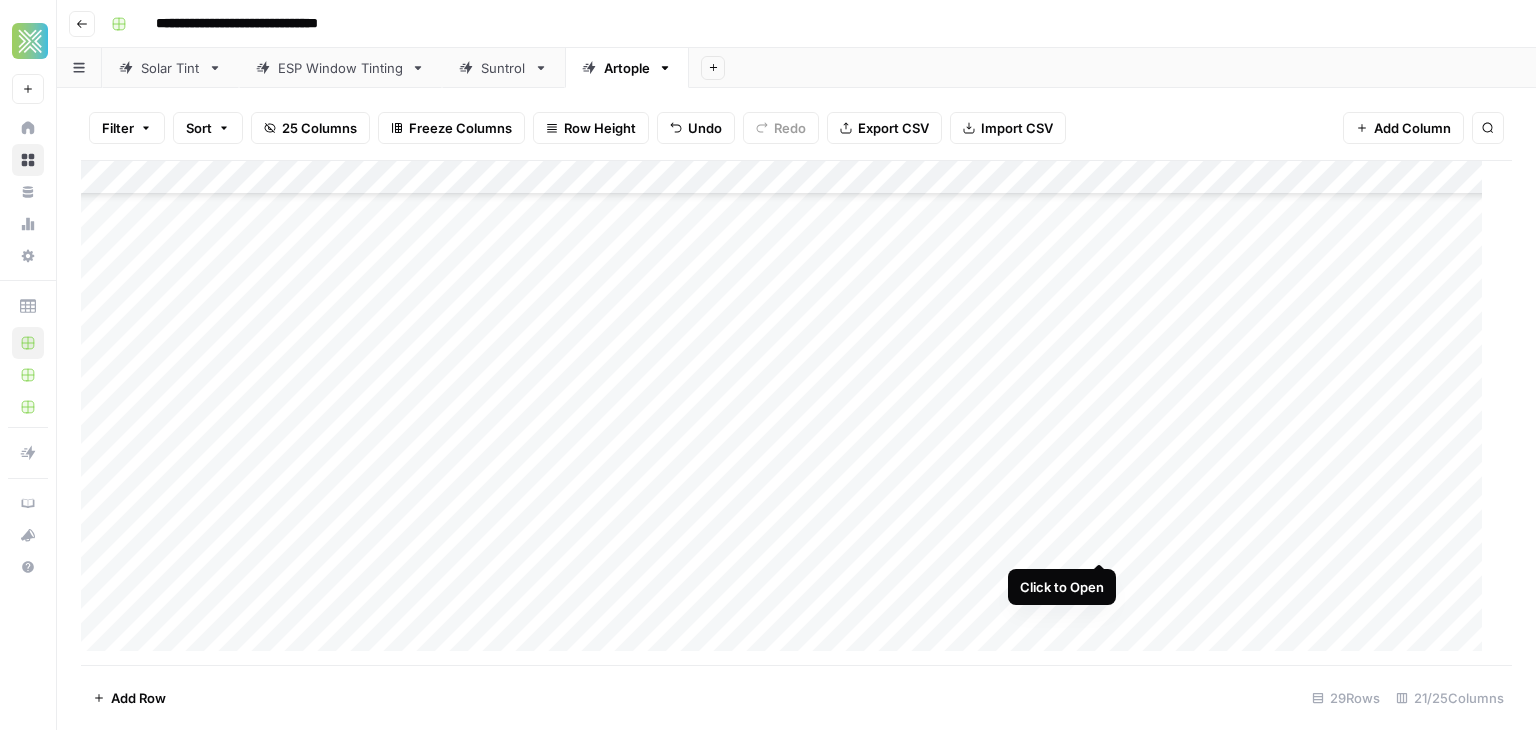 click on "Add Column" at bounding box center (789, 413) 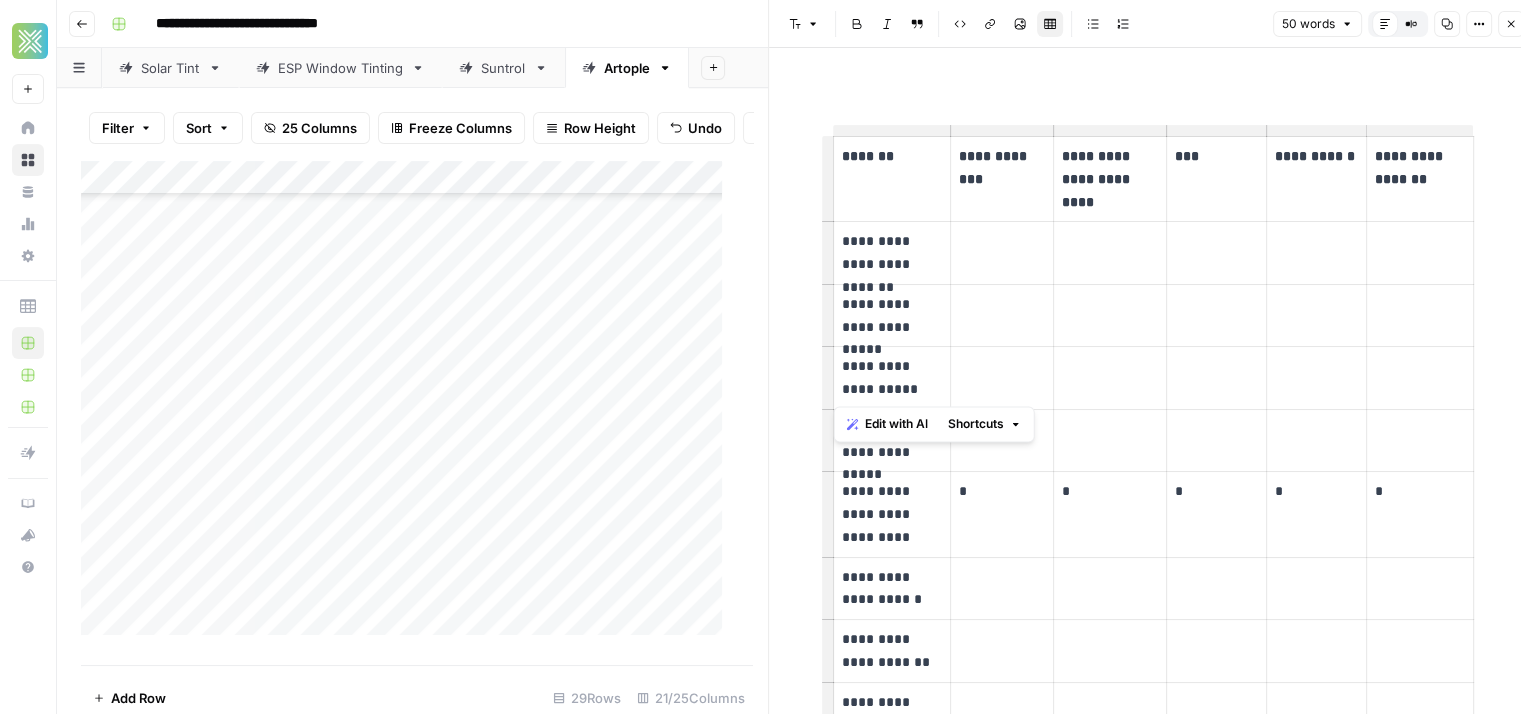 drag, startPoint x: 901, startPoint y: 389, endPoint x: 833, endPoint y: 364, distance: 72.44998 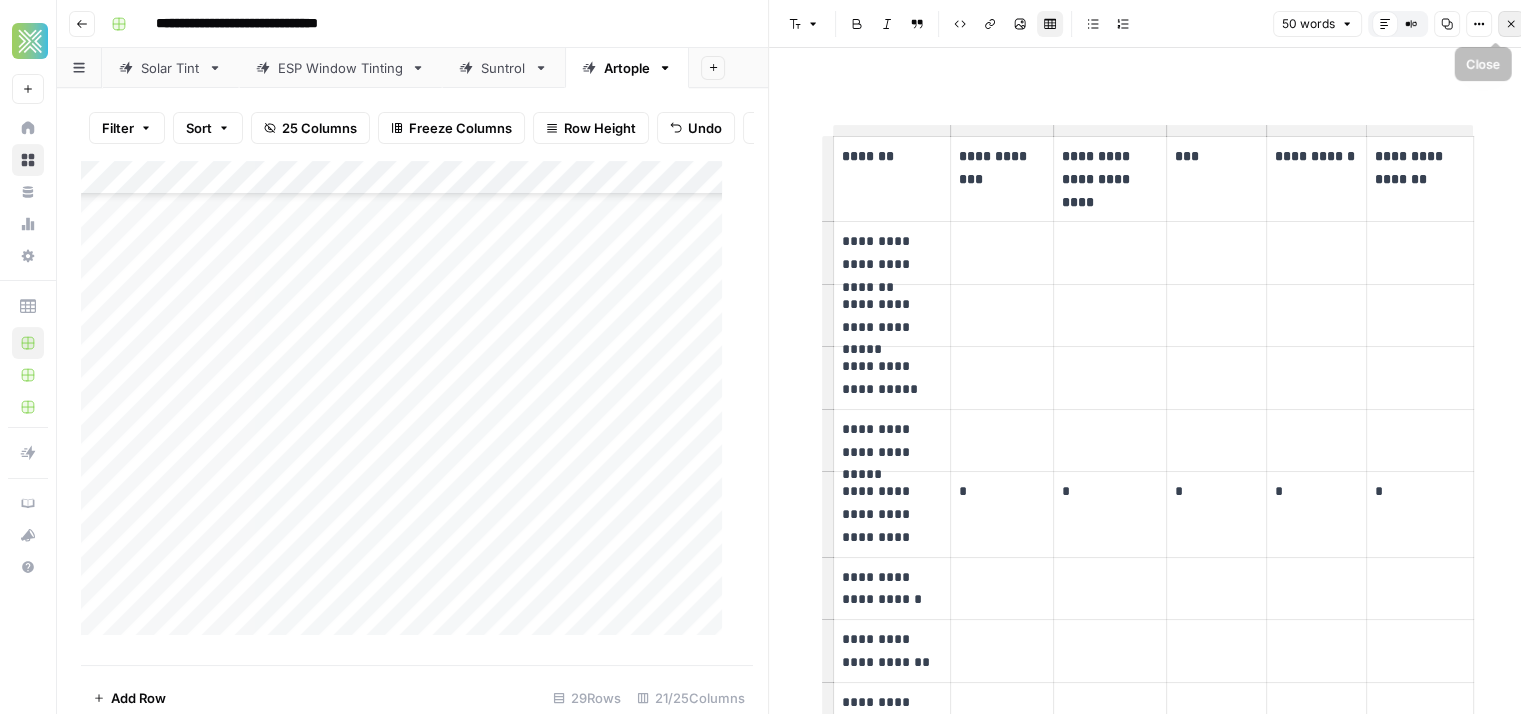 click 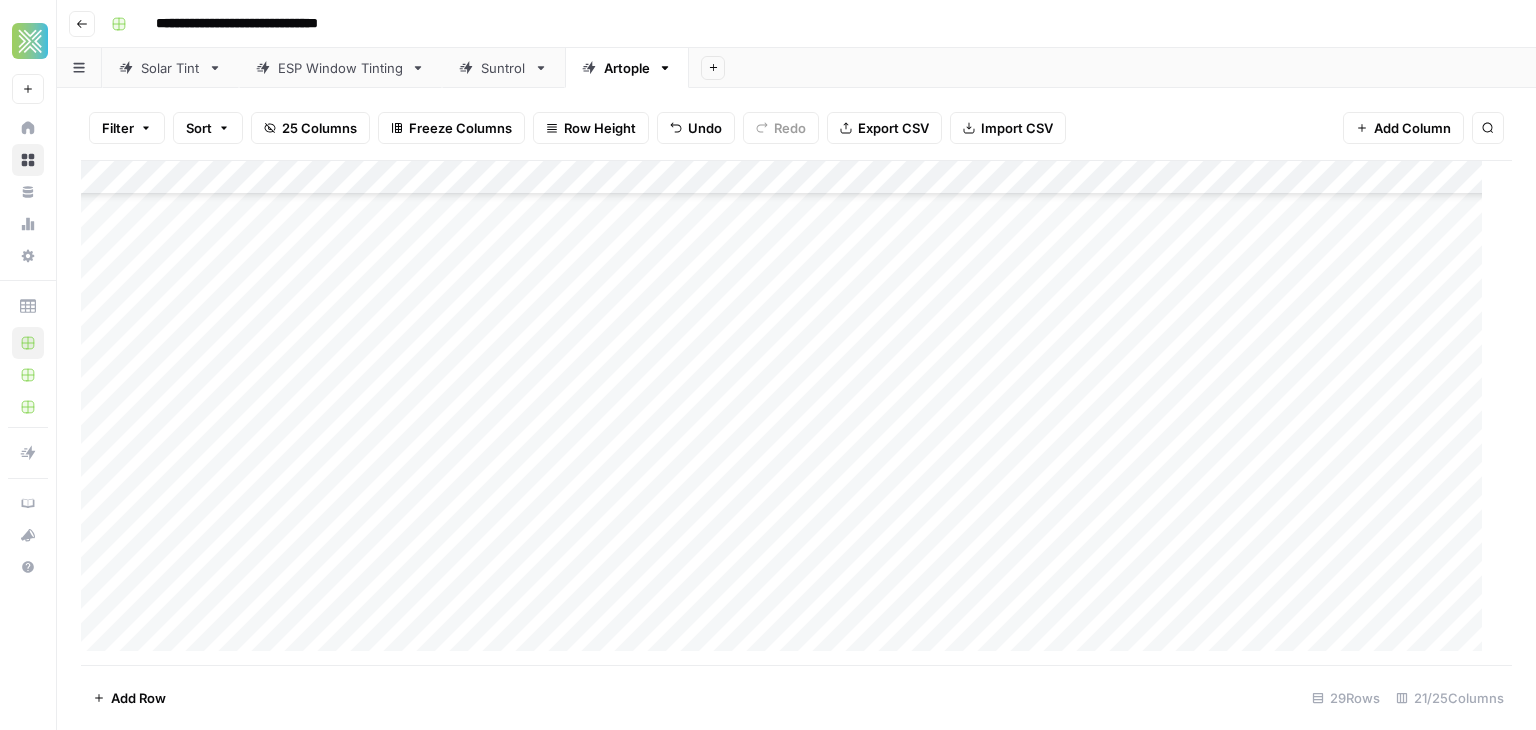 click on "Add Column" at bounding box center [789, 413] 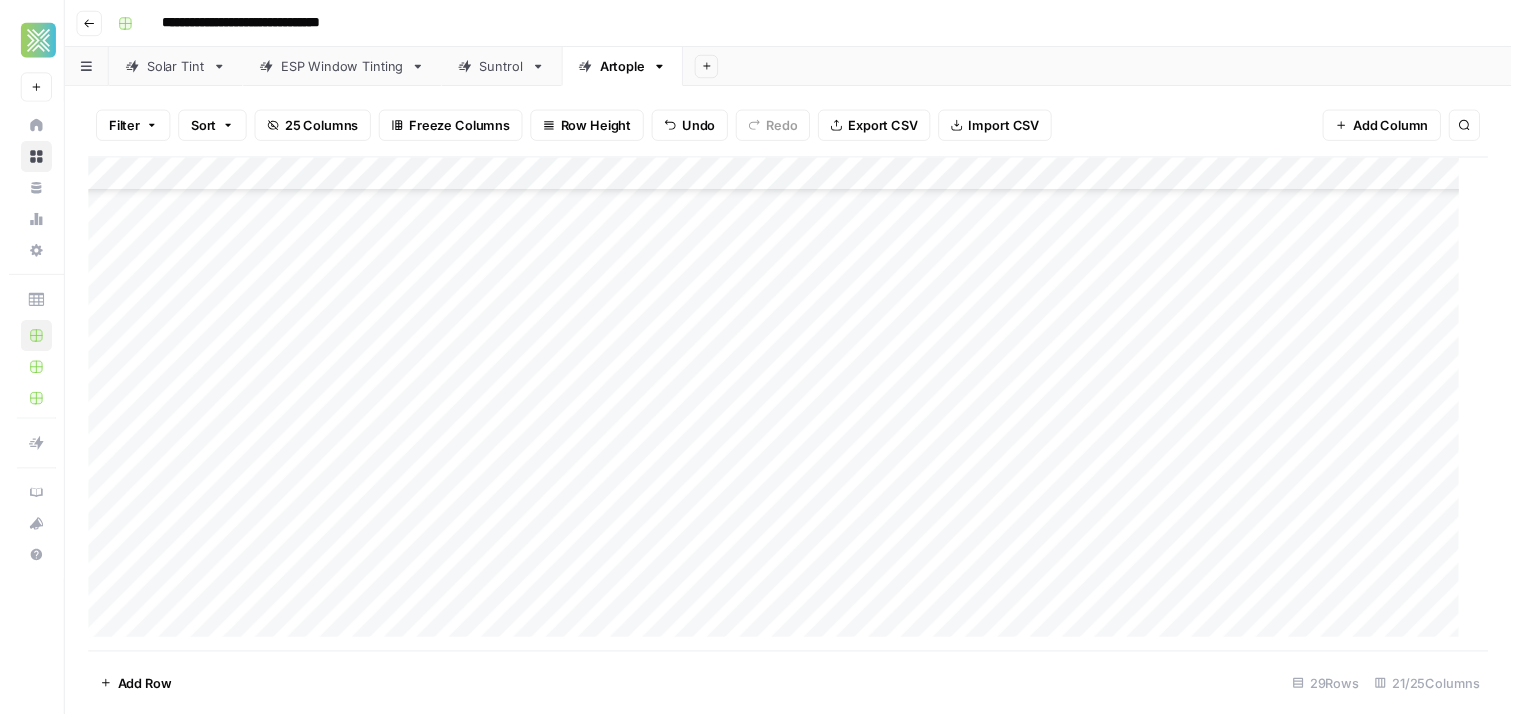 scroll, scrollTop: 191, scrollLeft: 0, axis: vertical 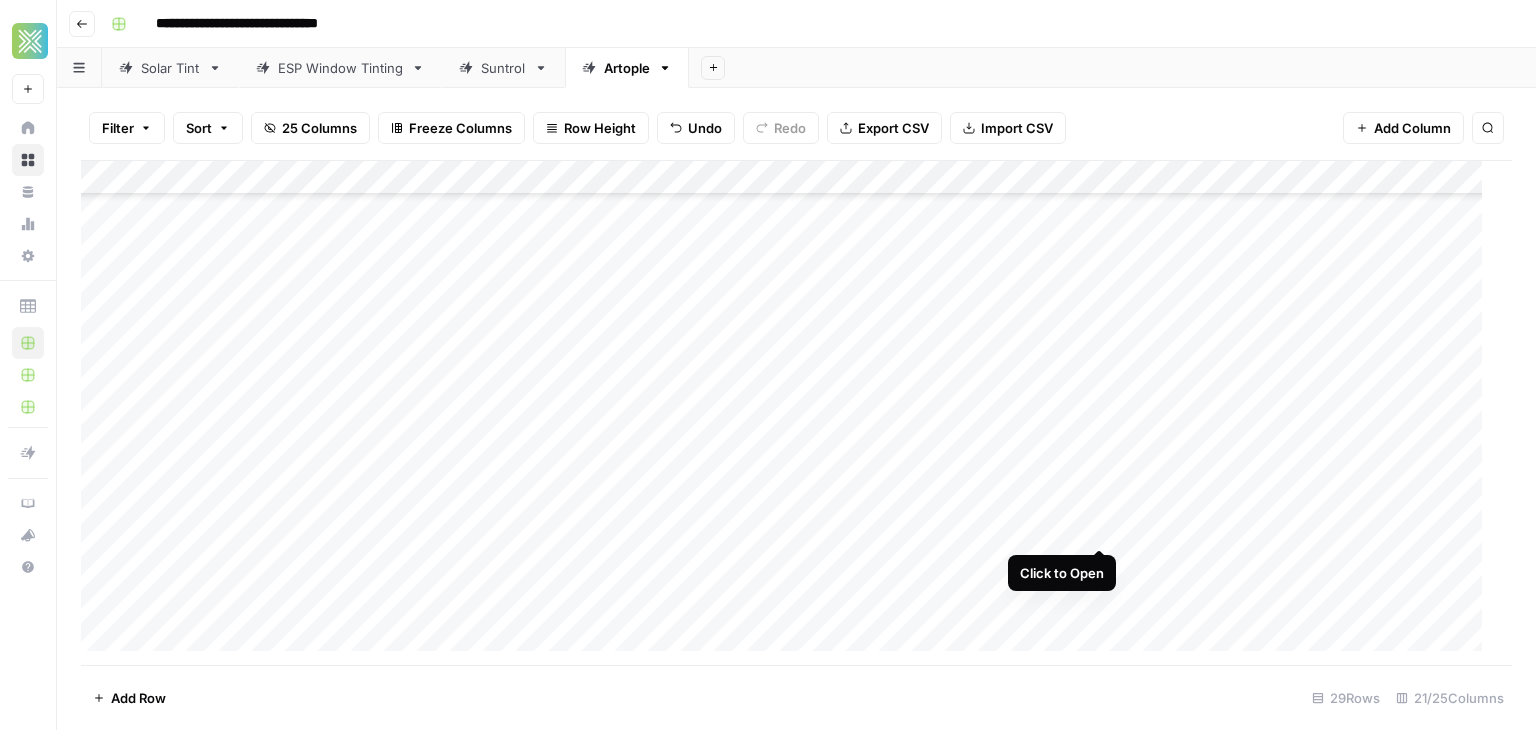 click on "Add Column" at bounding box center [789, 413] 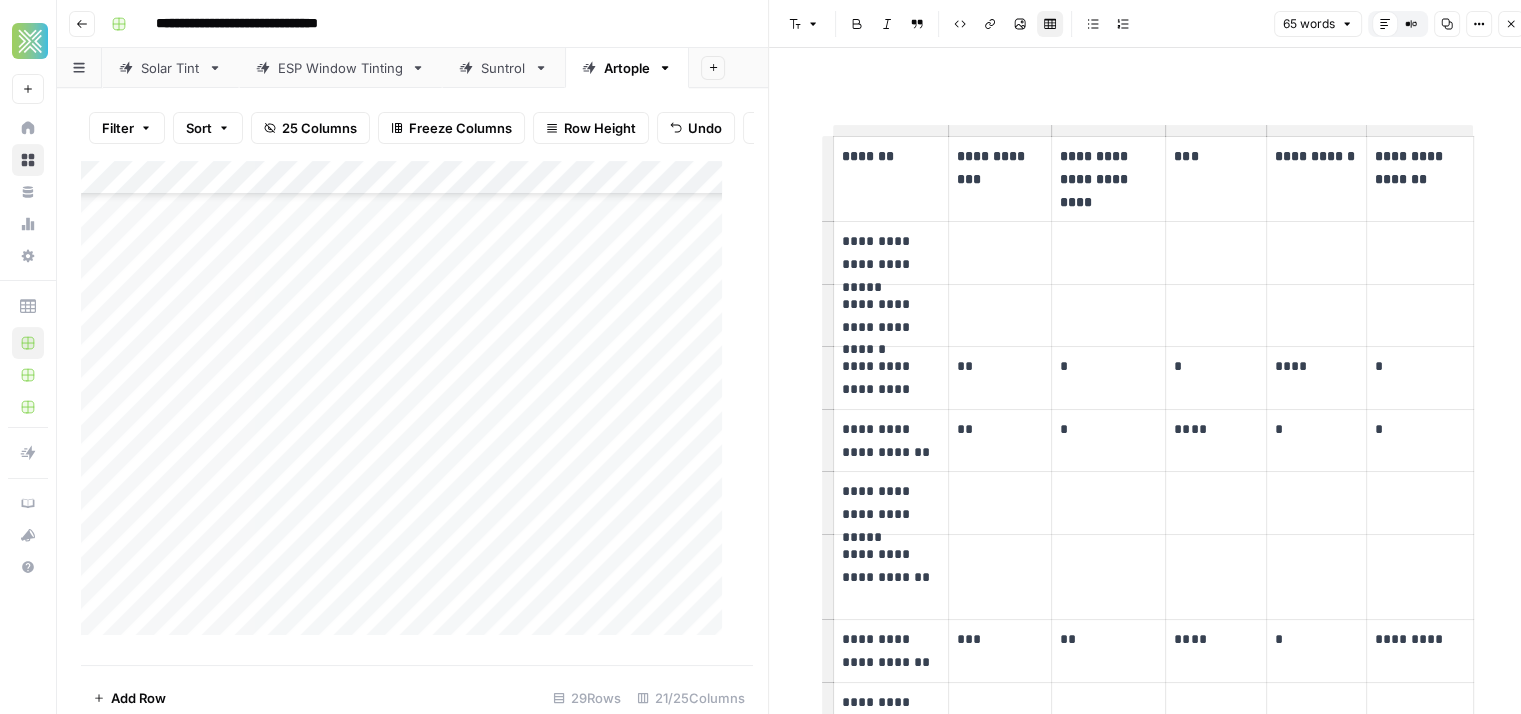 scroll, scrollTop: 276, scrollLeft: 0, axis: vertical 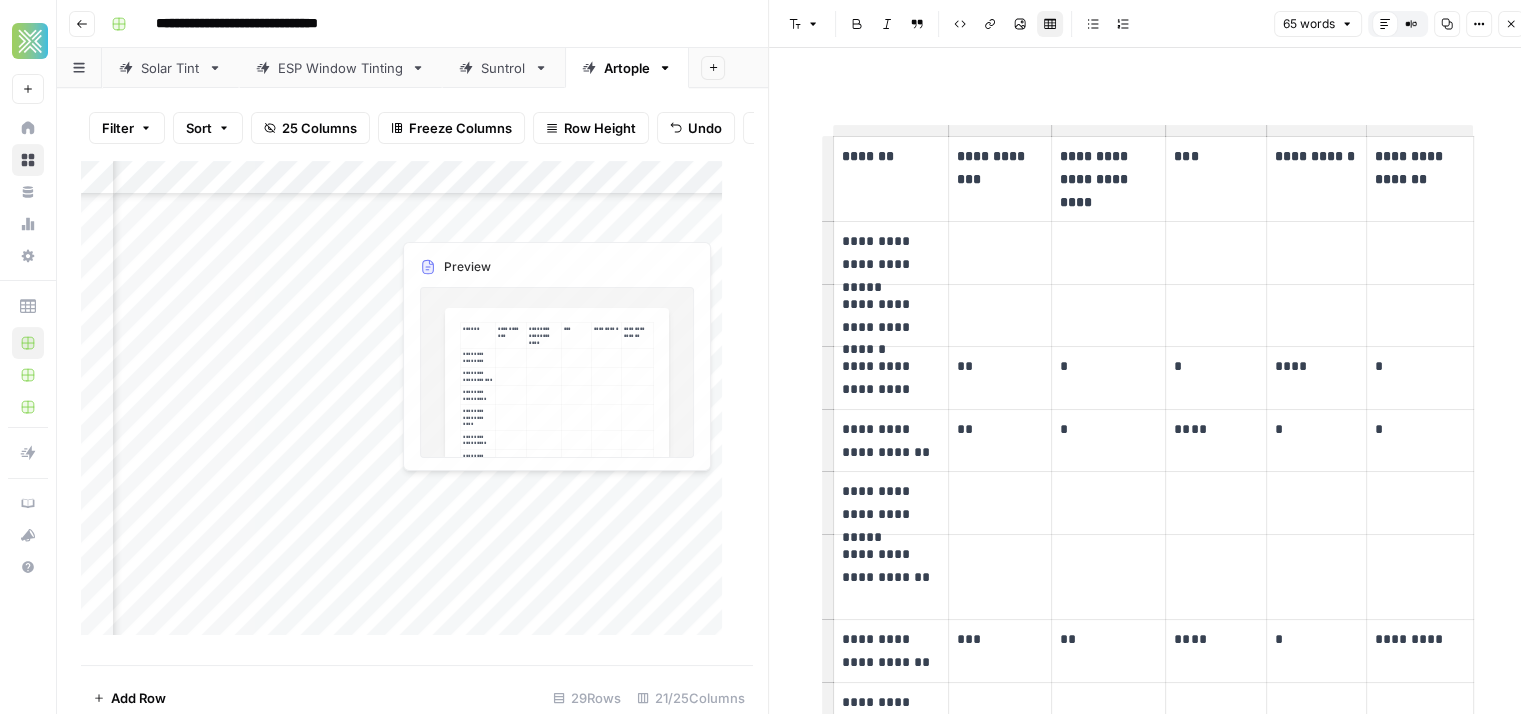 click on "Add Column" at bounding box center (409, 406) 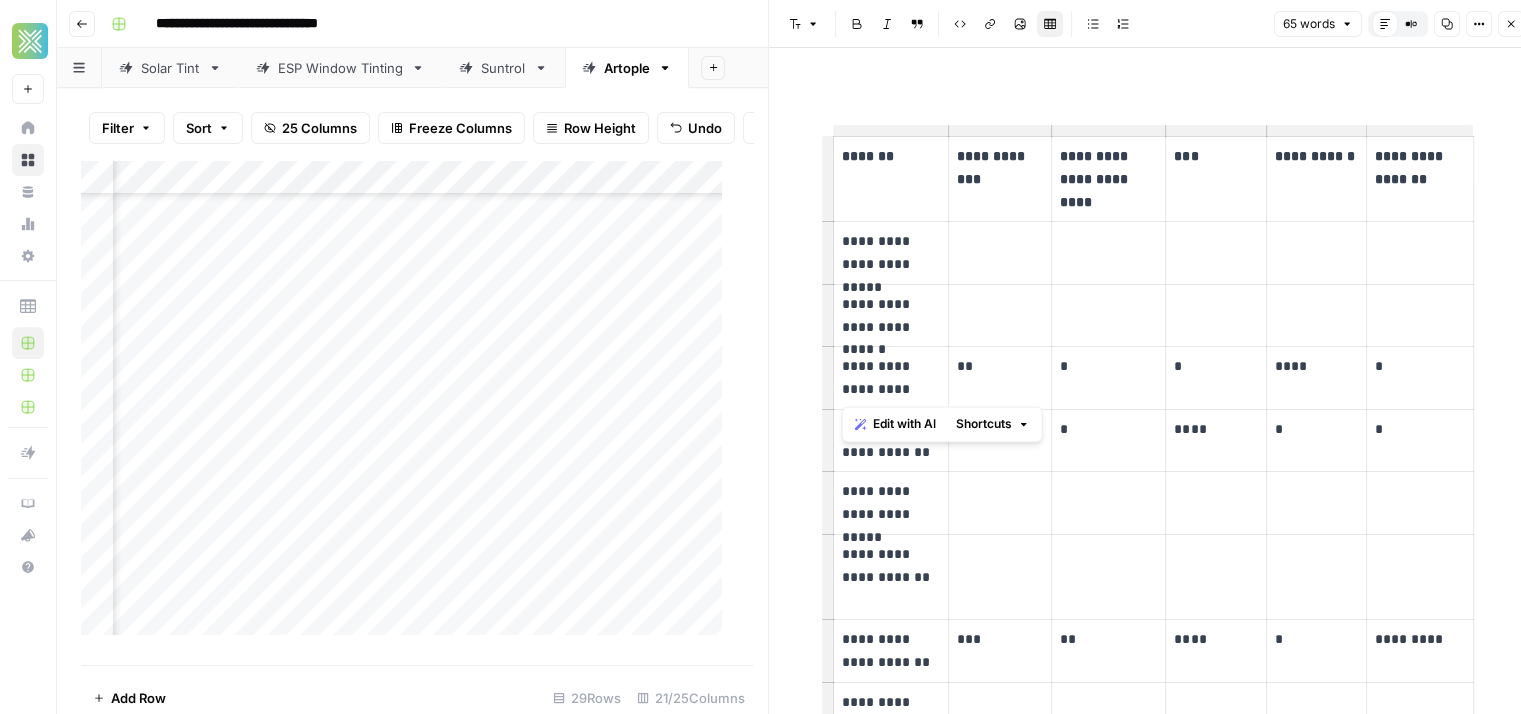 drag, startPoint x: 888, startPoint y: 403, endPoint x: 840, endPoint y: 365, distance: 61.220913 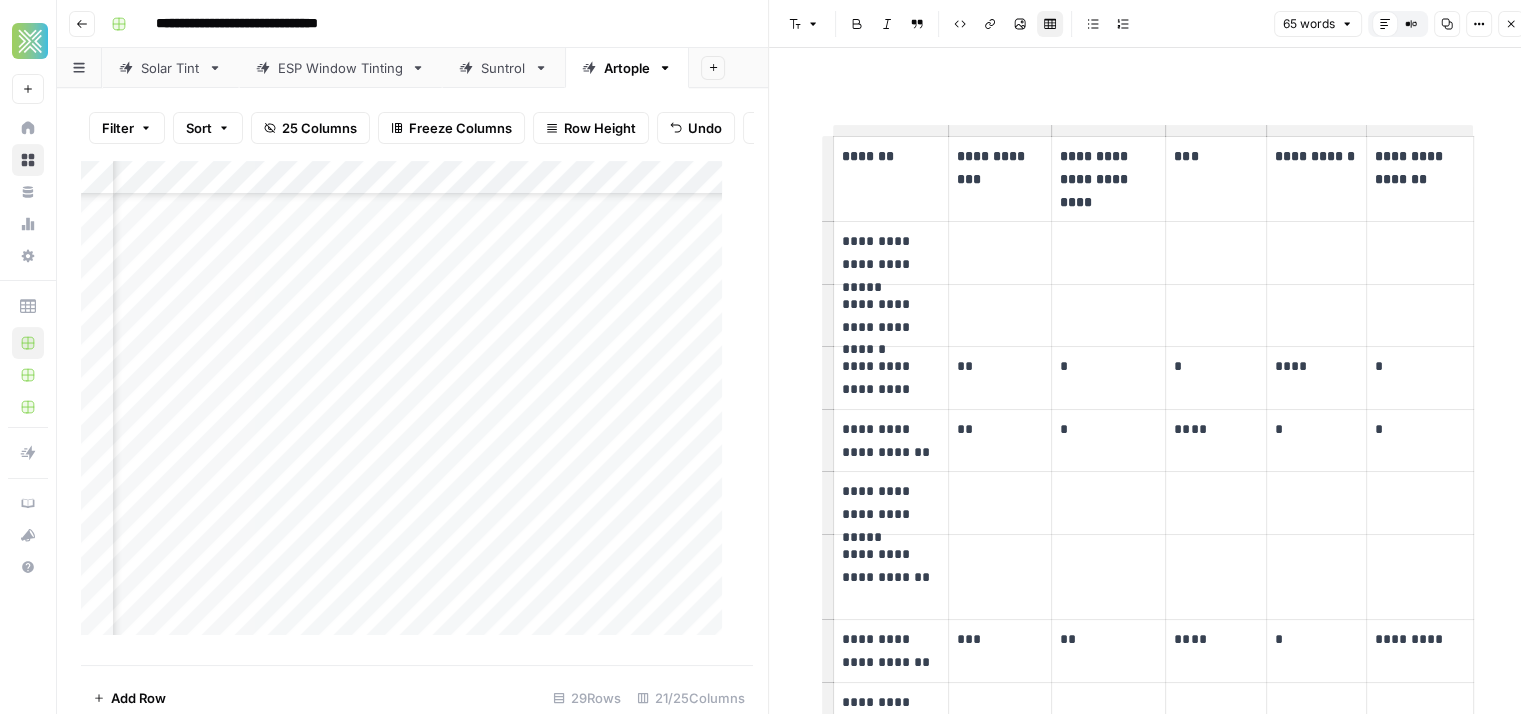 click on "**********" at bounding box center (891, 378) 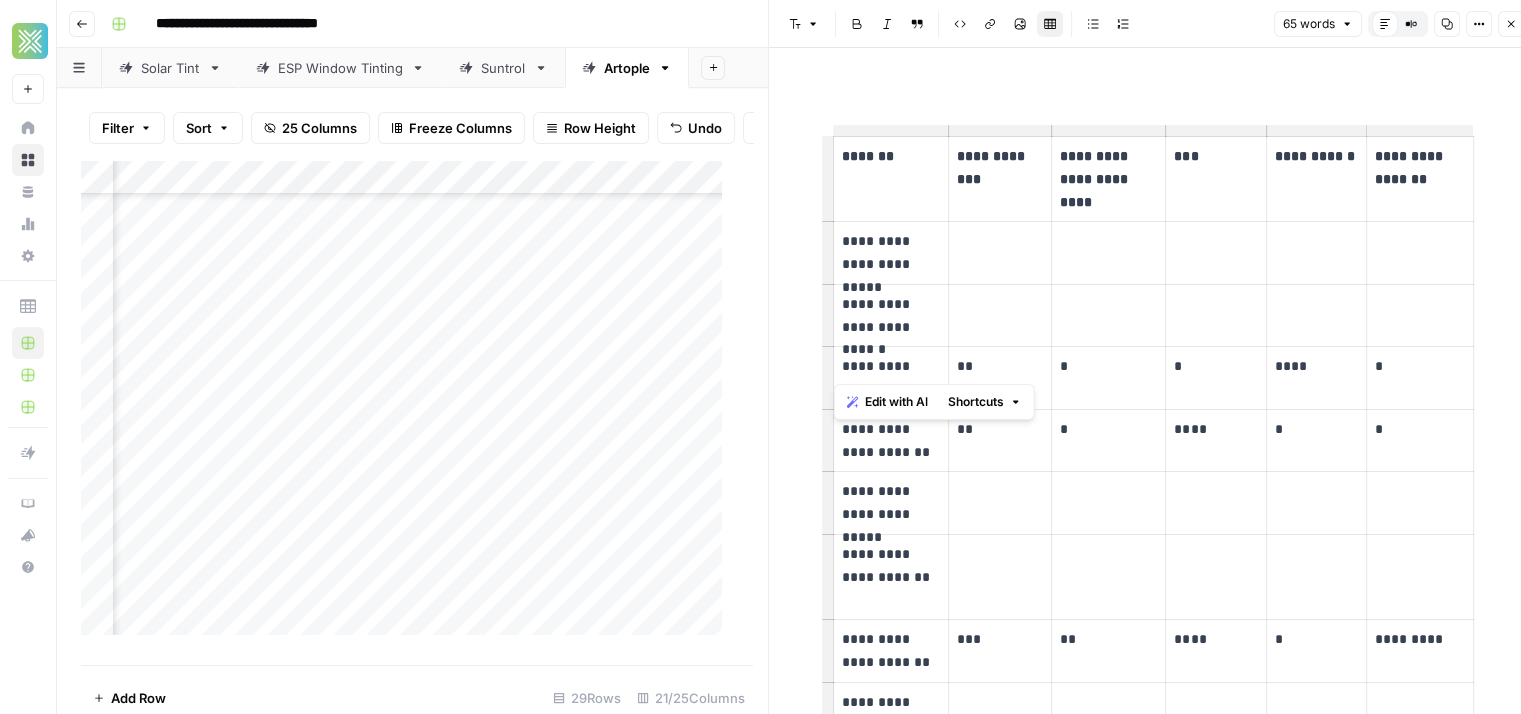 click on "**********" at bounding box center [891, 378] 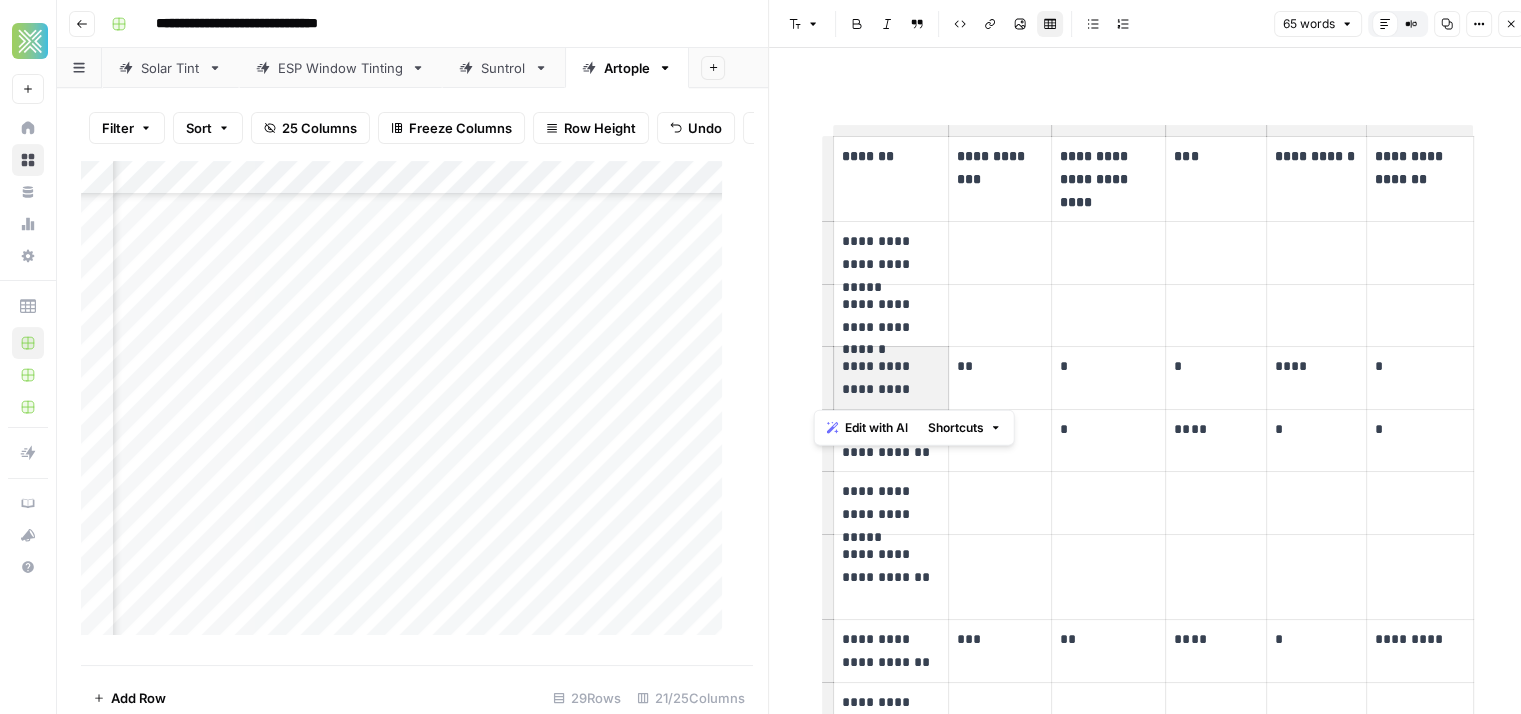 click on "Add Column" at bounding box center [409, 406] 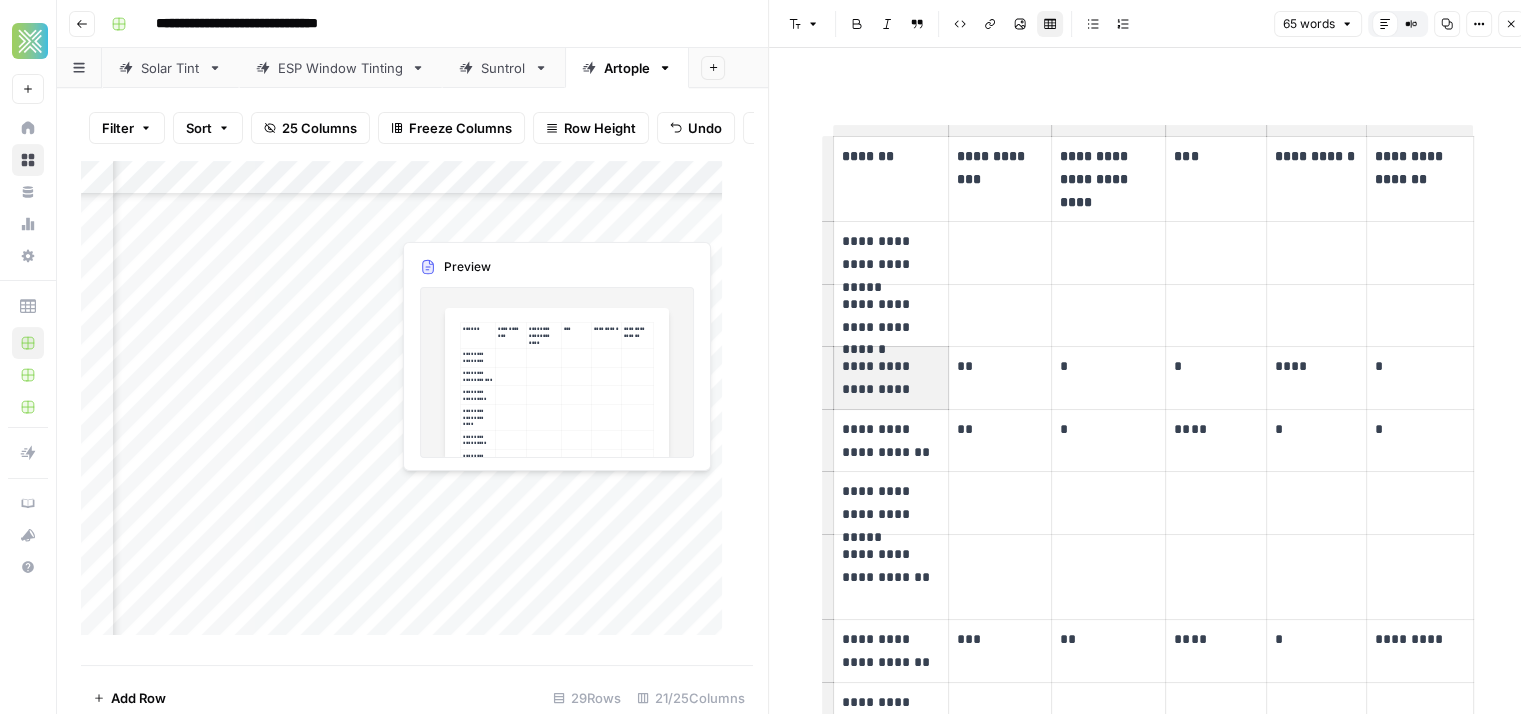 click on "Add Column" at bounding box center (409, 406) 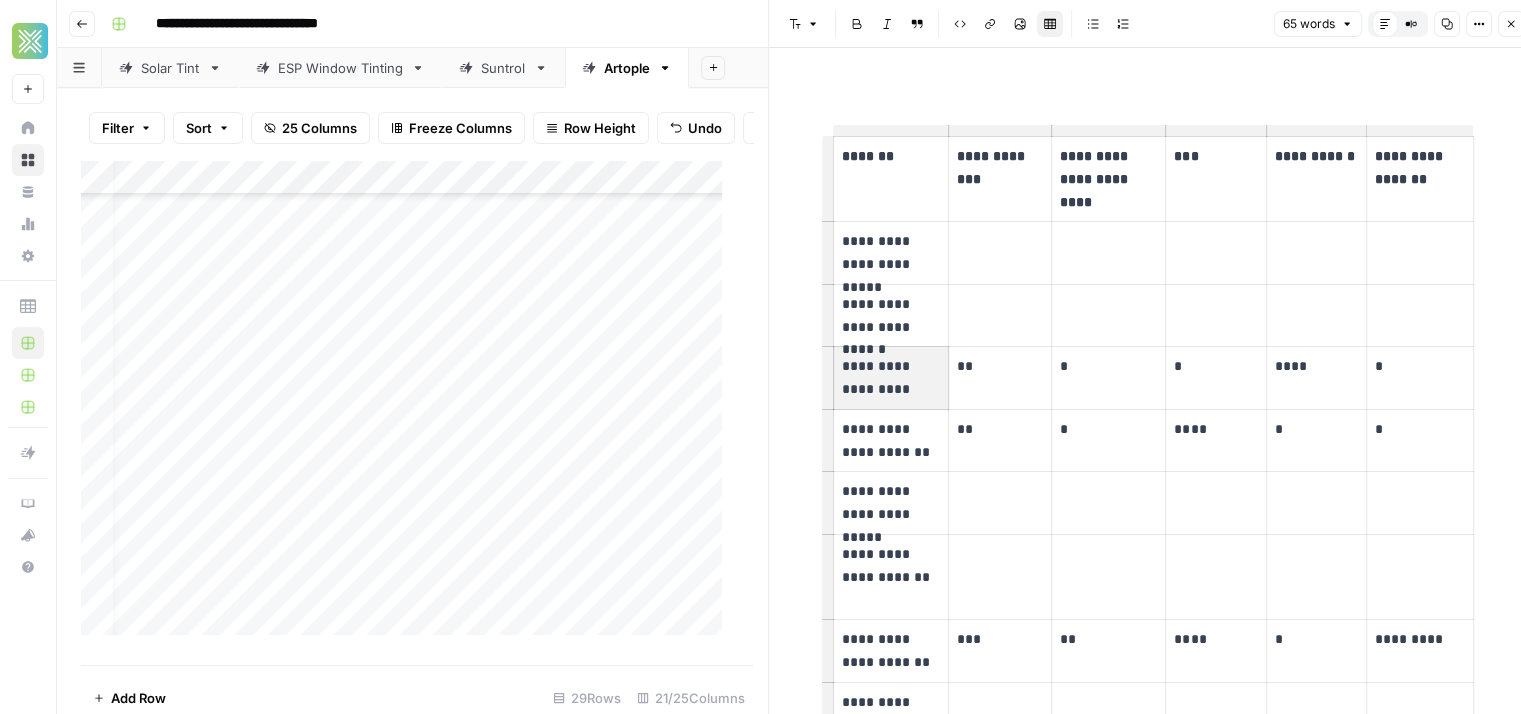 scroll, scrollTop: 276, scrollLeft: 16, axis: both 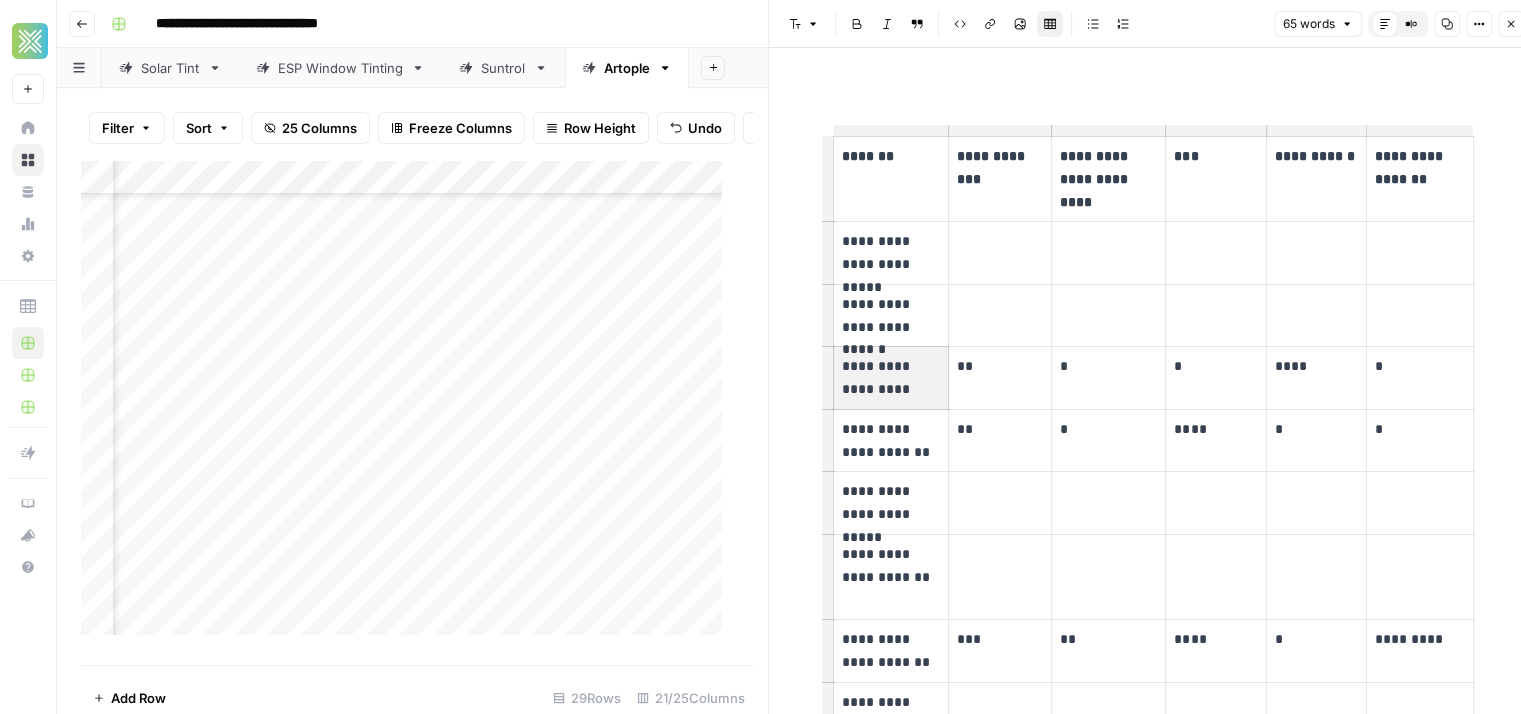 click on "Add Column" at bounding box center [409, 406] 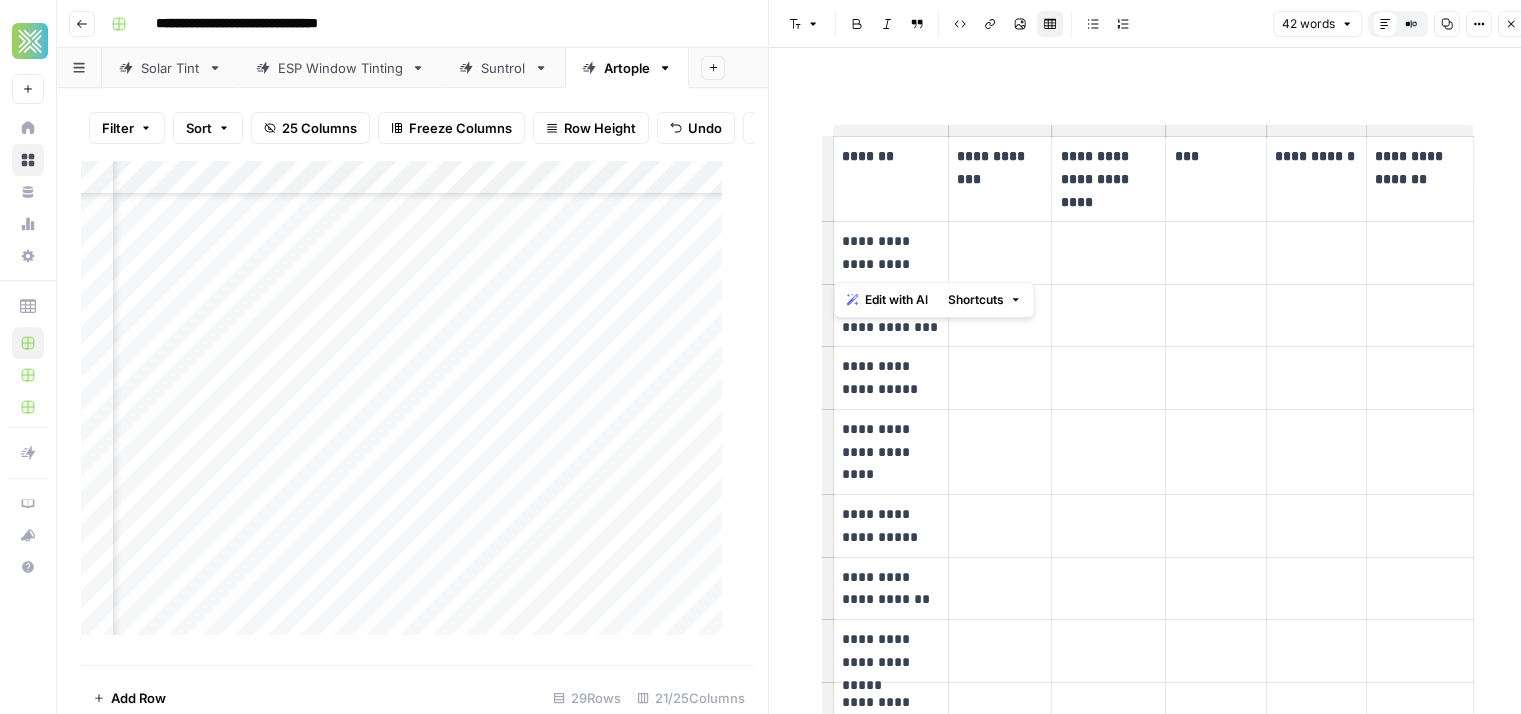 drag, startPoint x: 909, startPoint y: 266, endPoint x: 829, endPoint y: 231, distance: 87.32124 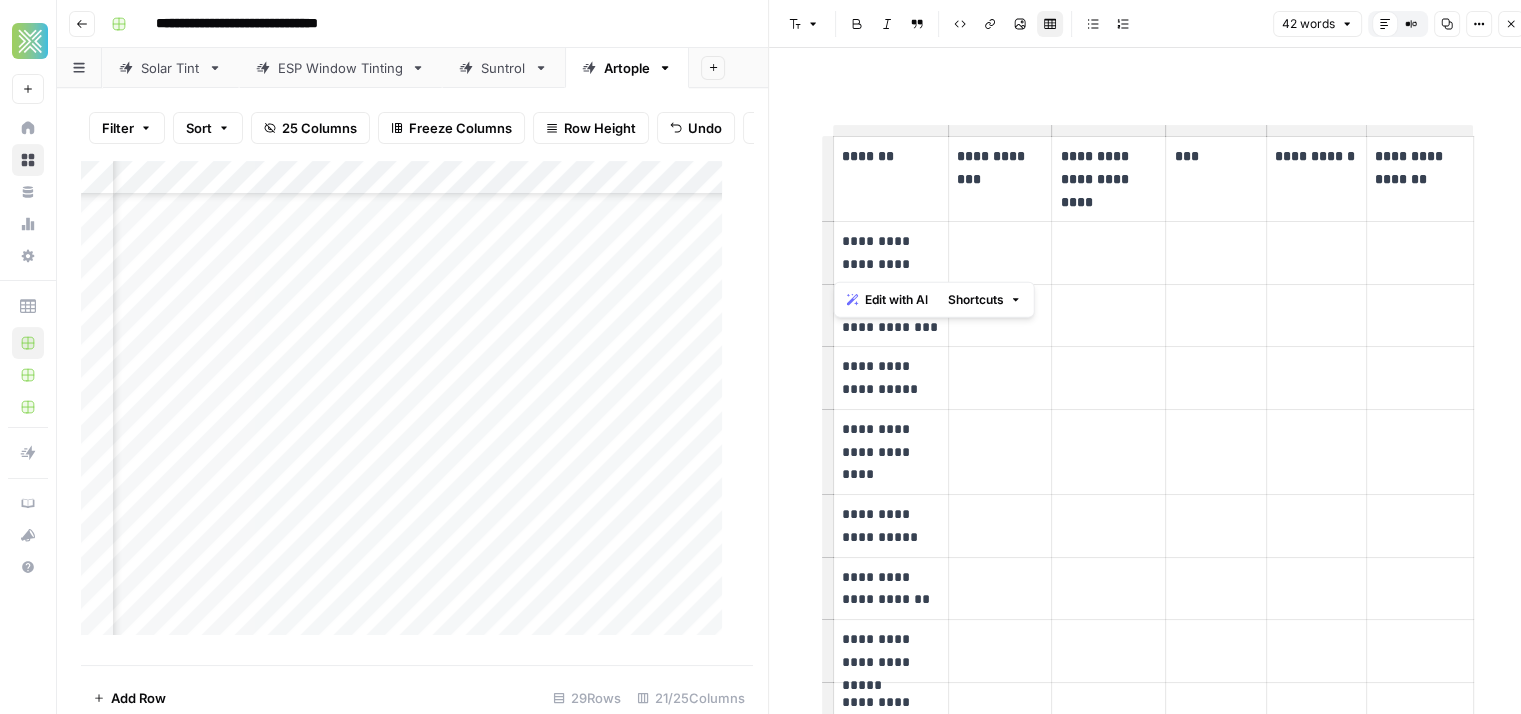 copy on "**********" 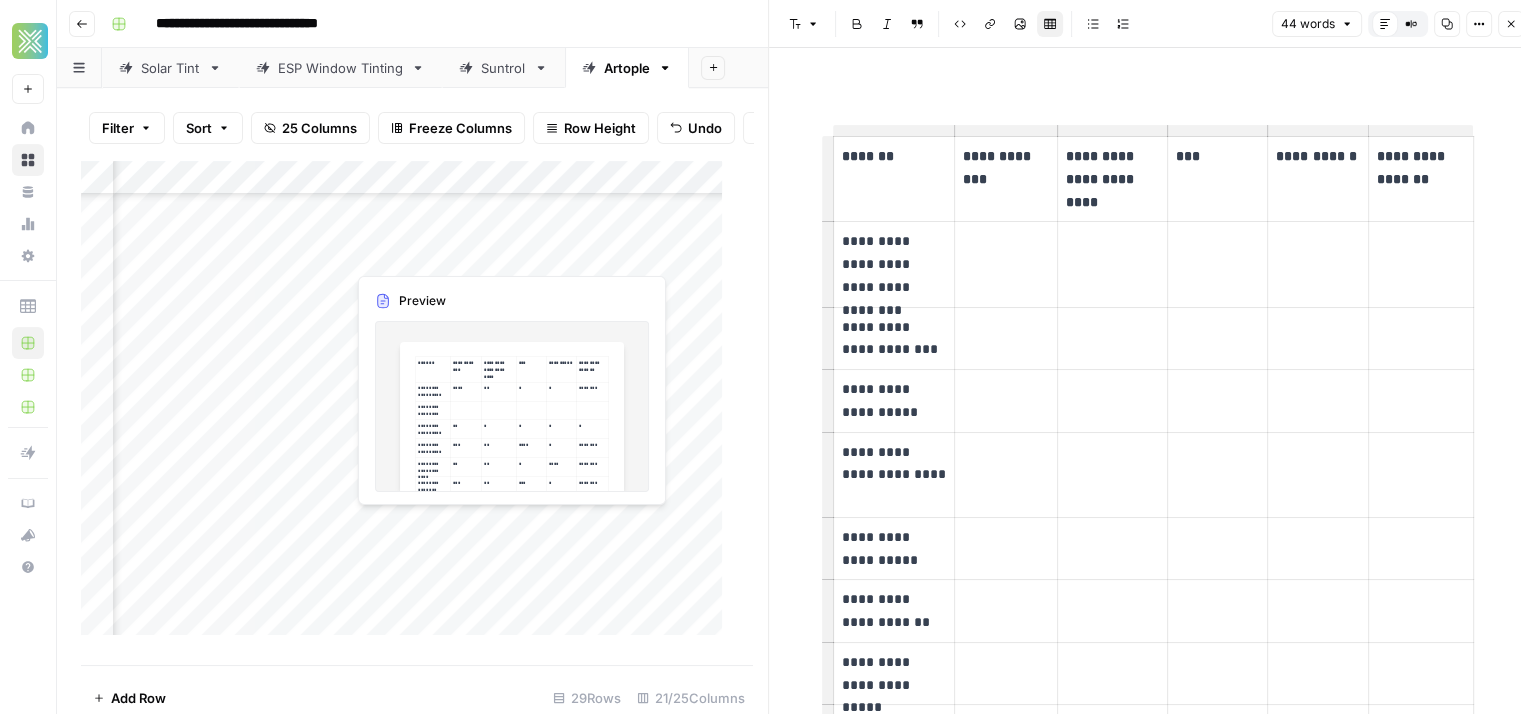 click on "Add Column" at bounding box center [409, 406] 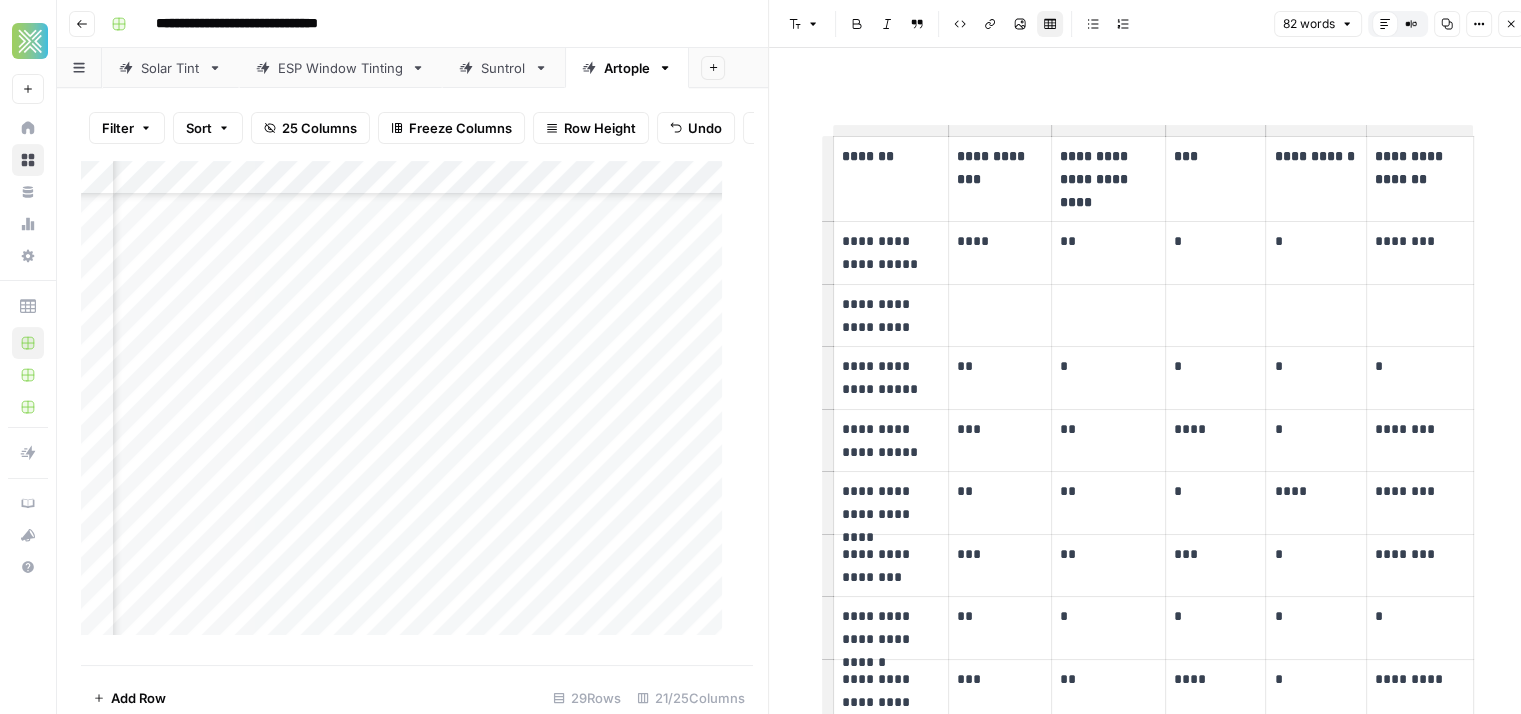 scroll, scrollTop: 276, scrollLeft: 0, axis: vertical 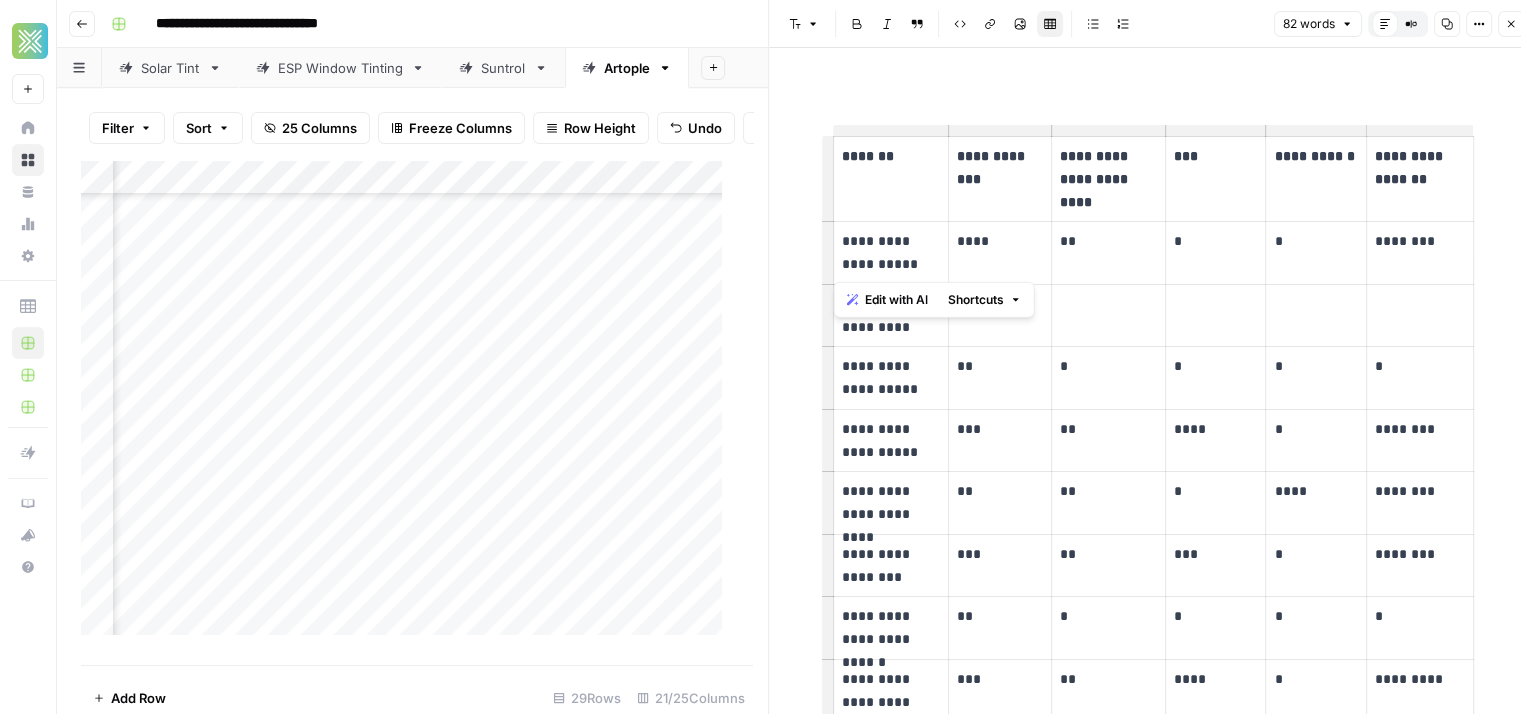 drag, startPoint x: 906, startPoint y: 265, endPoint x: 836, endPoint y: 241, distance: 74 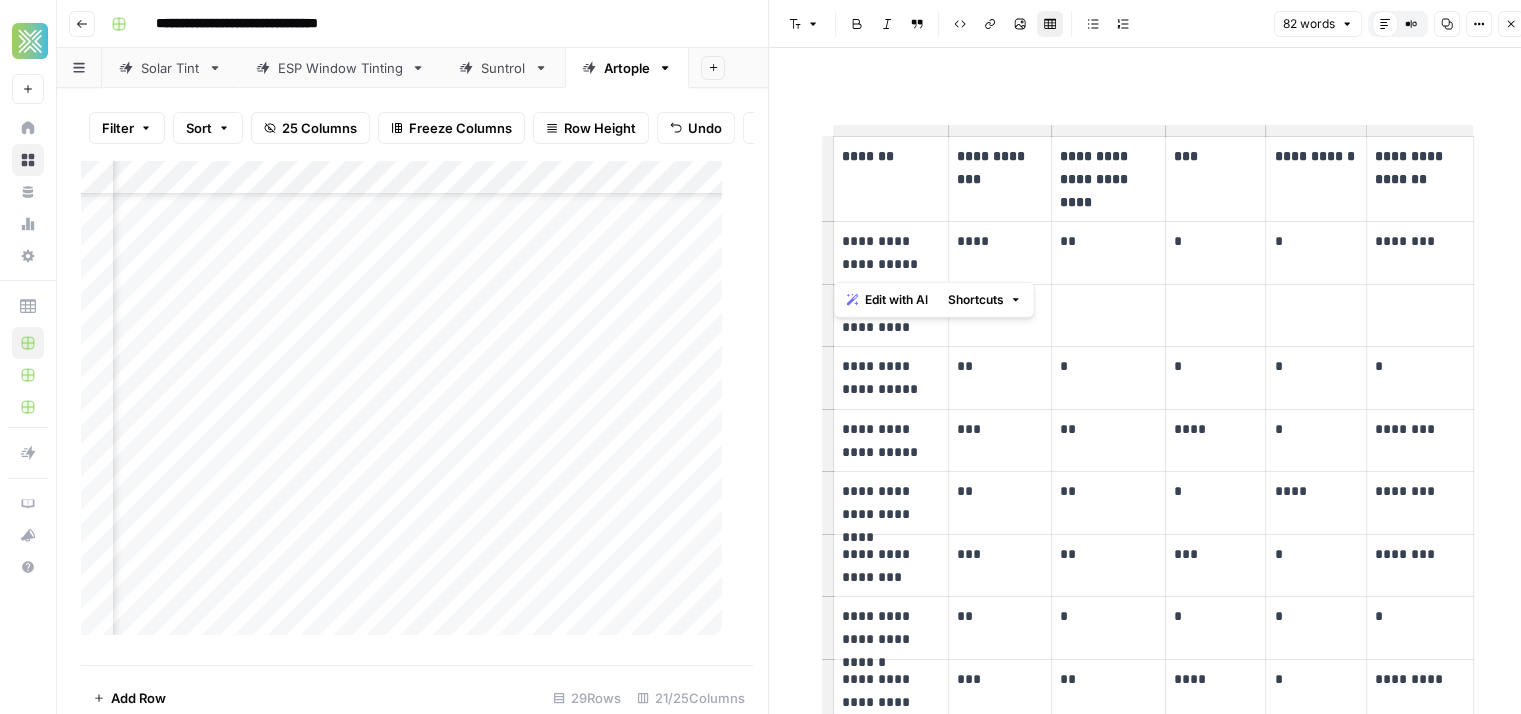 click on "Add Column" at bounding box center [409, 406] 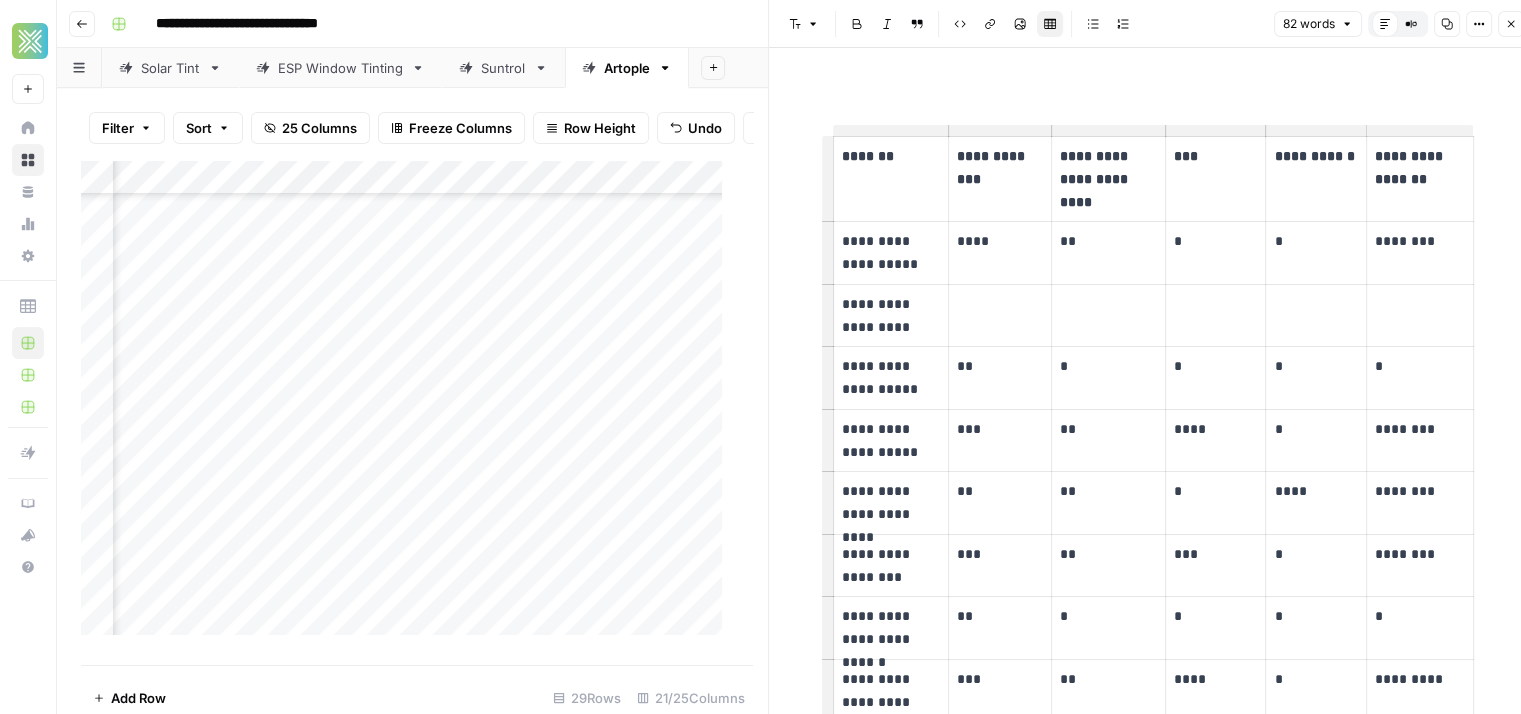 click on "Add Column" at bounding box center (409, 406) 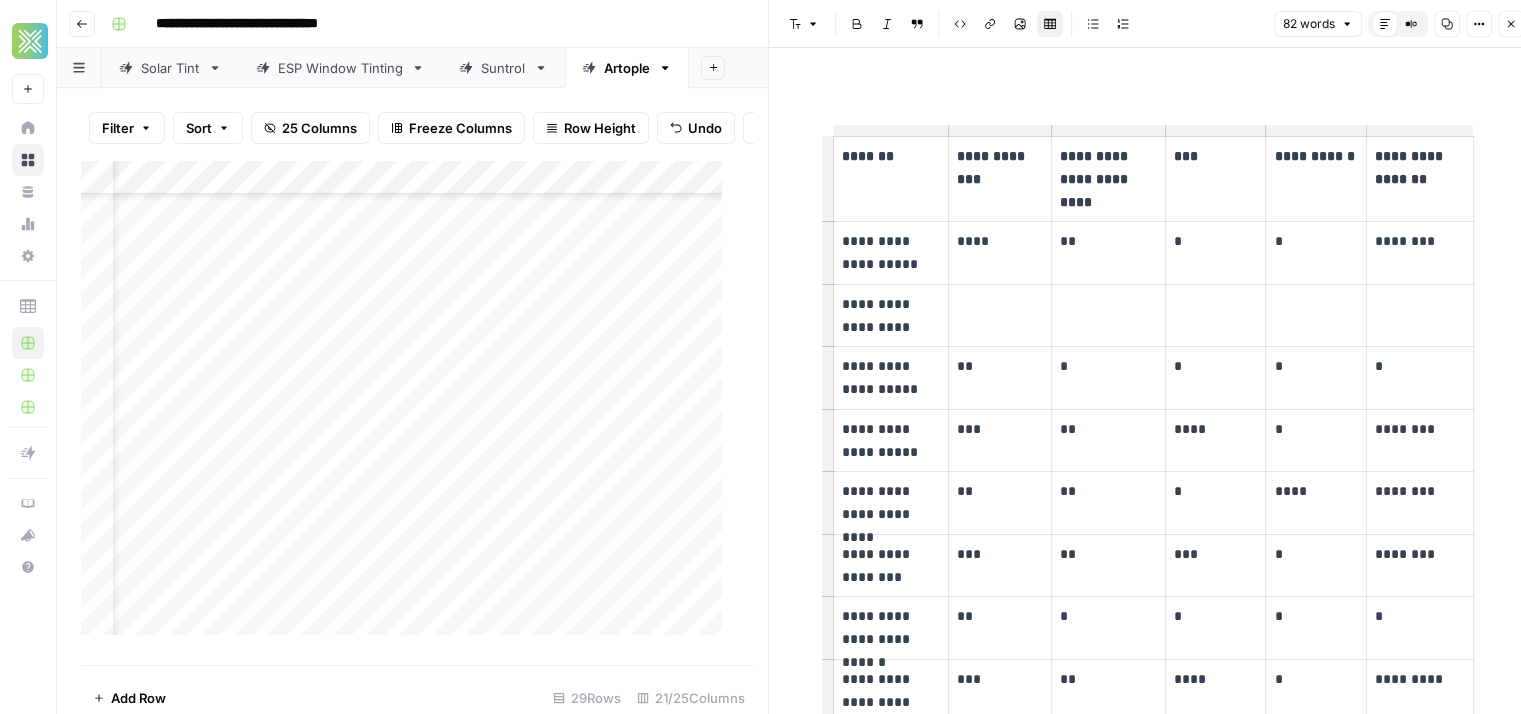 scroll, scrollTop: 276, scrollLeft: 63, axis: both 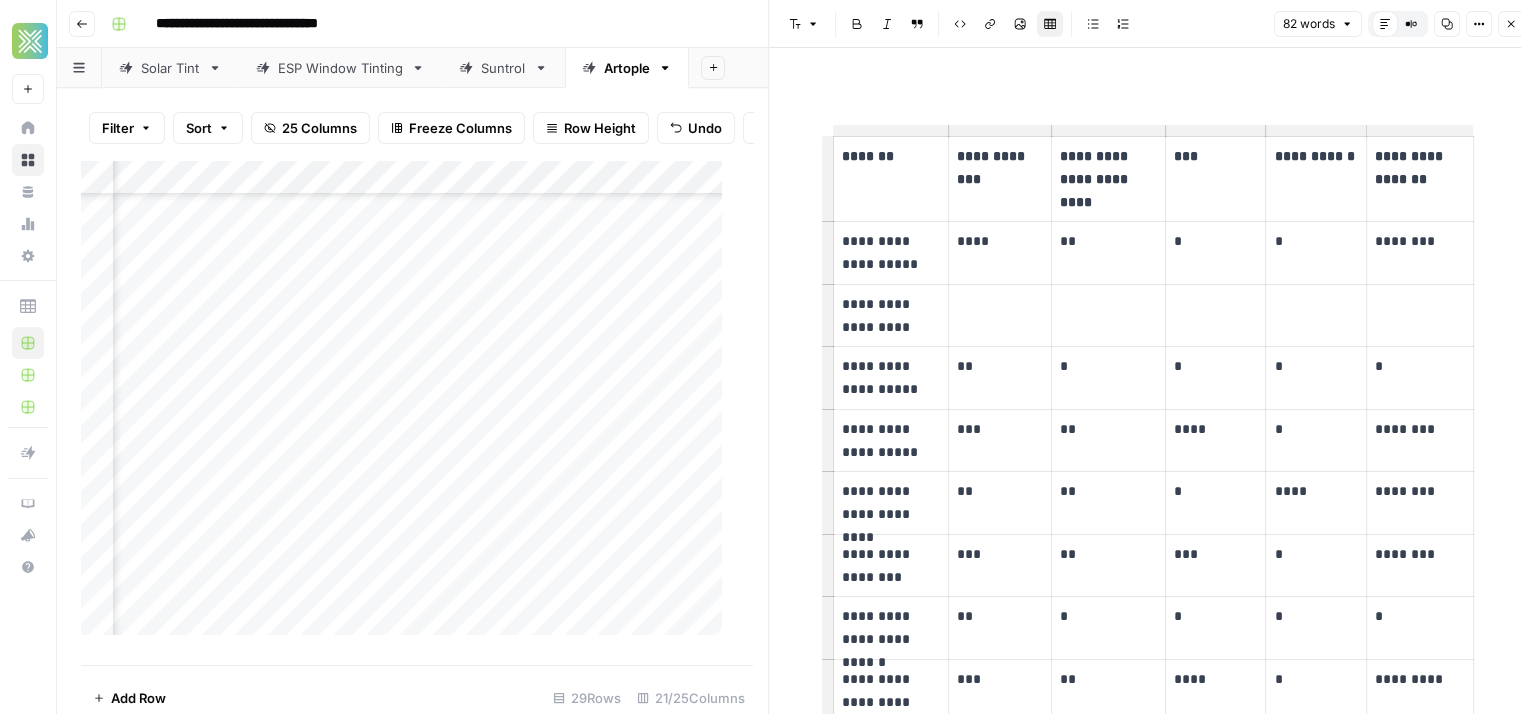 click on "Add Column" at bounding box center [409, 406] 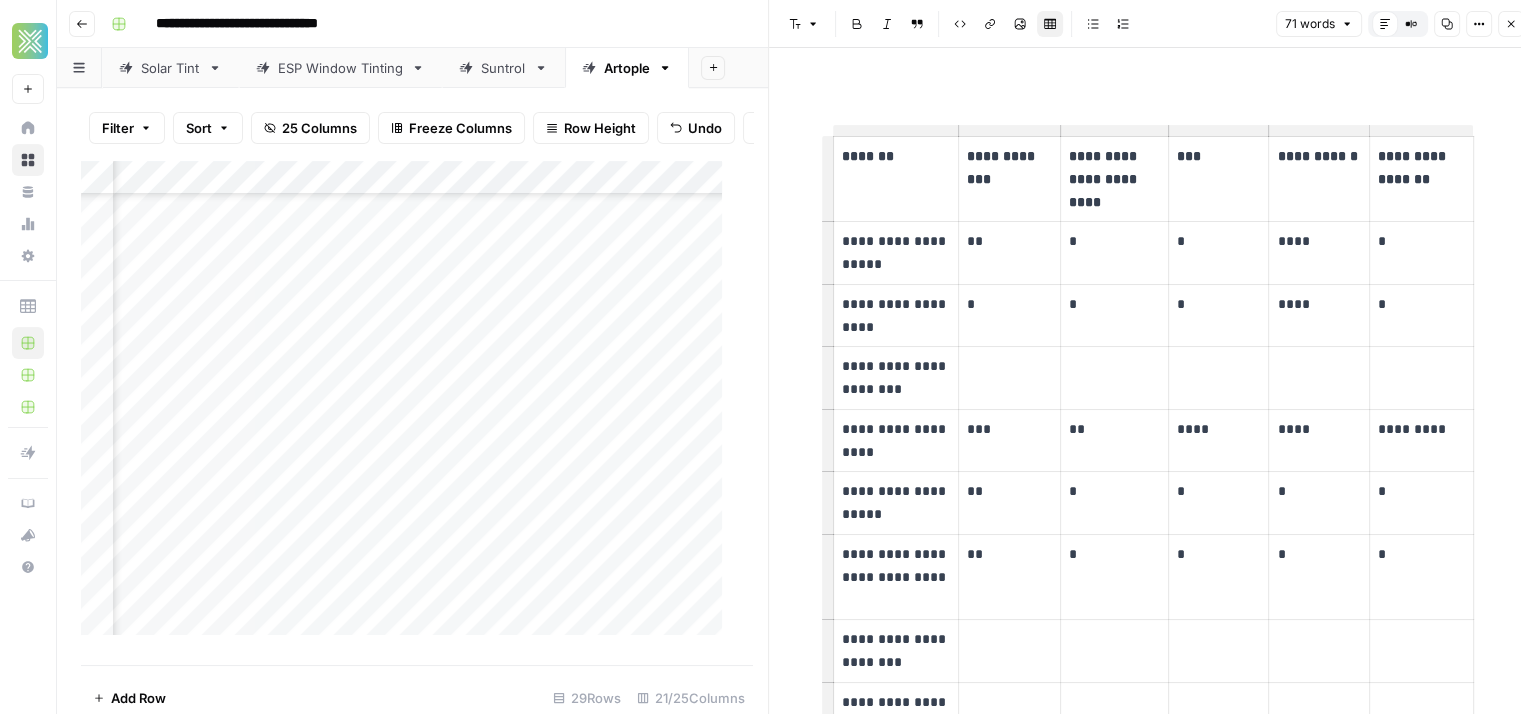 scroll, scrollTop: 276, scrollLeft: 495, axis: both 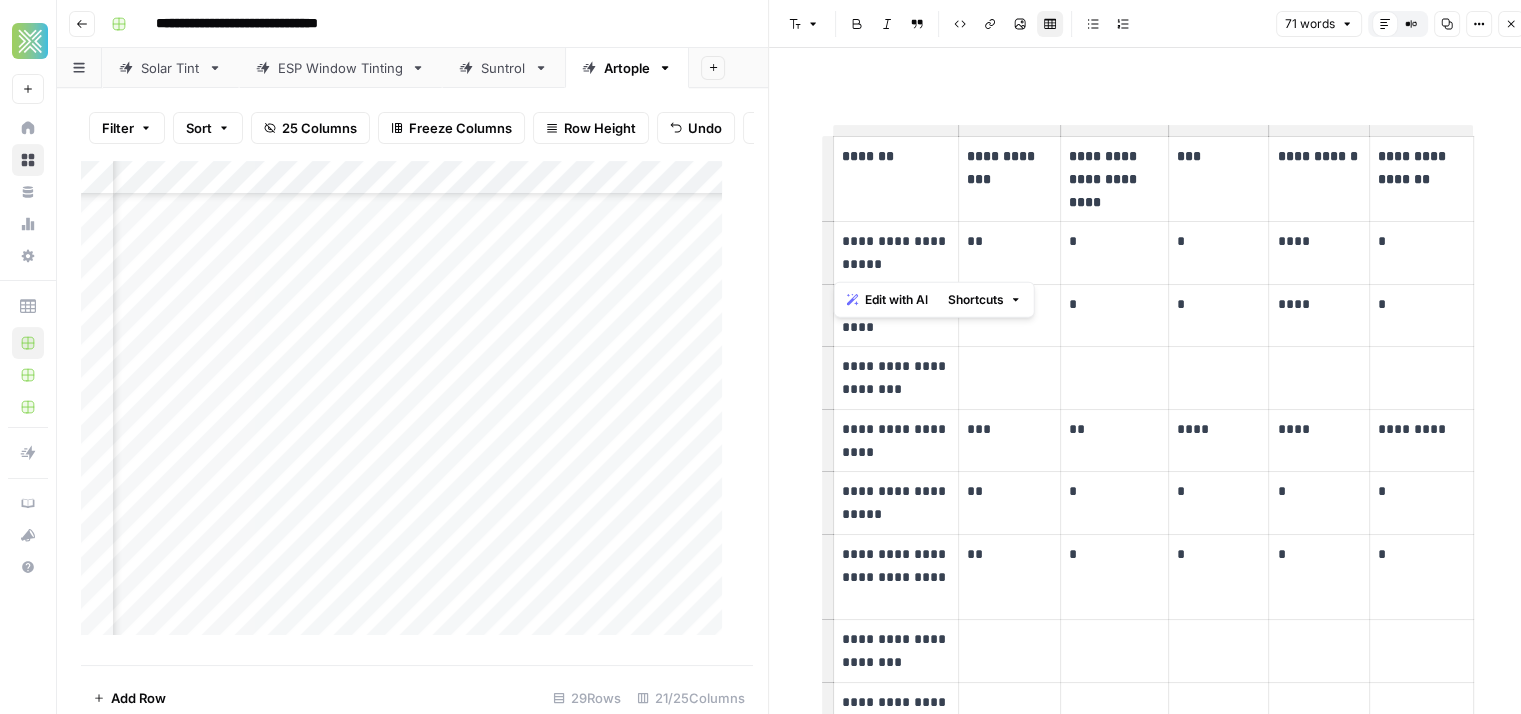 drag, startPoint x: 894, startPoint y: 270, endPoint x: 829, endPoint y: 244, distance: 70.00714 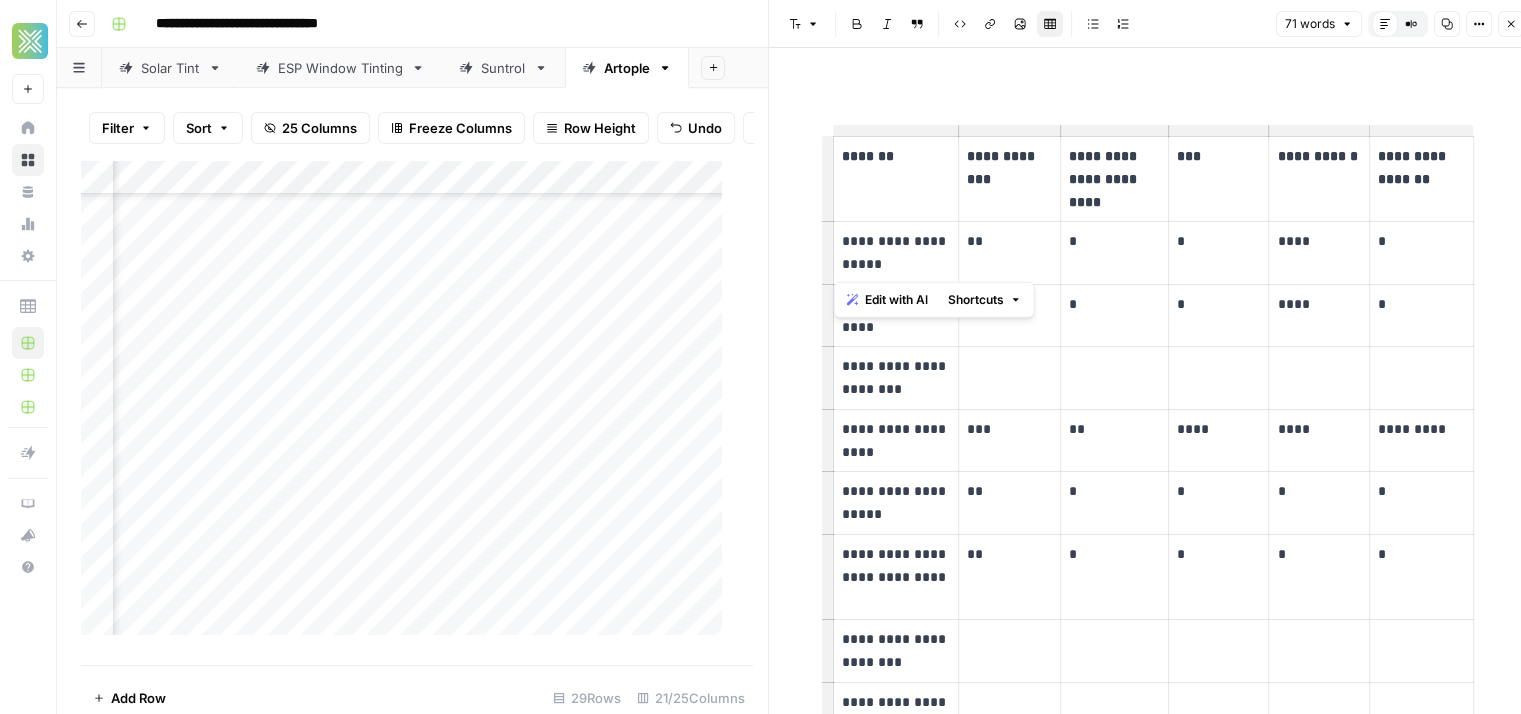 scroll, scrollTop: 577, scrollLeft: 495, axis: both 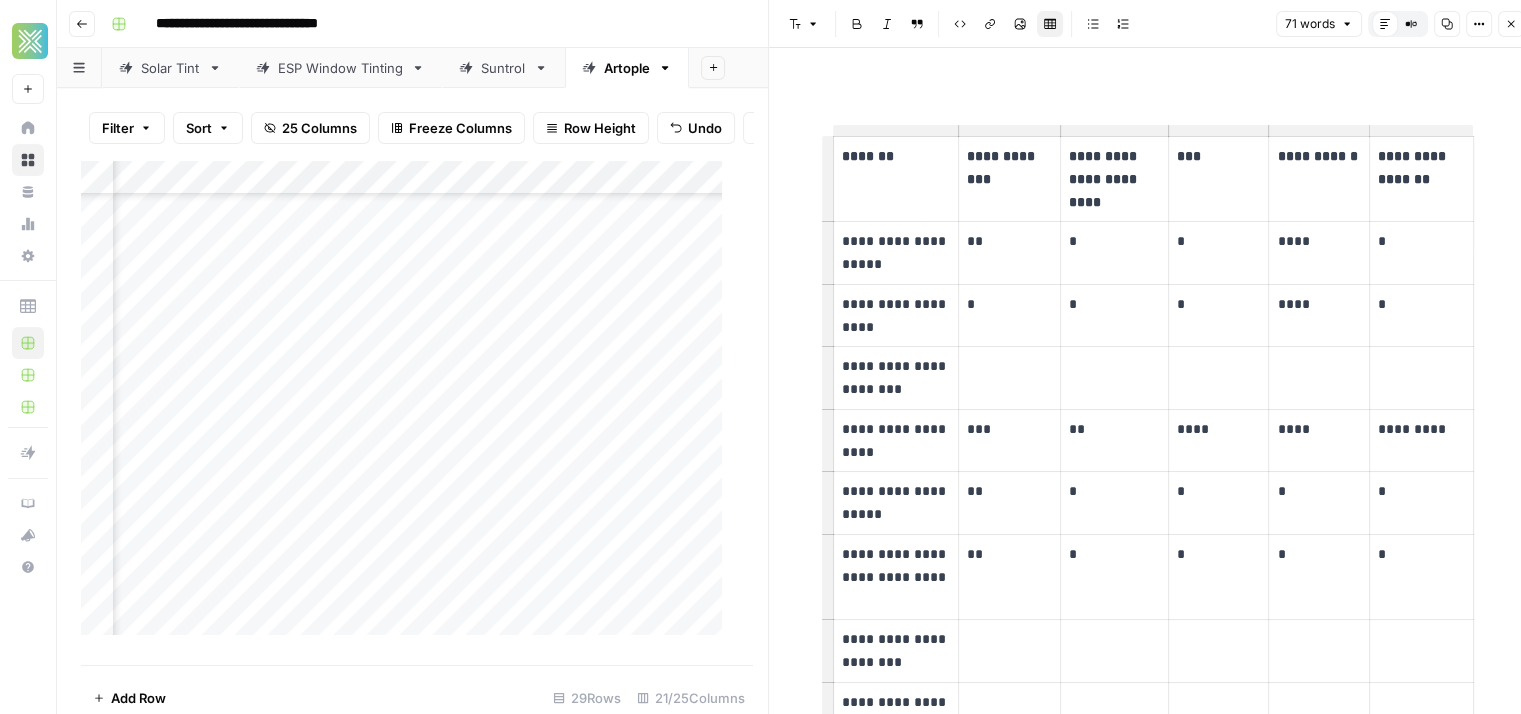 click on "Add Column" at bounding box center (409, 406) 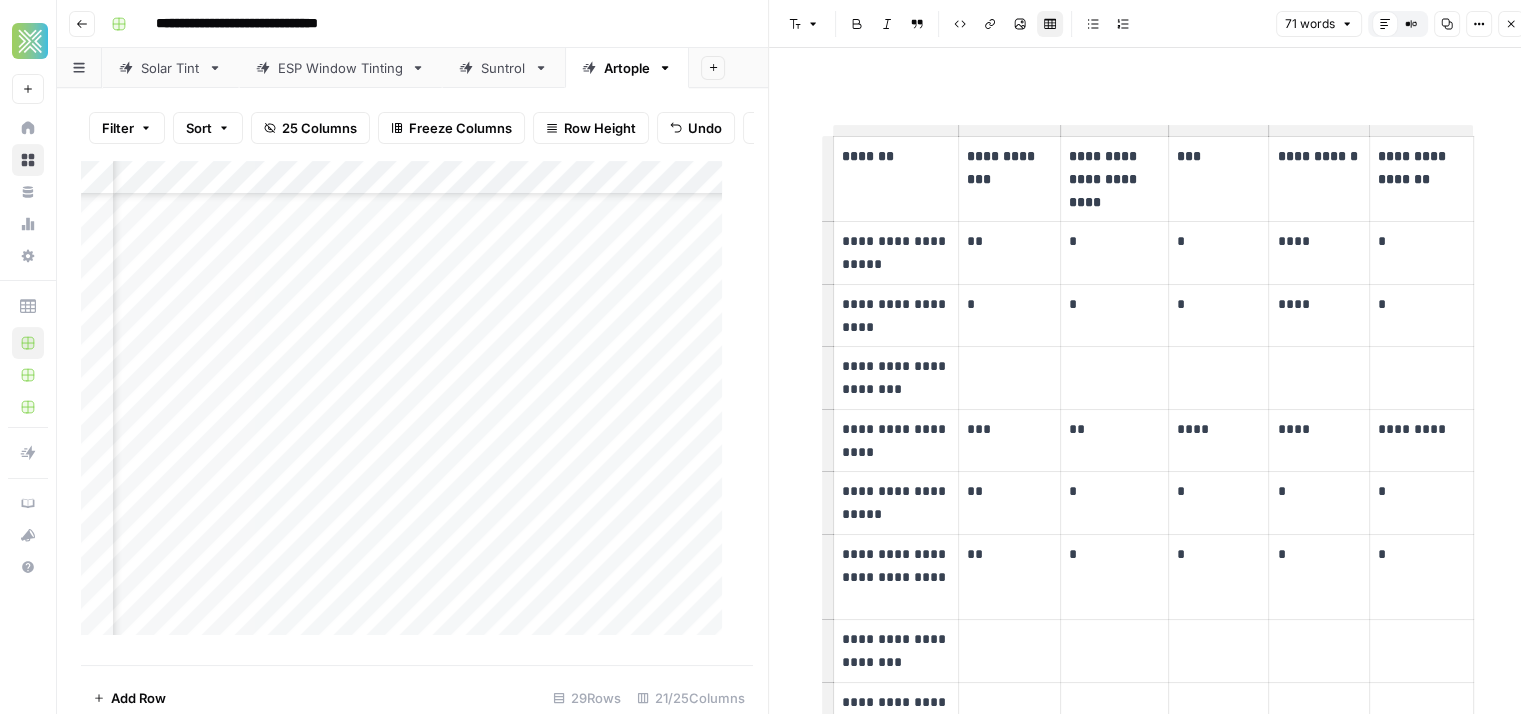 scroll, scrollTop: 577, scrollLeft: 0, axis: vertical 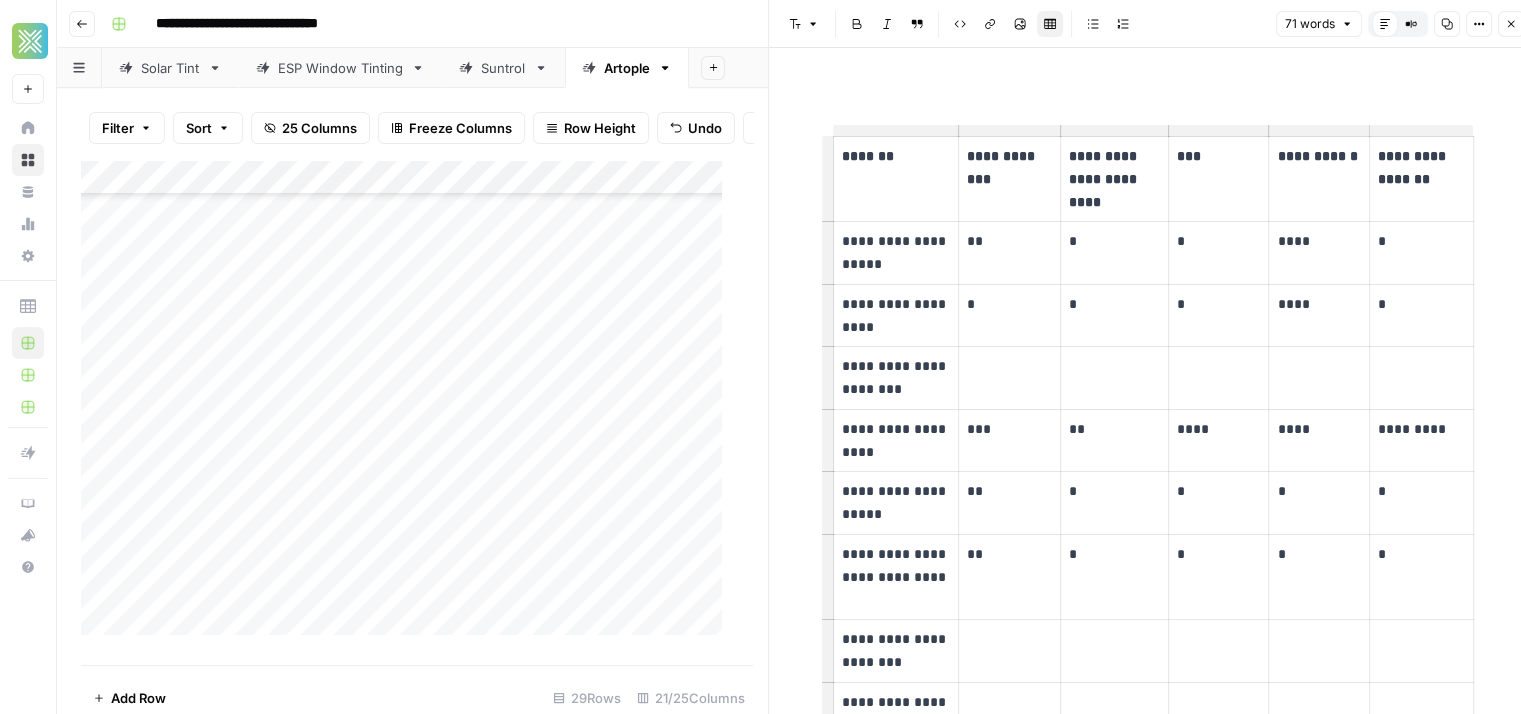 click on "Add Column" at bounding box center [409, 406] 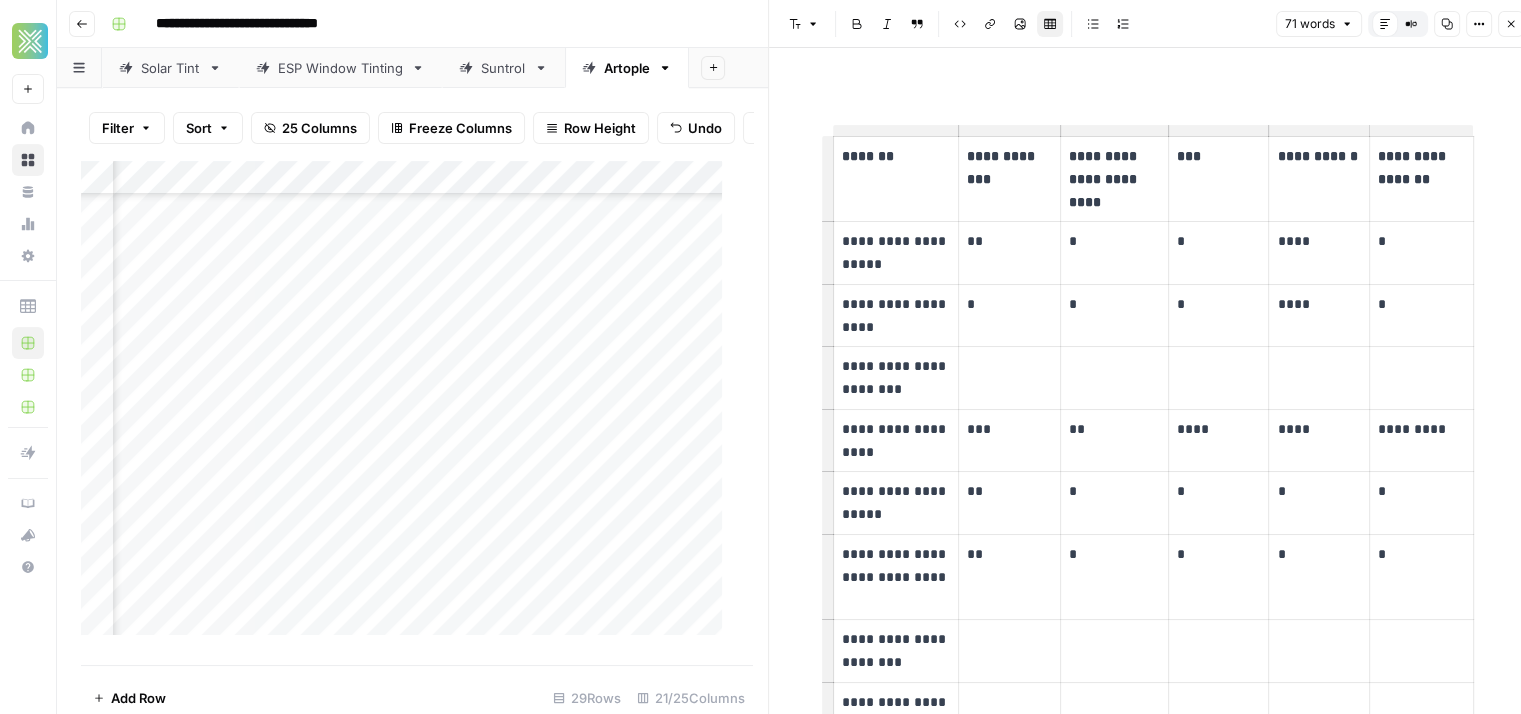 scroll, scrollTop: 577, scrollLeft: 546, axis: both 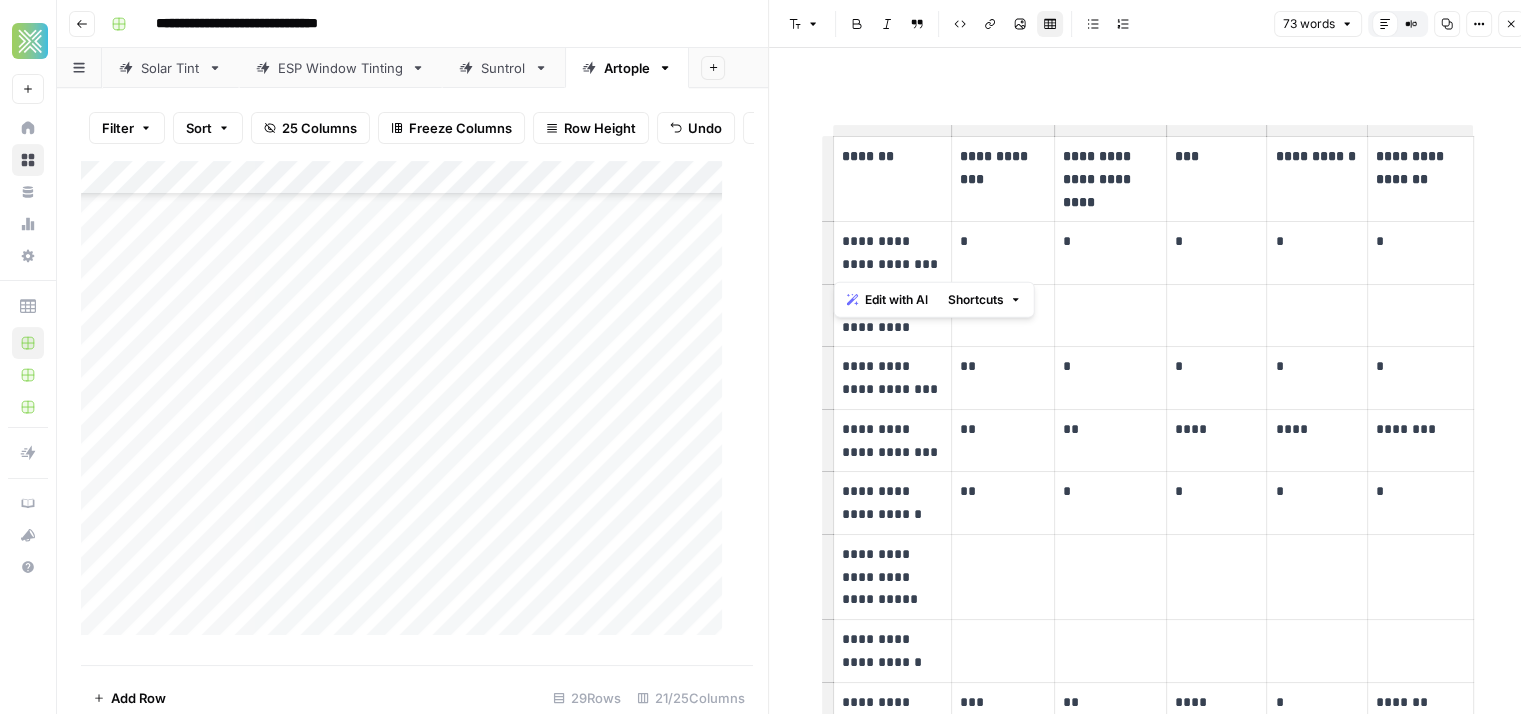 drag, startPoint x: 909, startPoint y: 264, endPoint x: 832, endPoint y: 245, distance: 79.30952 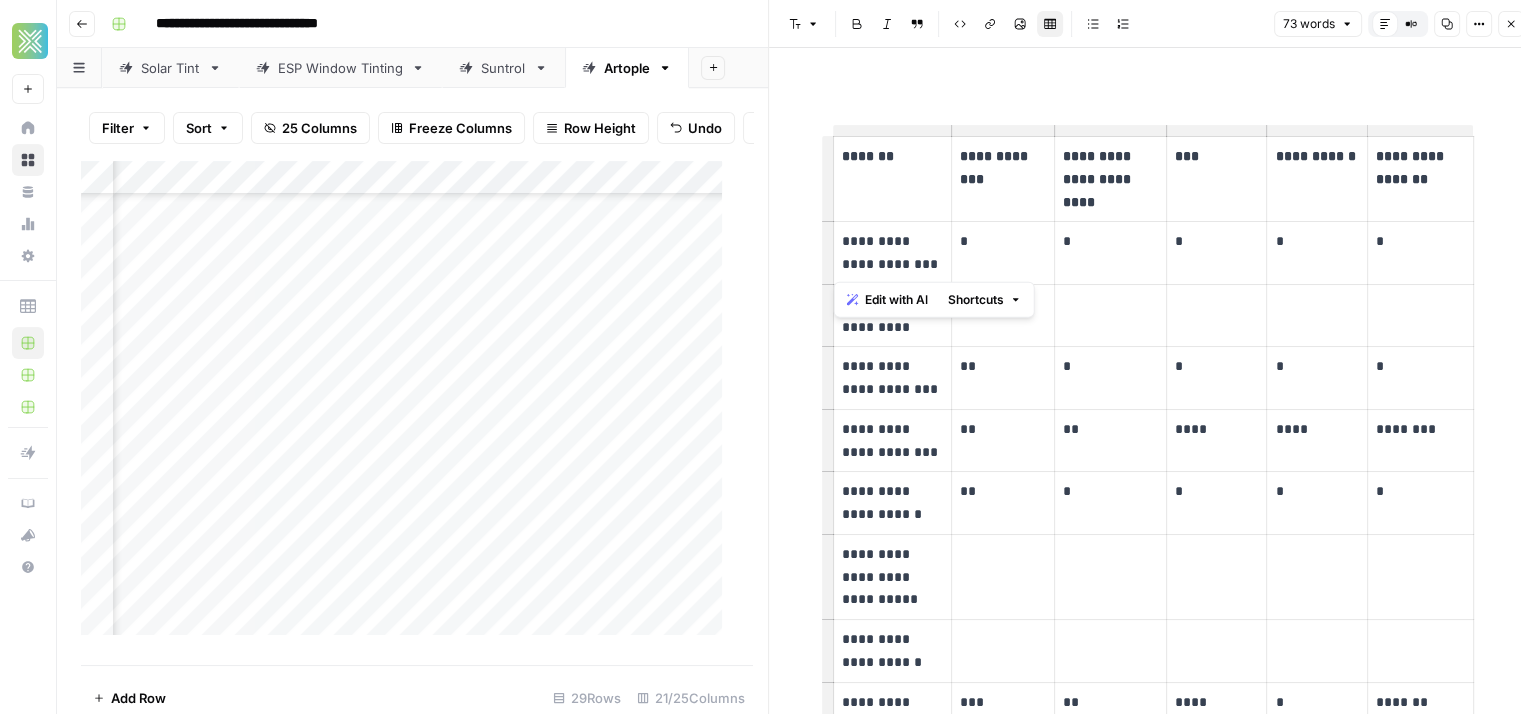 scroll, scrollTop: 577, scrollLeft: 542, axis: both 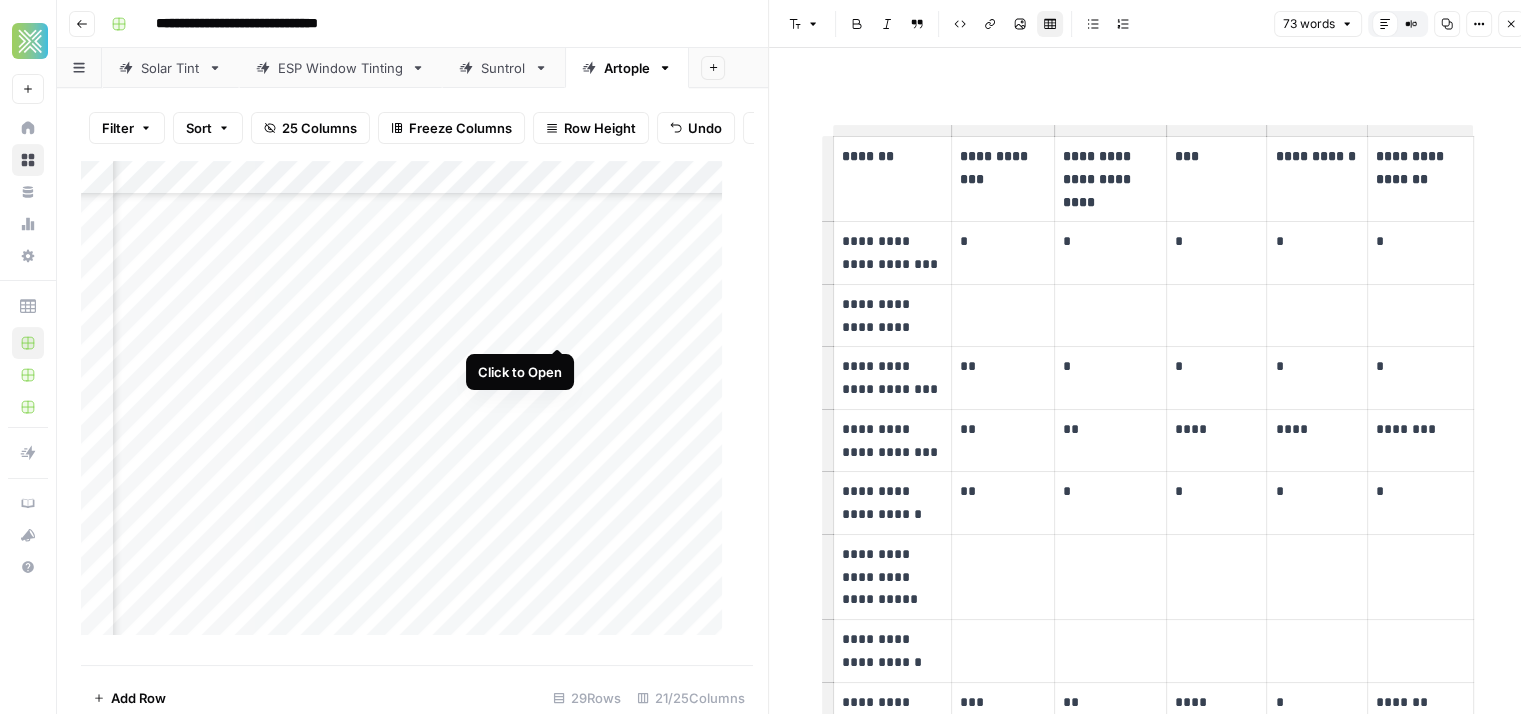click on "Add Column" at bounding box center [409, 406] 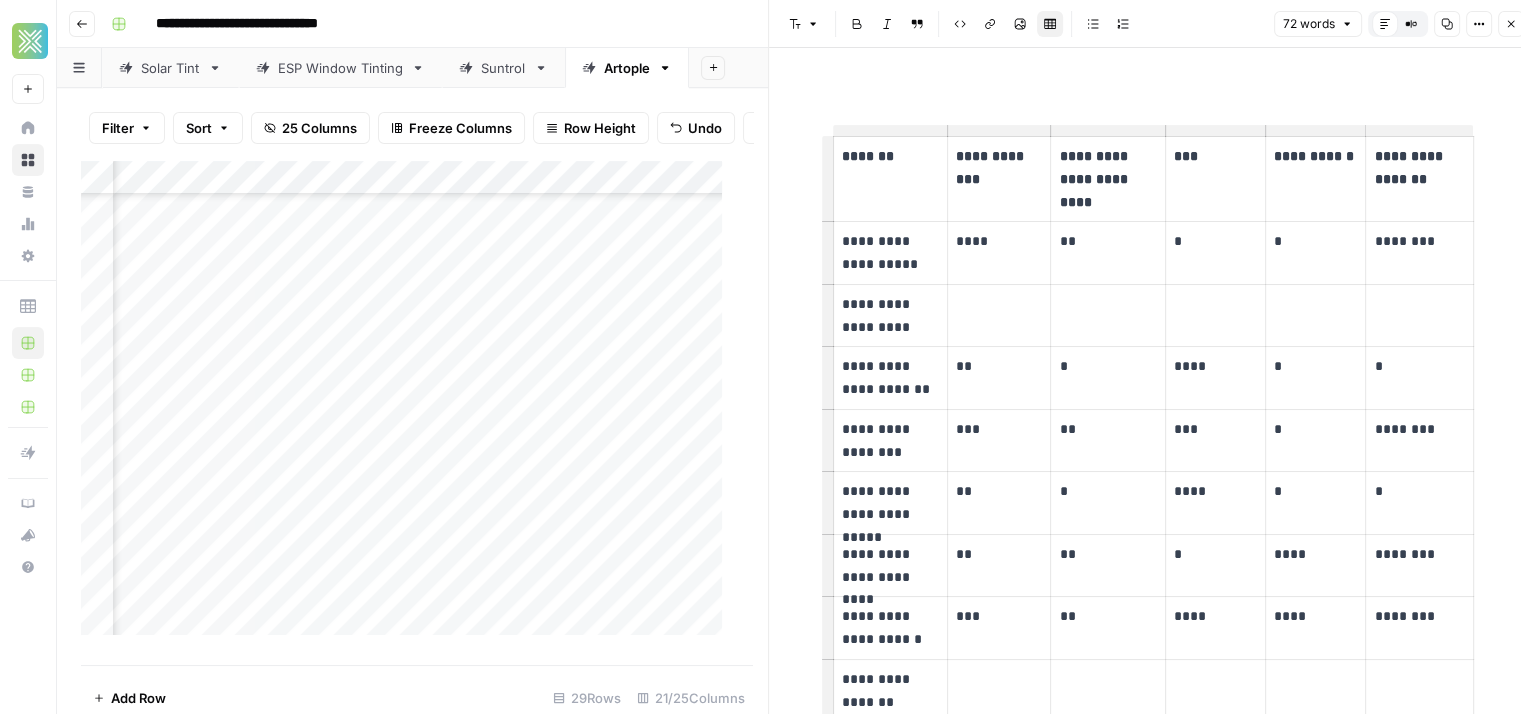 scroll, scrollTop: 577, scrollLeft: 8, axis: both 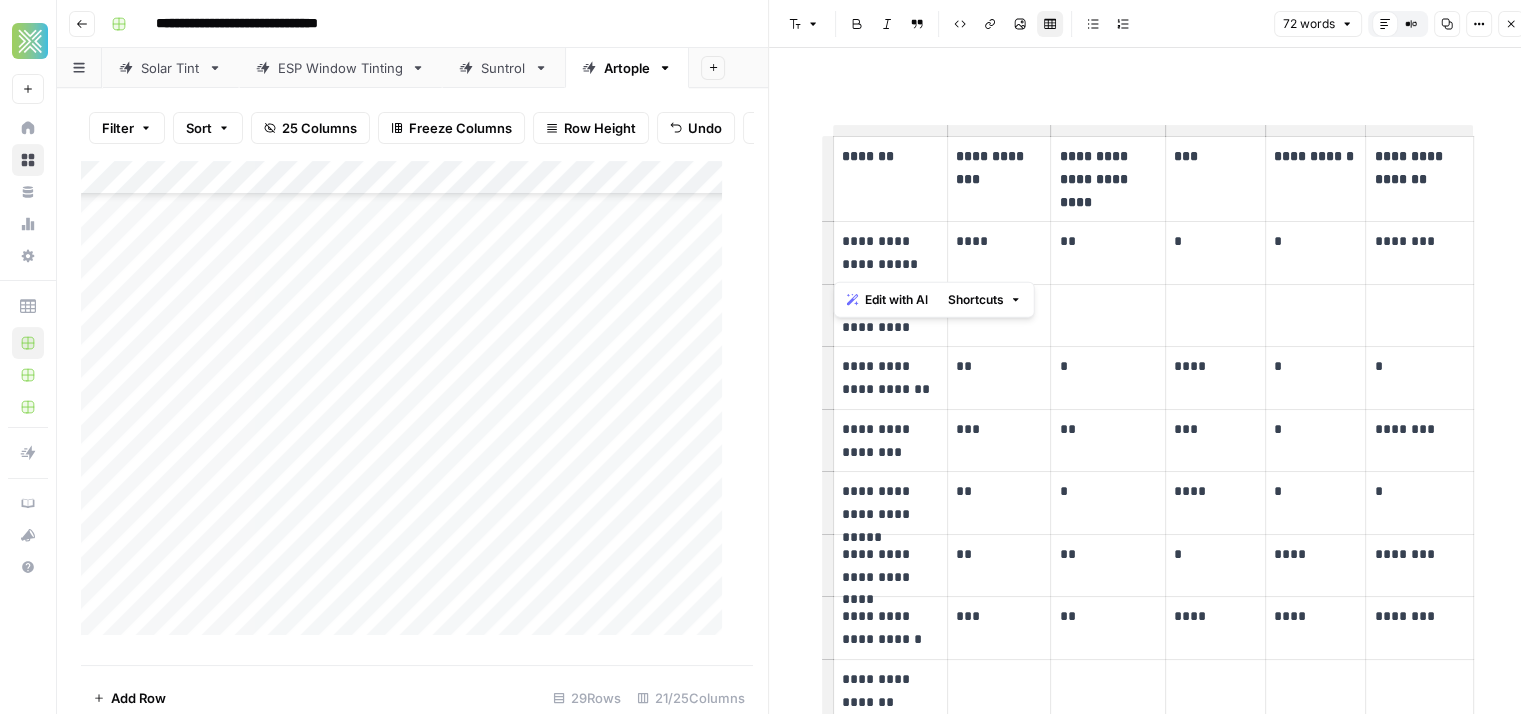 drag, startPoint x: 910, startPoint y: 261, endPoint x: 828, endPoint y: 231, distance: 87.31552 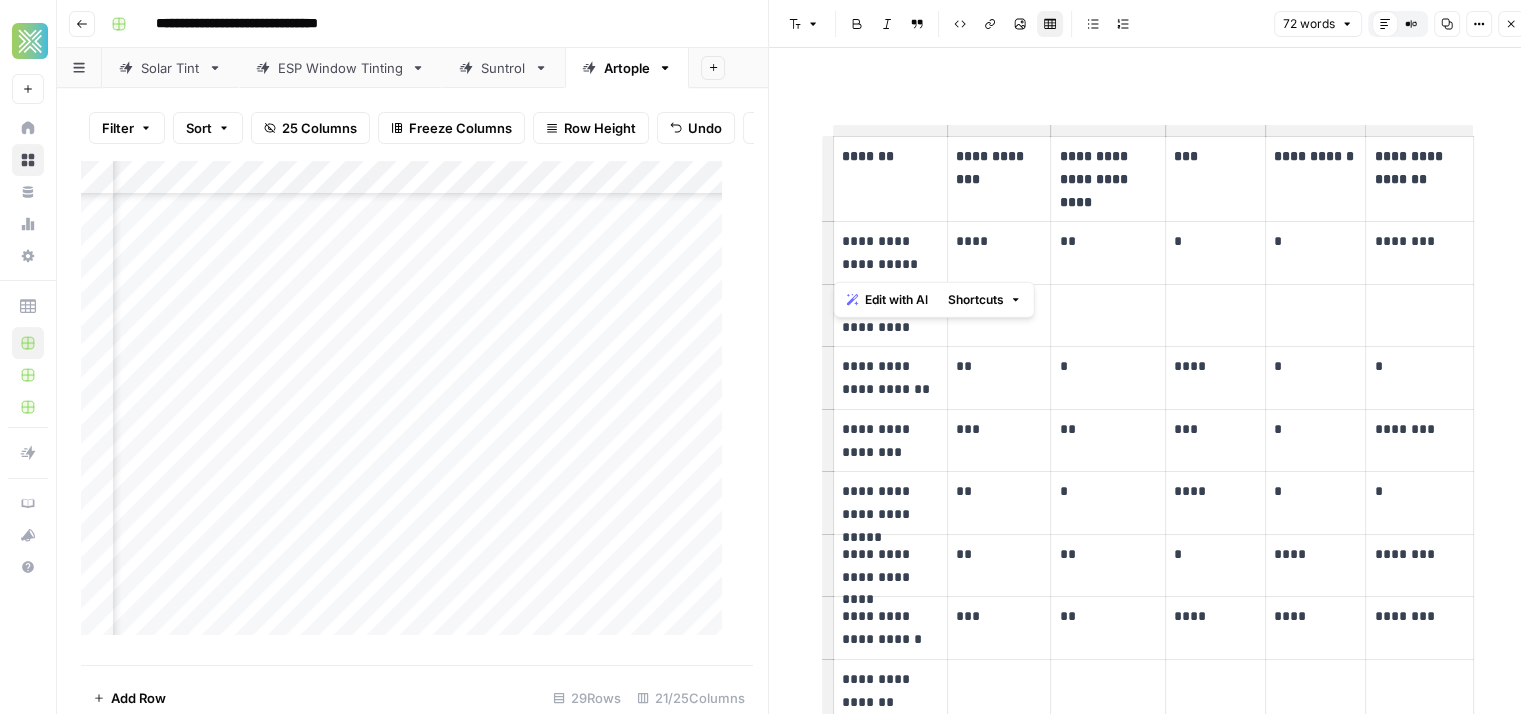 scroll, scrollTop: 562, scrollLeft: 664, axis: both 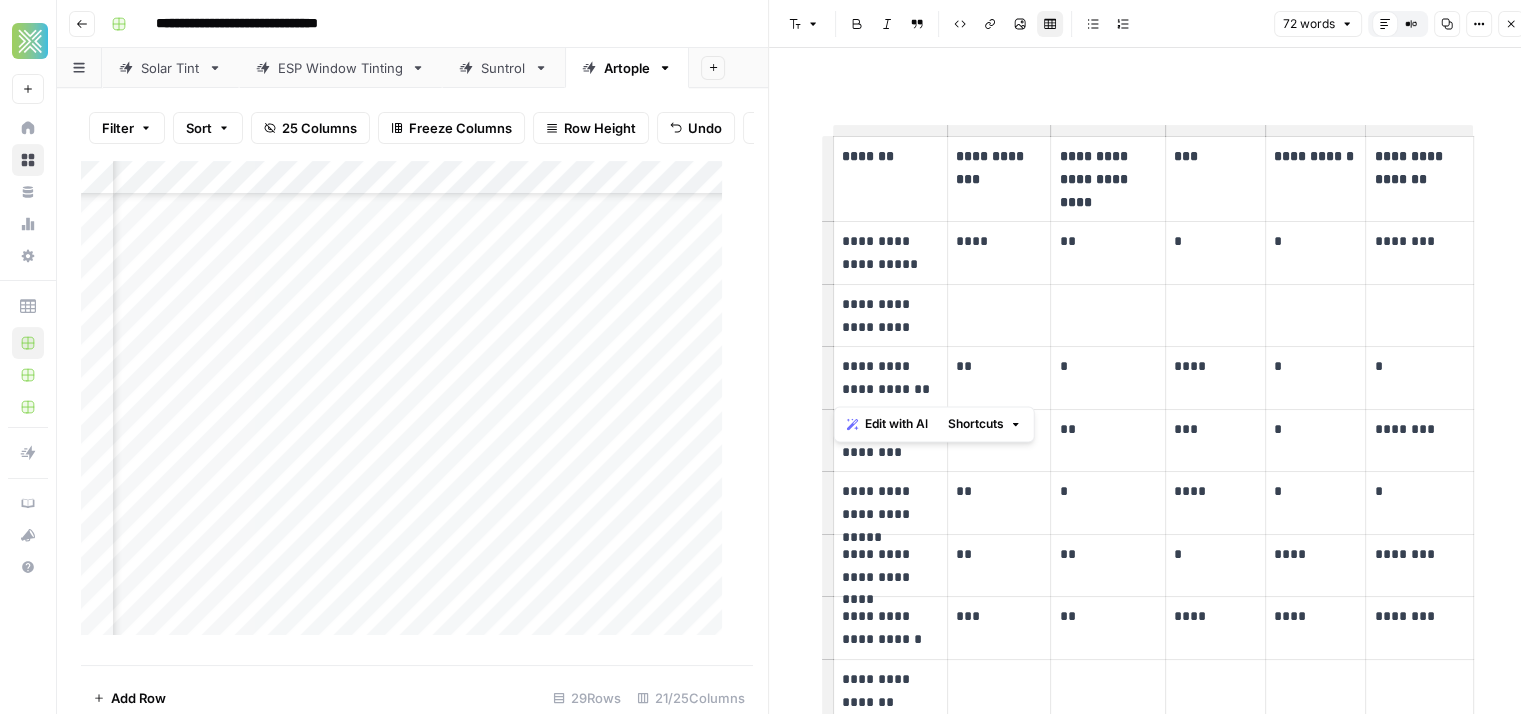 drag, startPoint x: 908, startPoint y: 396, endPoint x: 832, endPoint y: 367, distance: 81.34495 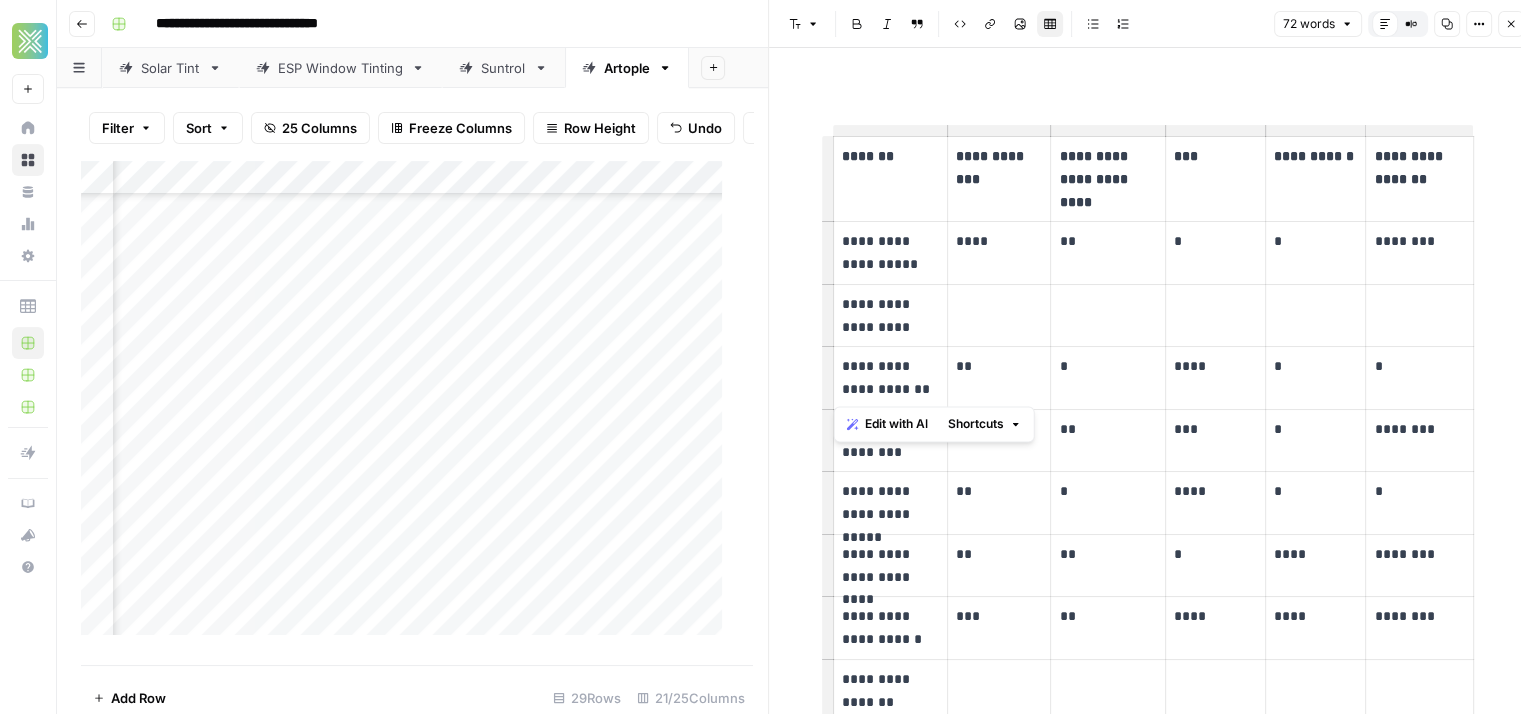 click on "**********" at bounding box center [890, 378] 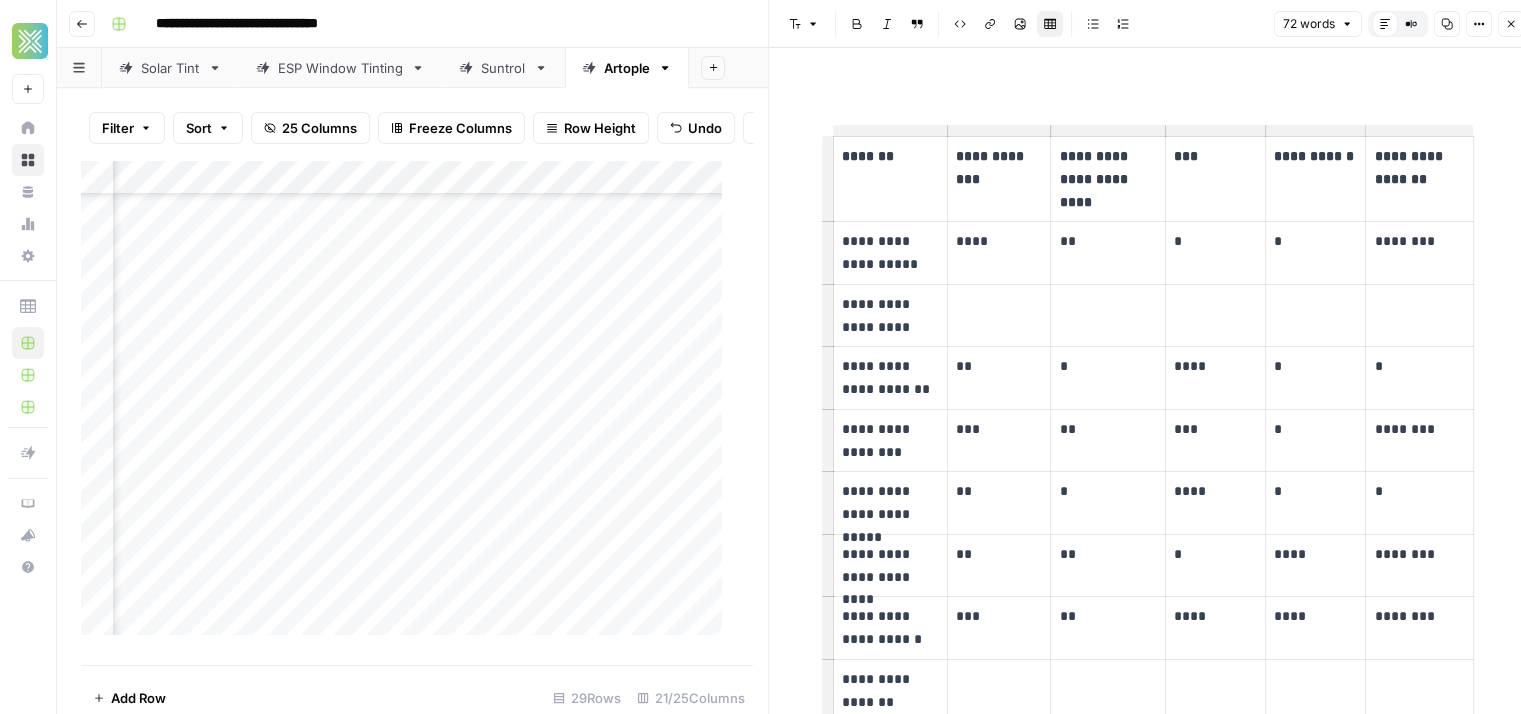 click on "Add Column" at bounding box center (409, 406) 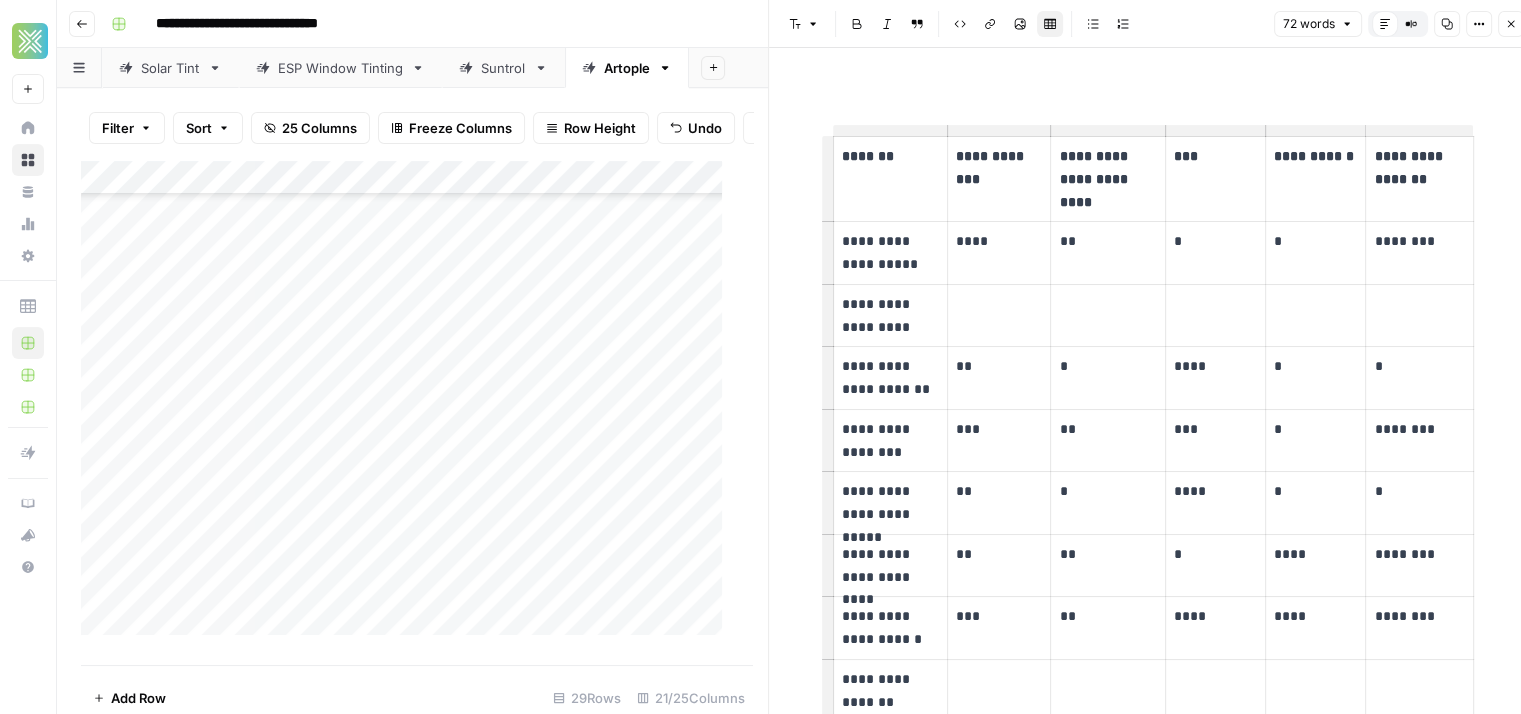 scroll, scrollTop: 562, scrollLeft: 0, axis: vertical 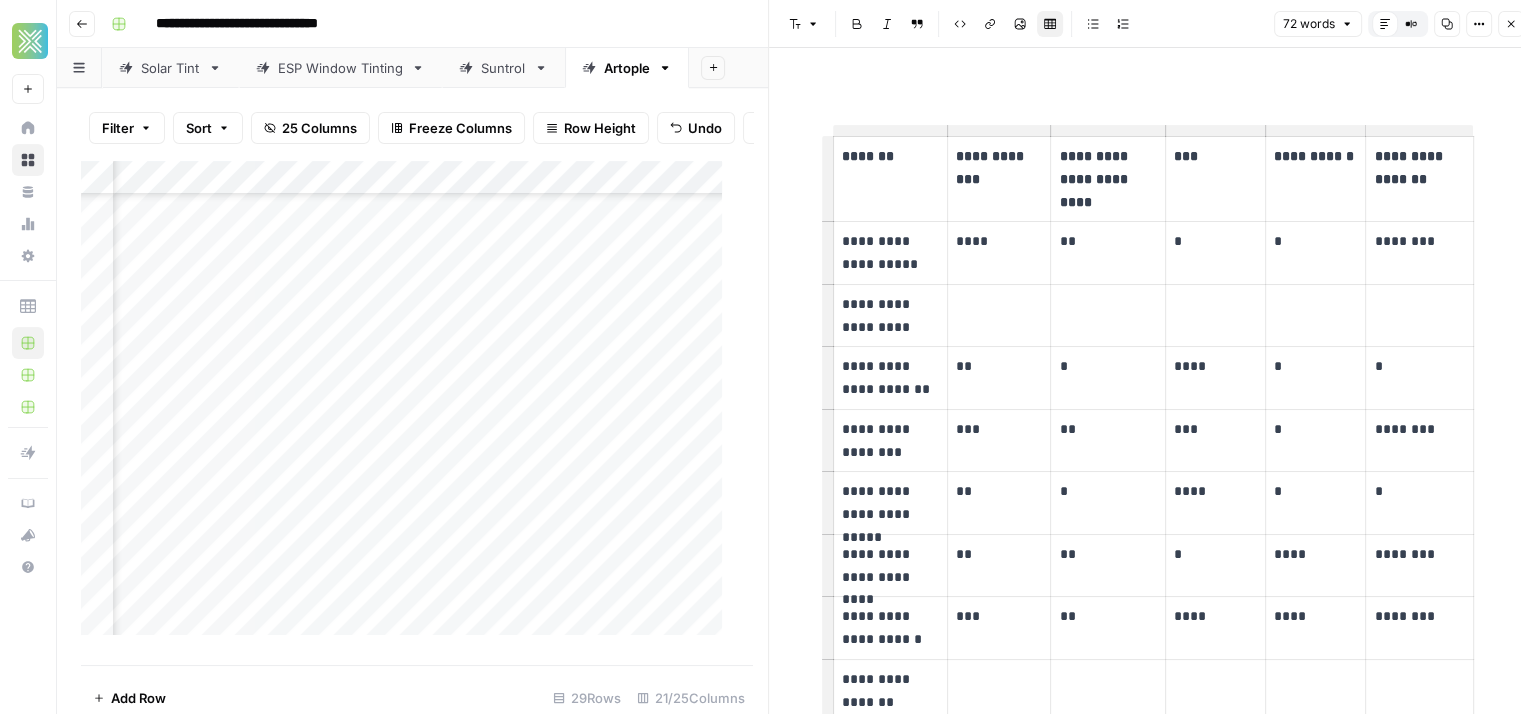 click on "Add Column" at bounding box center (409, 406) 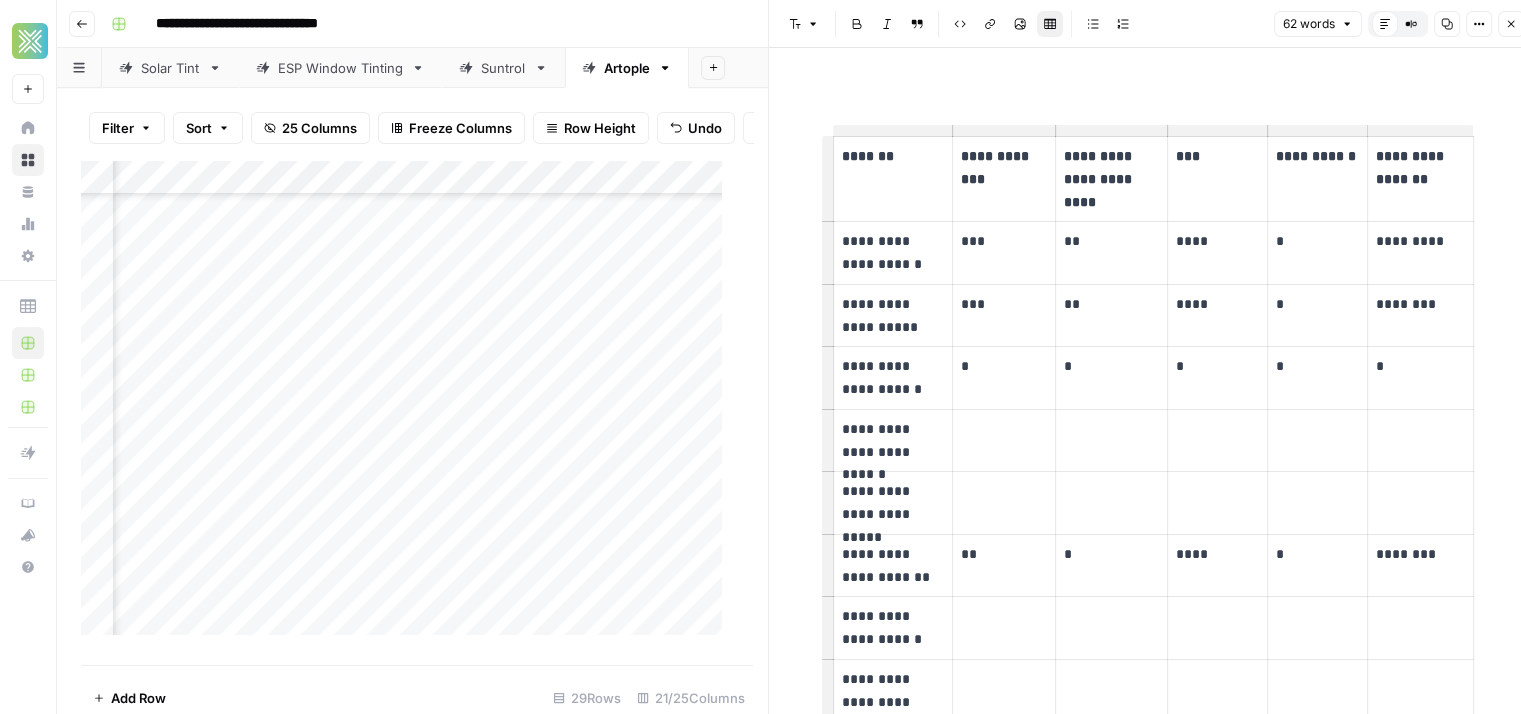 scroll, scrollTop: 562, scrollLeft: 0, axis: vertical 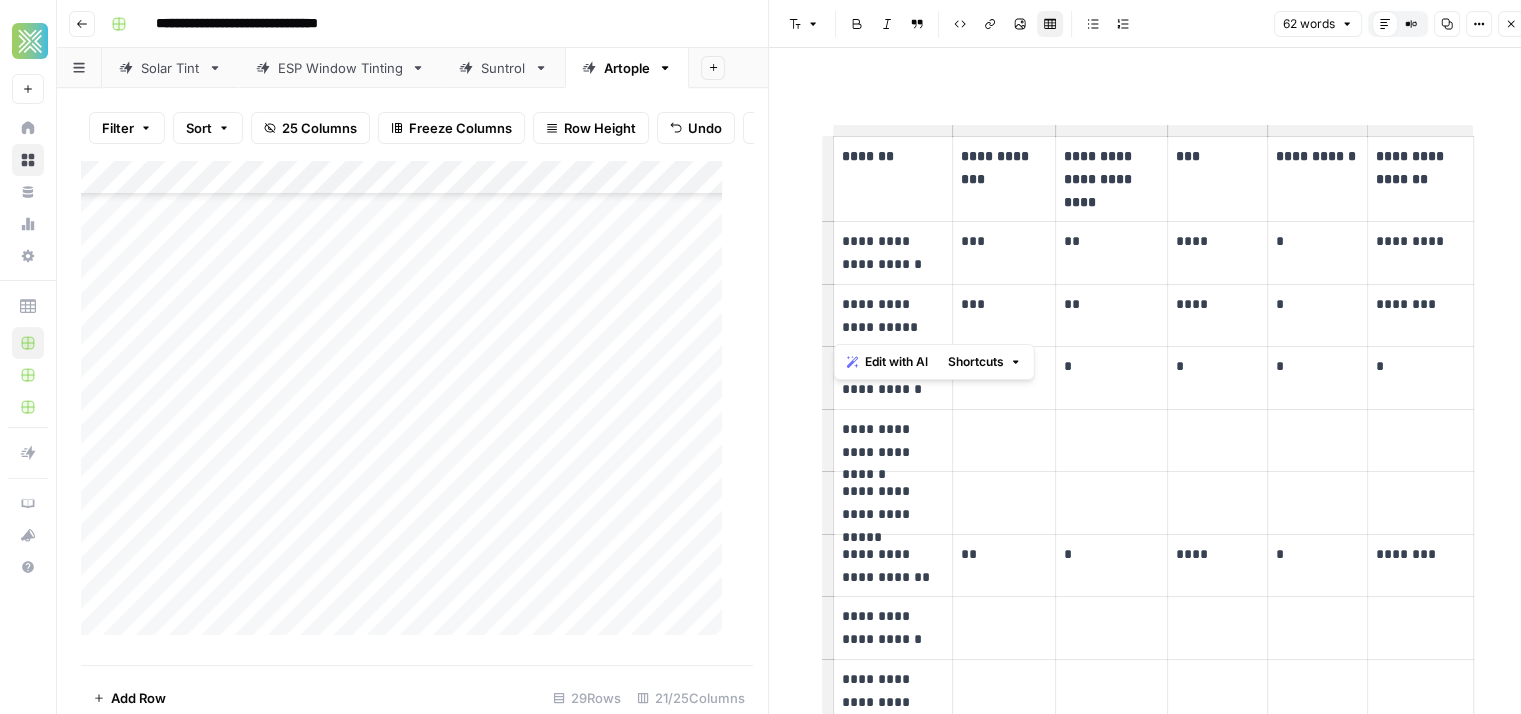 drag, startPoint x: 885, startPoint y: 329, endPoint x: 836, endPoint y: 305, distance: 54.56189 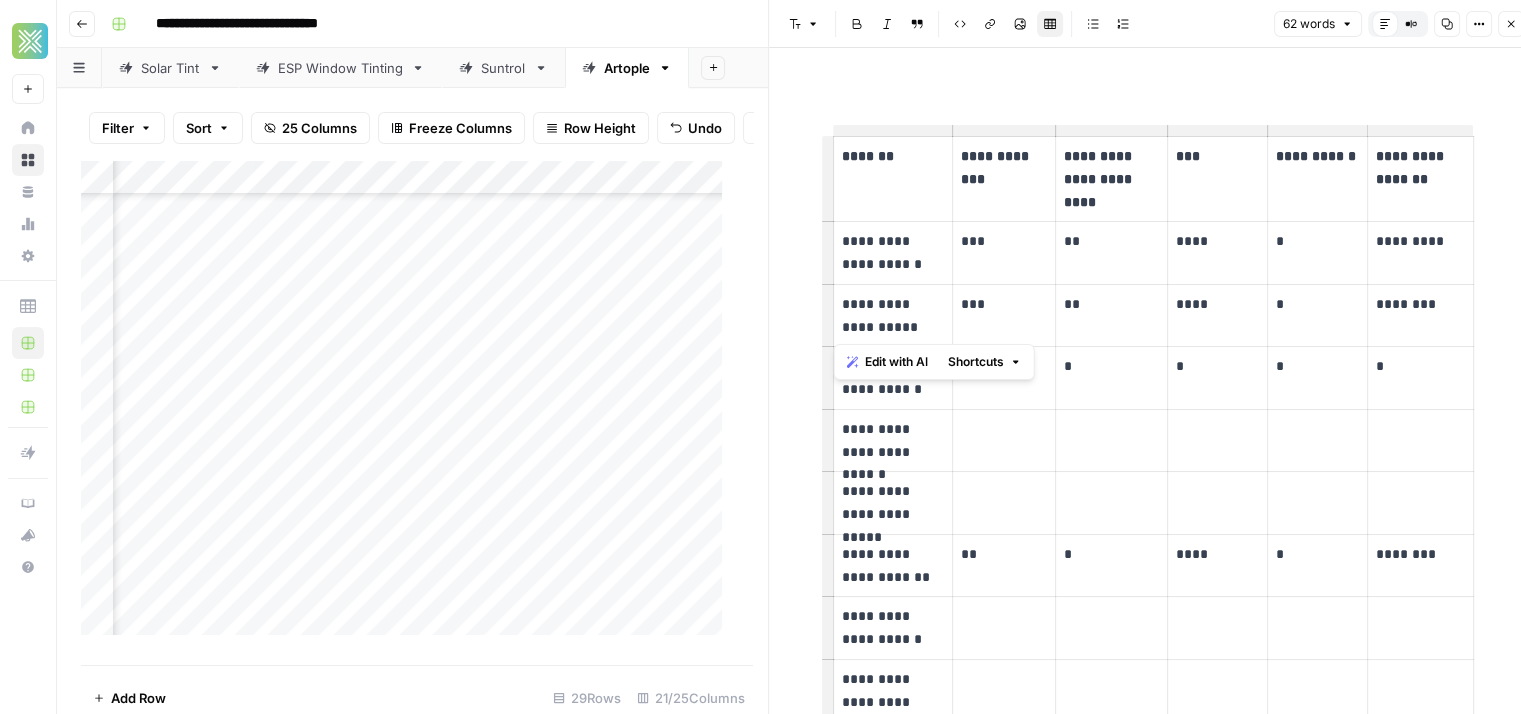 scroll, scrollTop: 552, scrollLeft: 628, axis: both 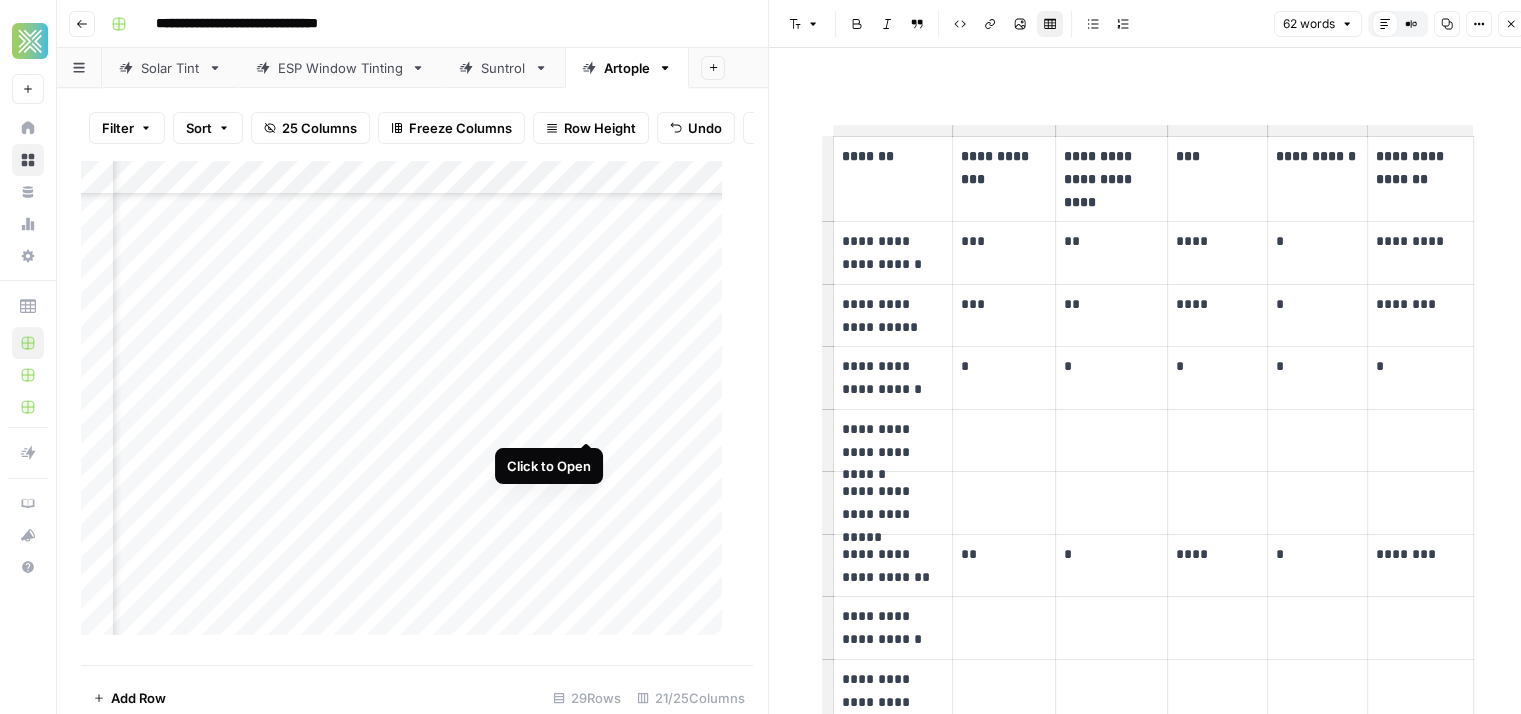 click on "Add Column" at bounding box center (409, 406) 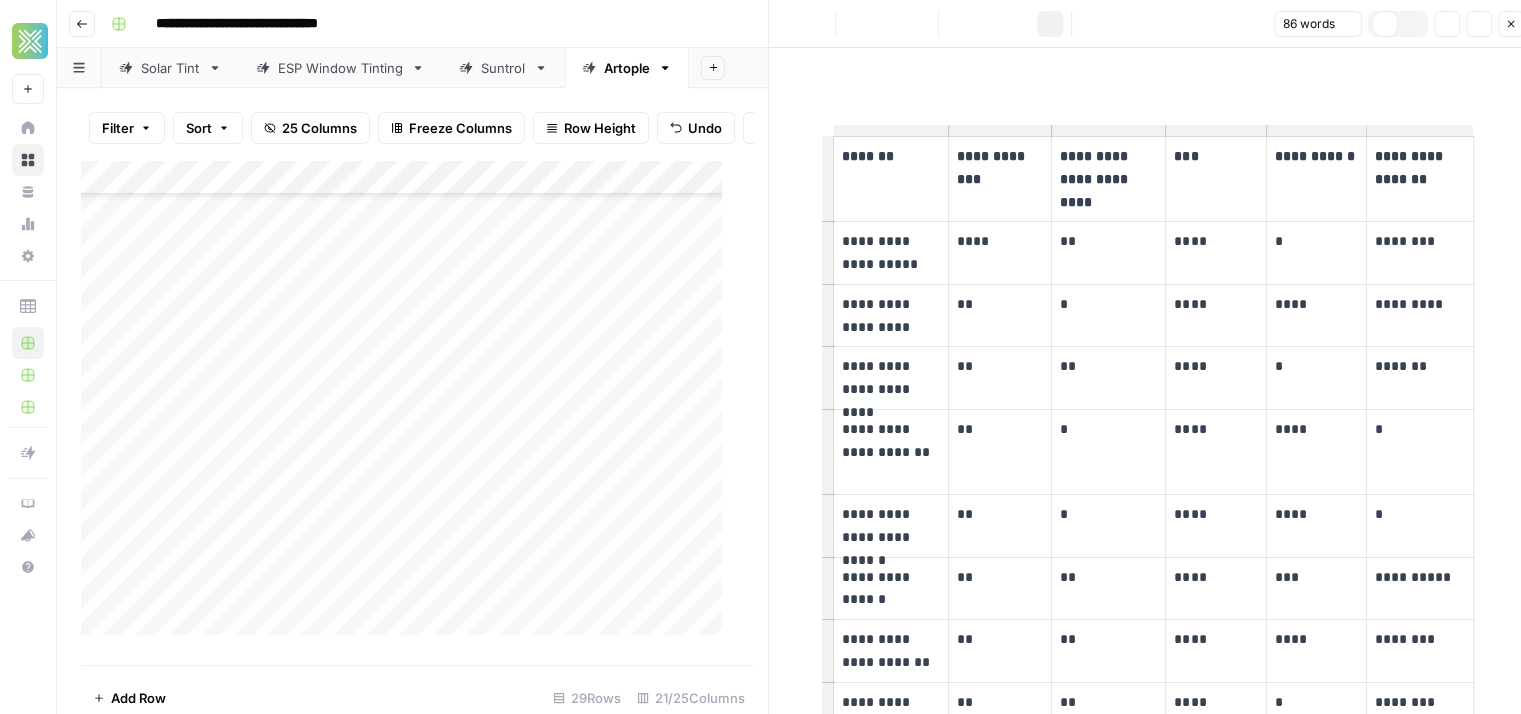 scroll, scrollTop: 552, scrollLeft: 0, axis: vertical 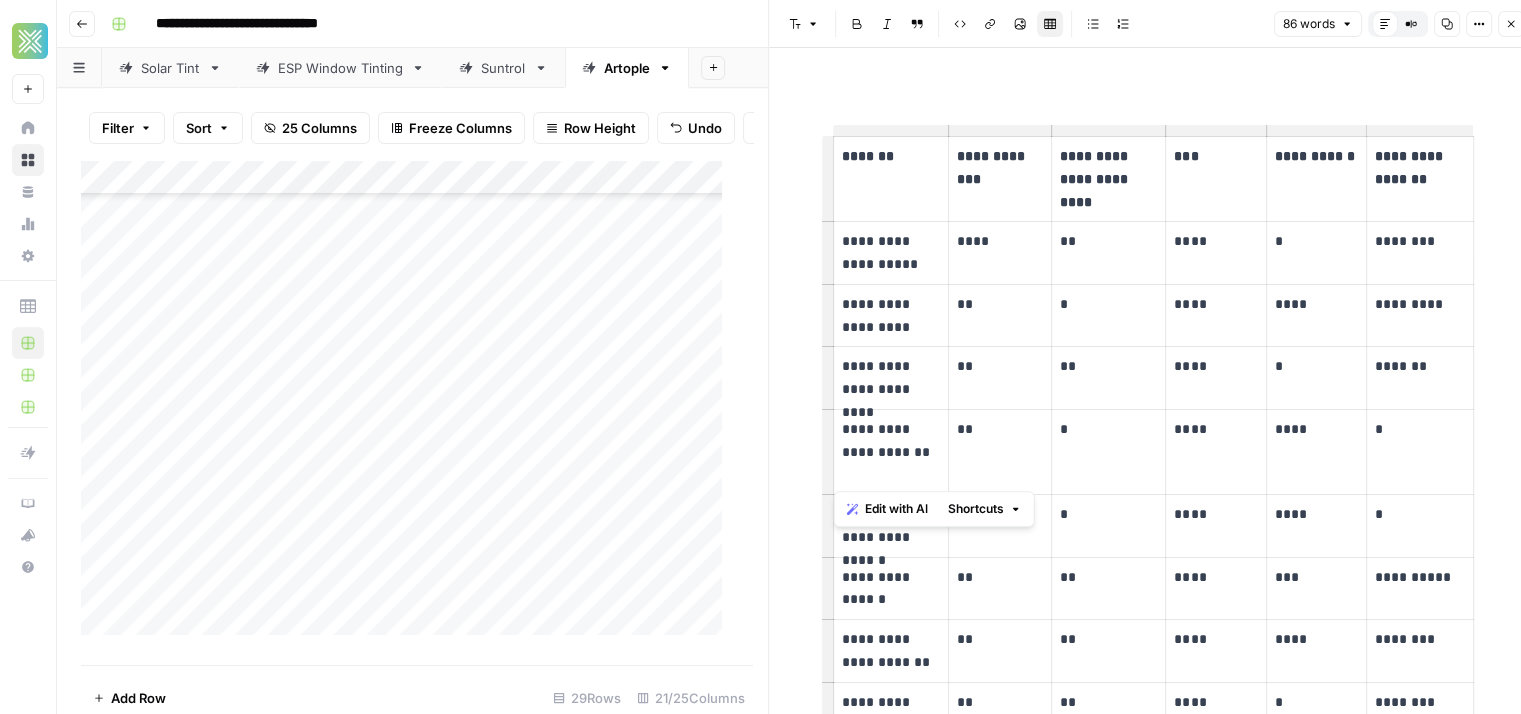 drag, startPoint x: 874, startPoint y: 471, endPoint x: 834, endPoint y: 422, distance: 63.25346 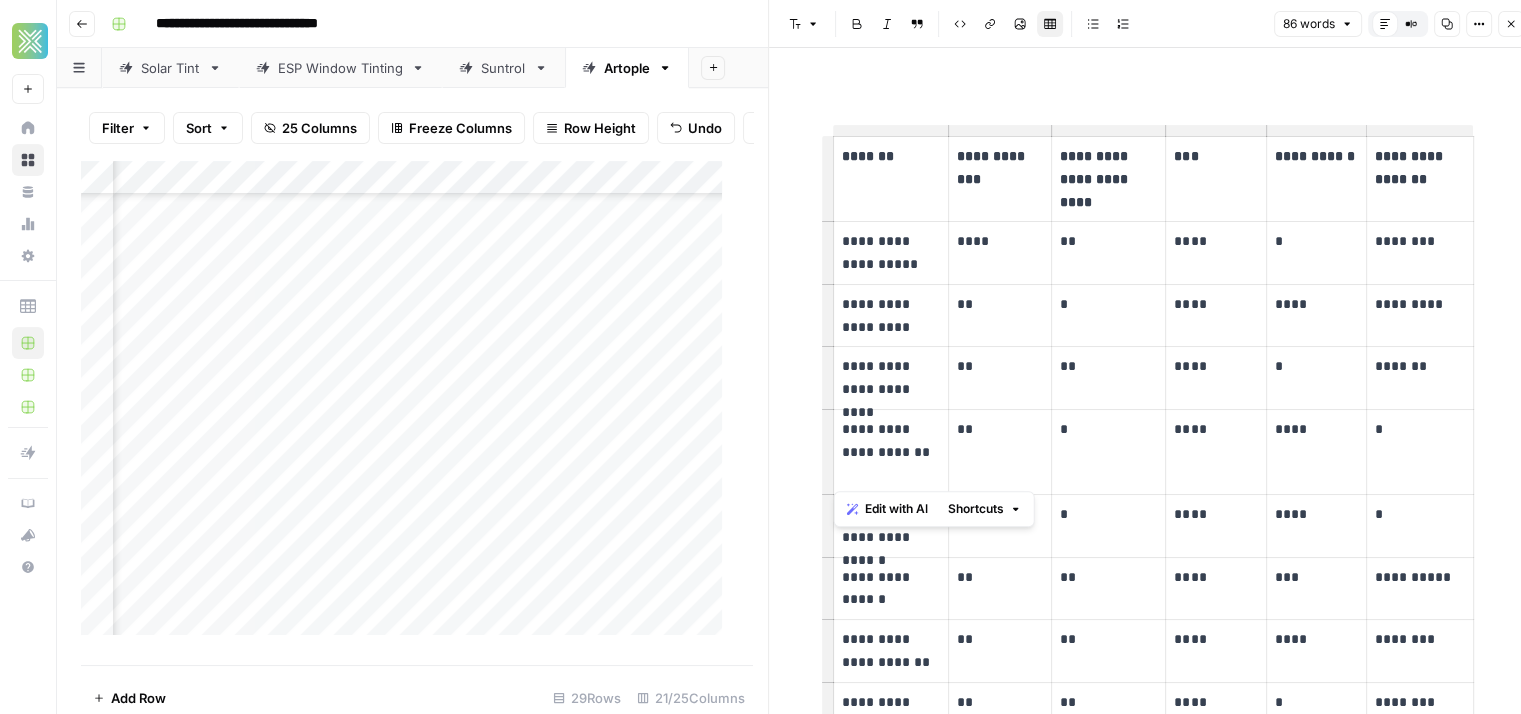 scroll, scrollTop: 552, scrollLeft: 700, axis: both 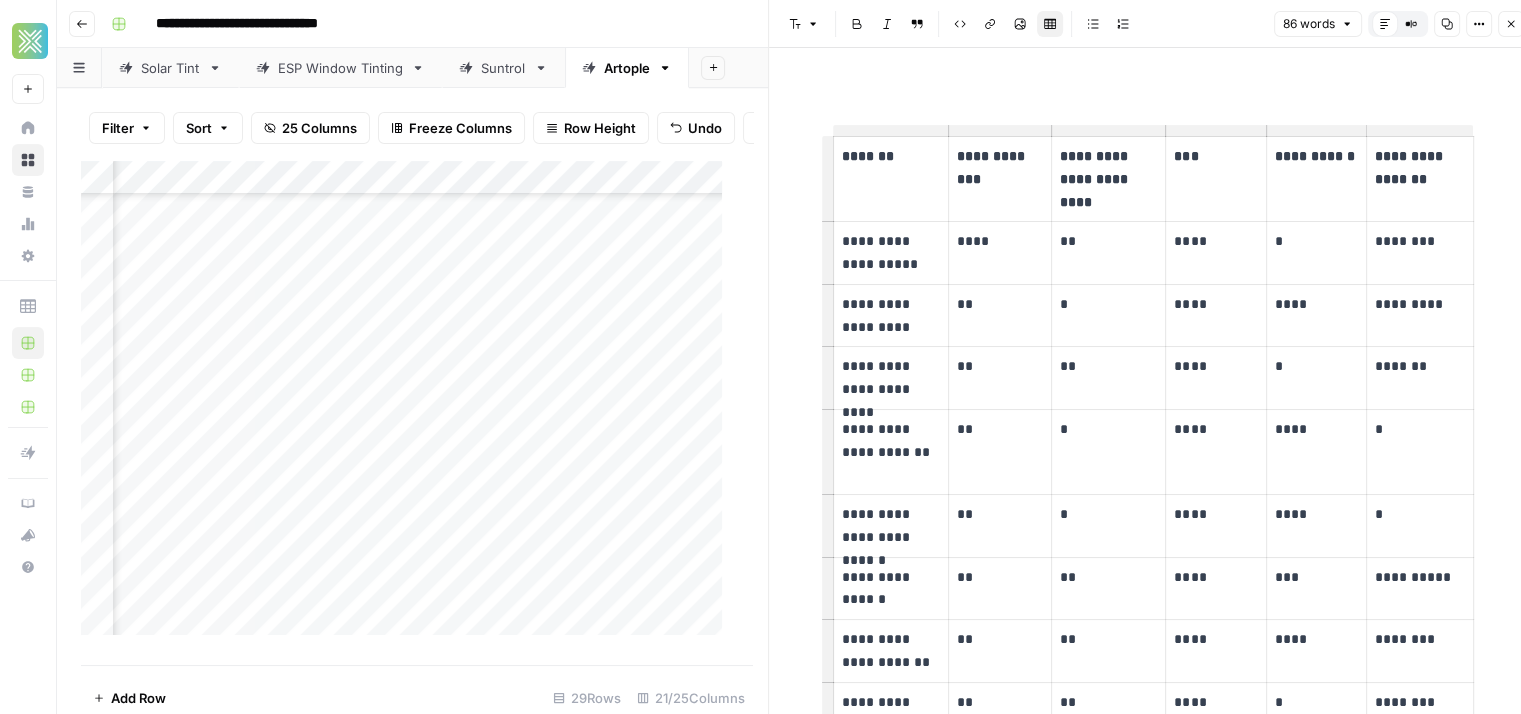 click on "Add Column" at bounding box center (409, 406) 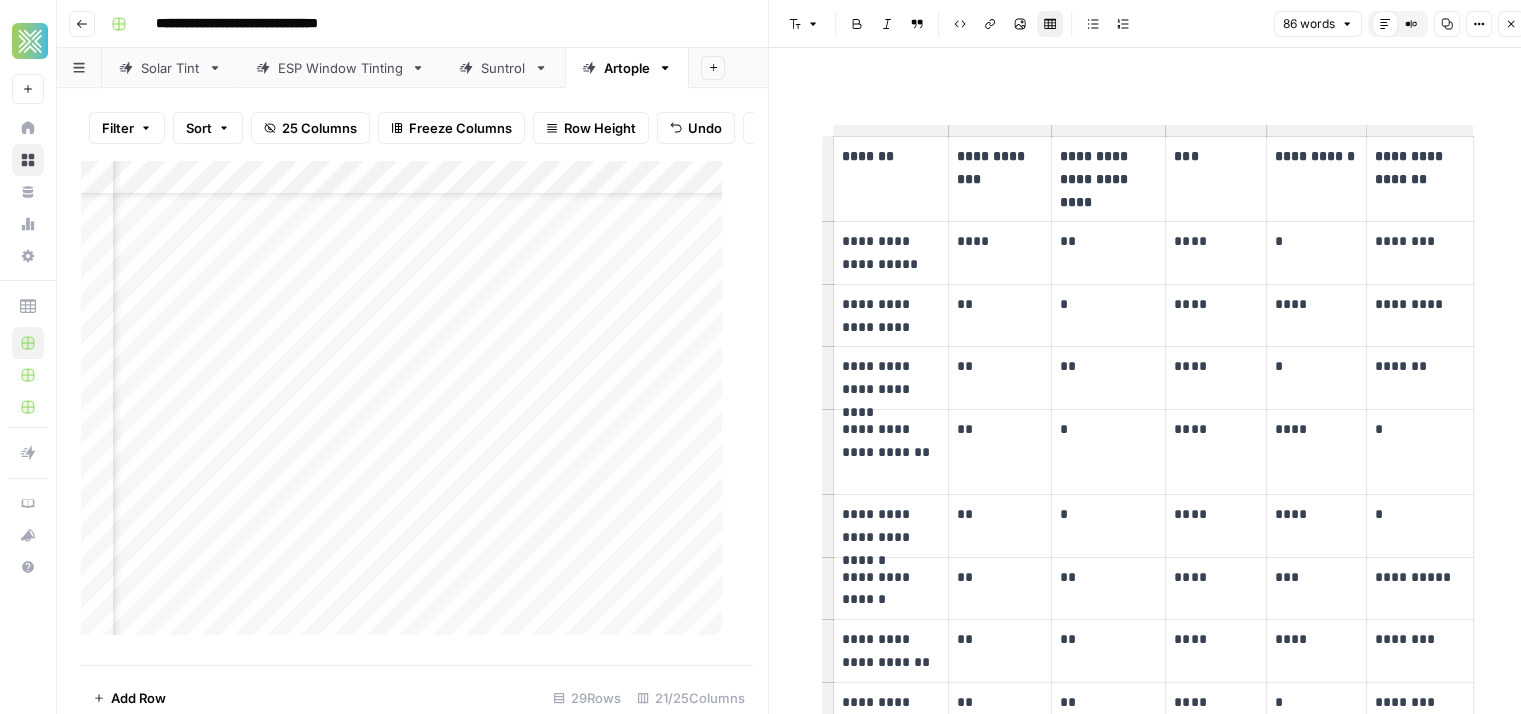 scroll, scrollTop: 86, scrollLeft: 700, axis: both 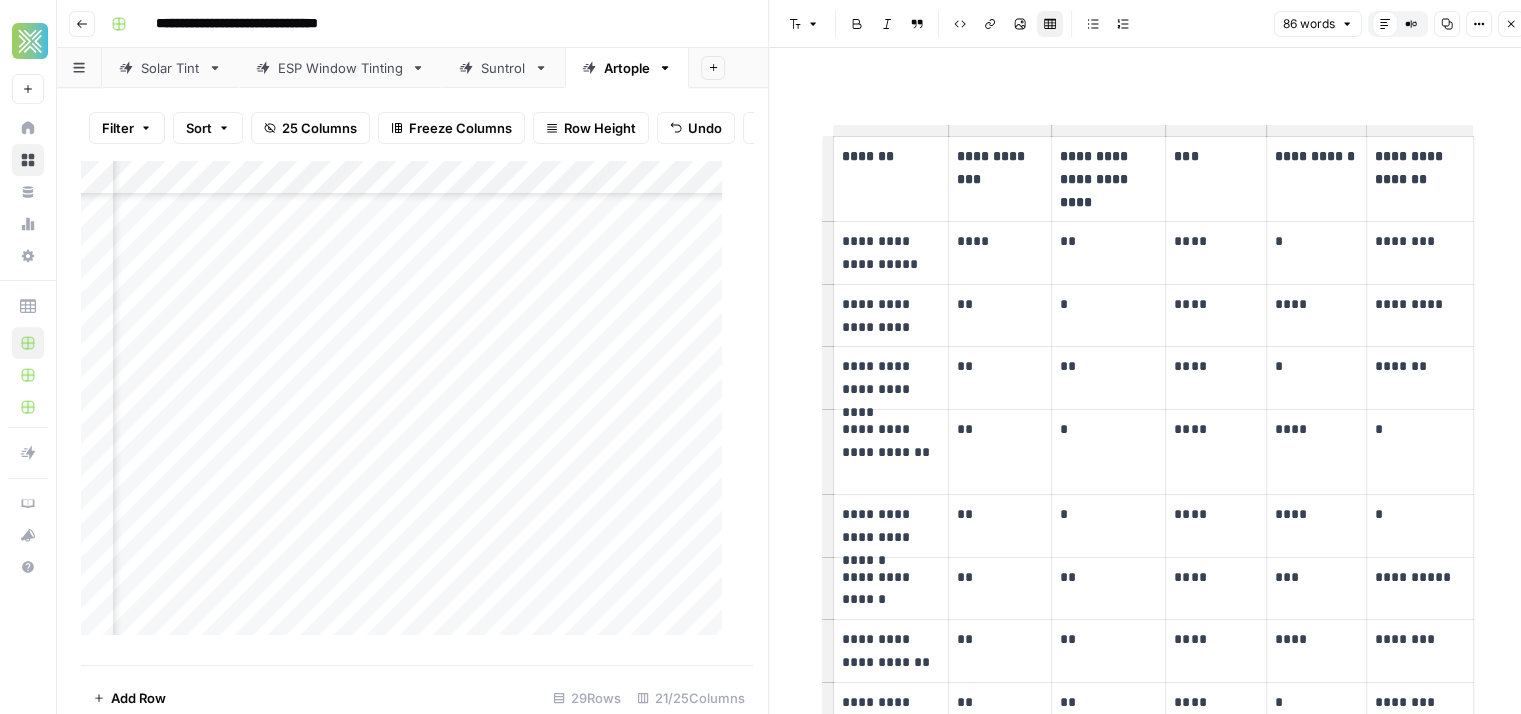 click on "Add Column" at bounding box center [409, 406] 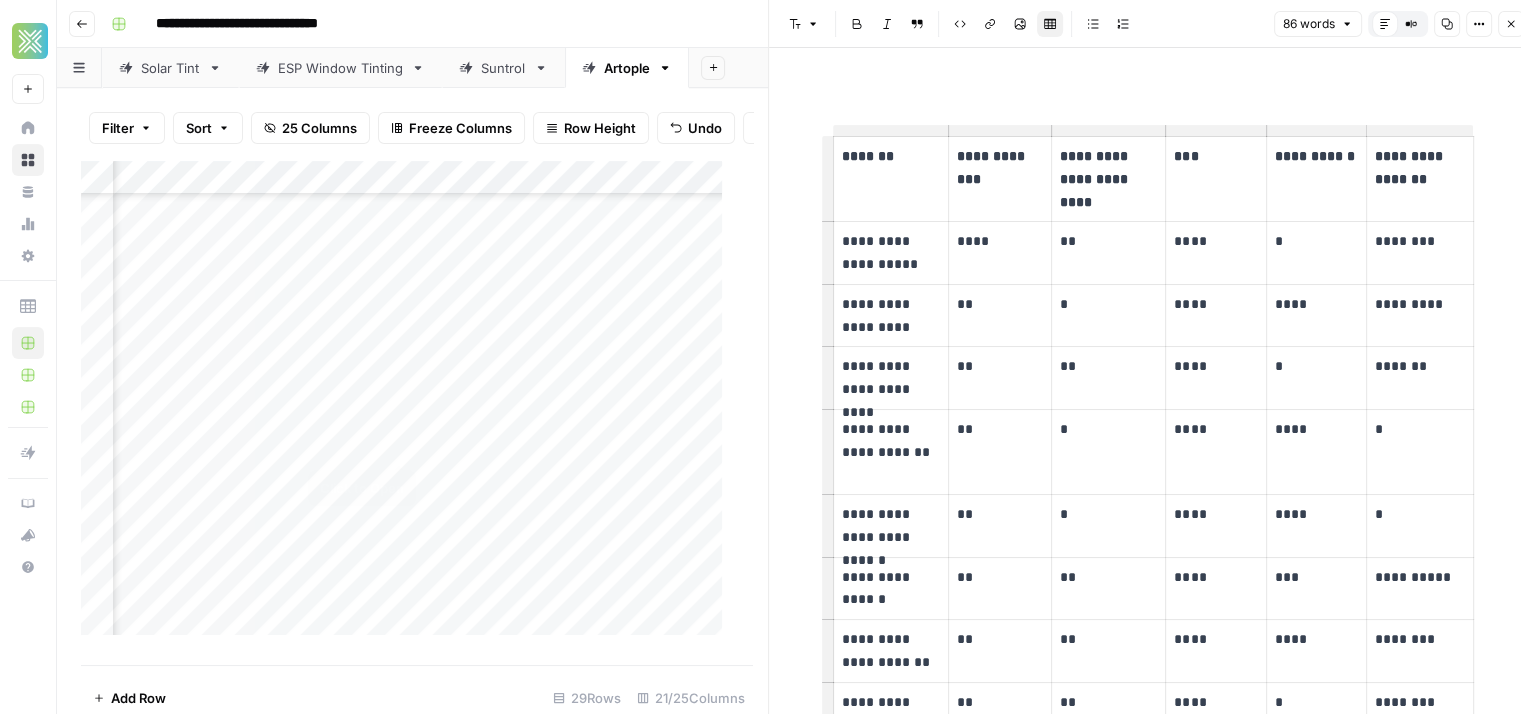click on "Add Column" at bounding box center (409, 406) 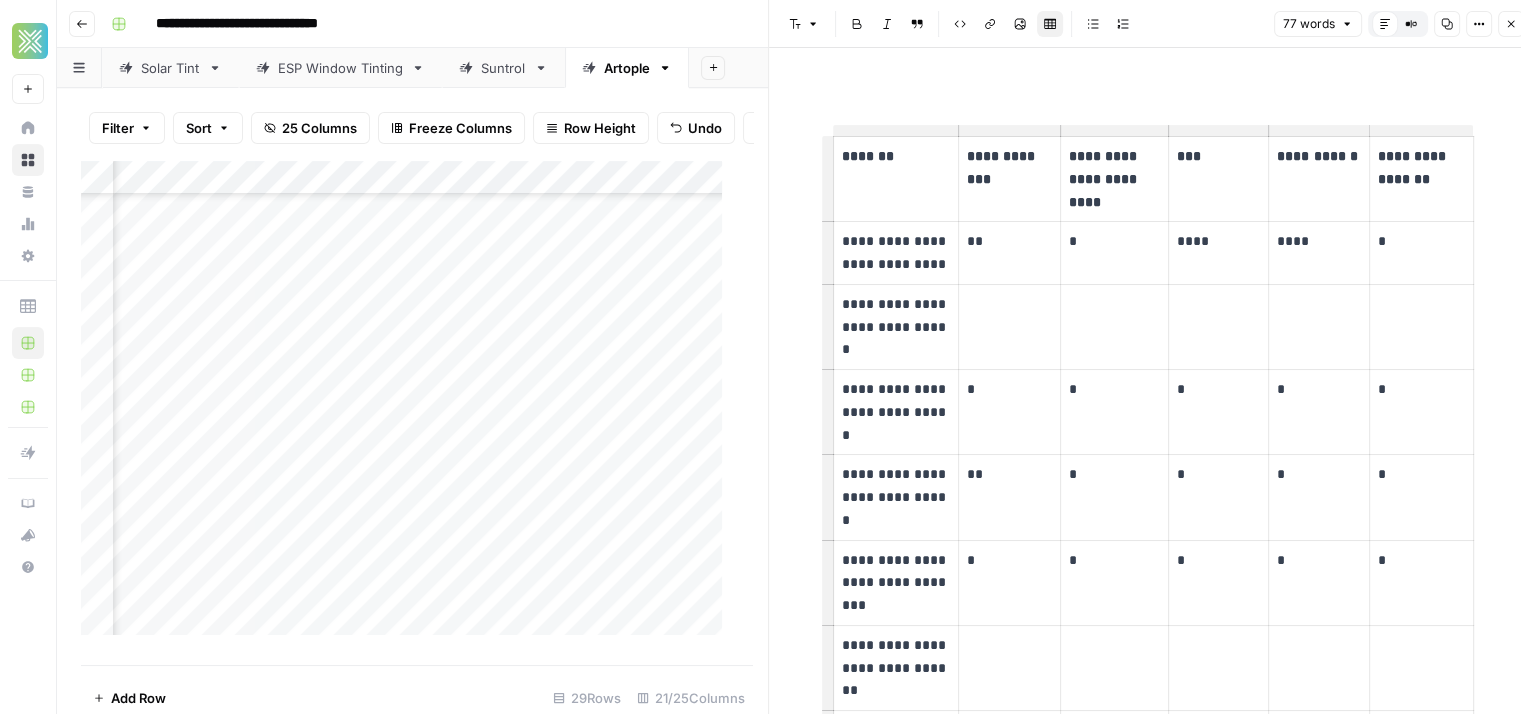 scroll, scrollTop: 563, scrollLeft: 644, axis: both 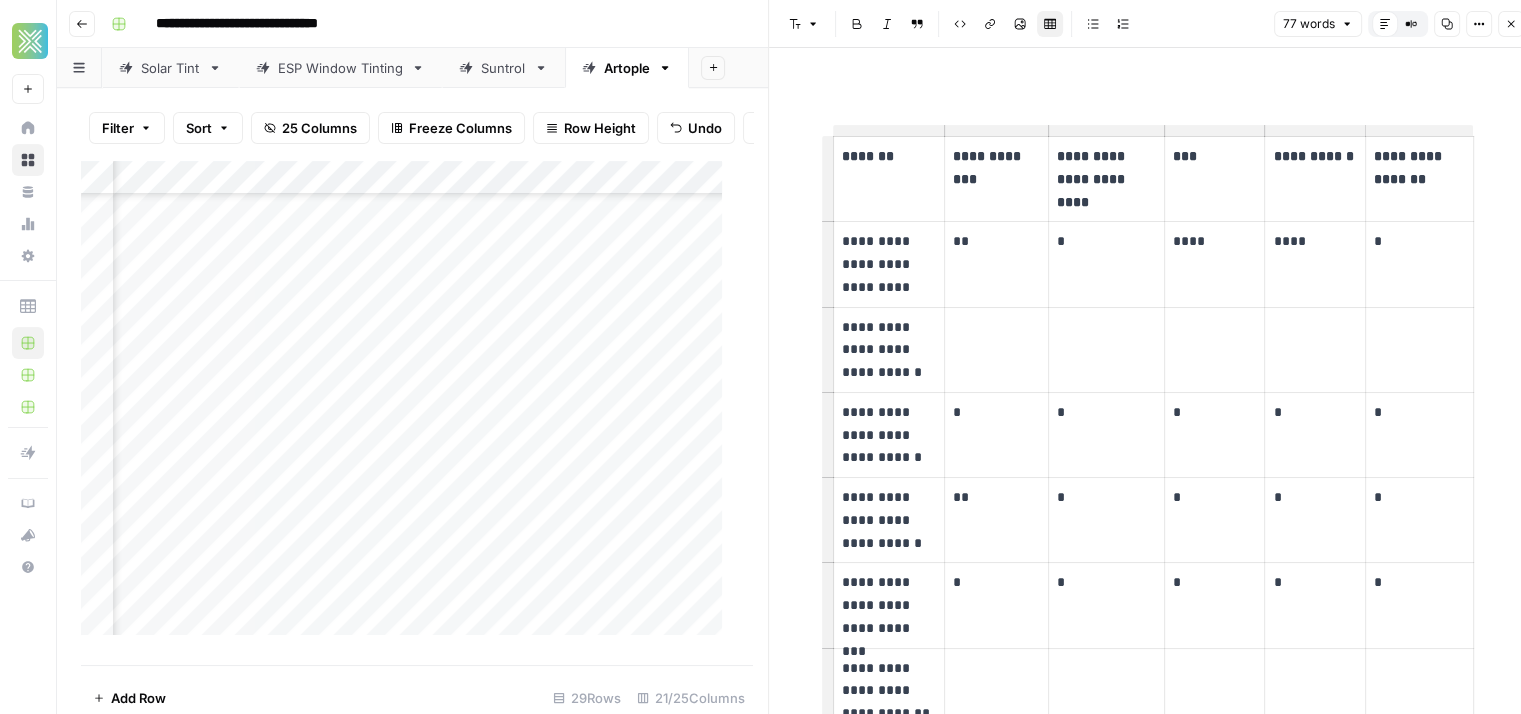 drag, startPoint x: 948, startPoint y: 257, endPoint x: 897, endPoint y: 235, distance: 55.542778 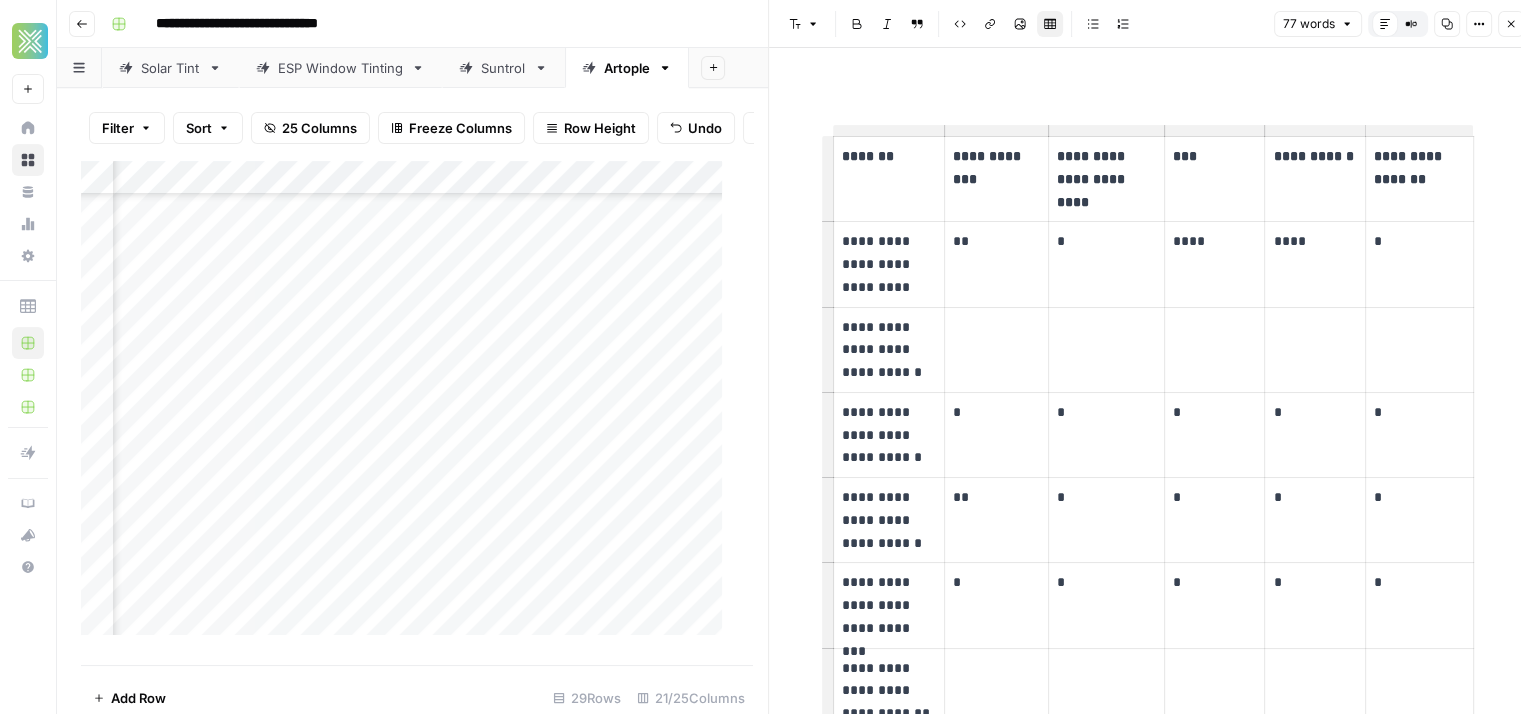 click on "**********" at bounding box center [889, 264] 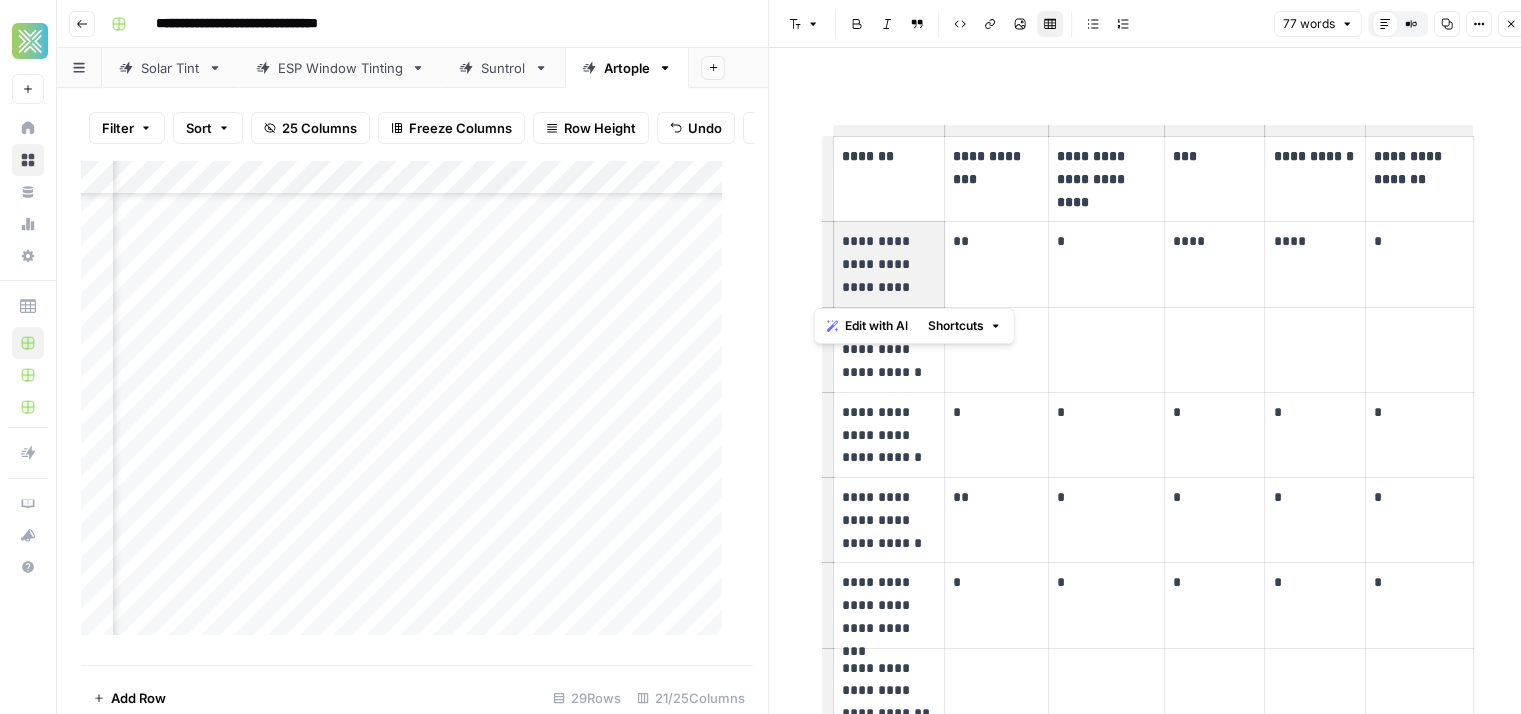 click on "**********" at bounding box center (889, 264) 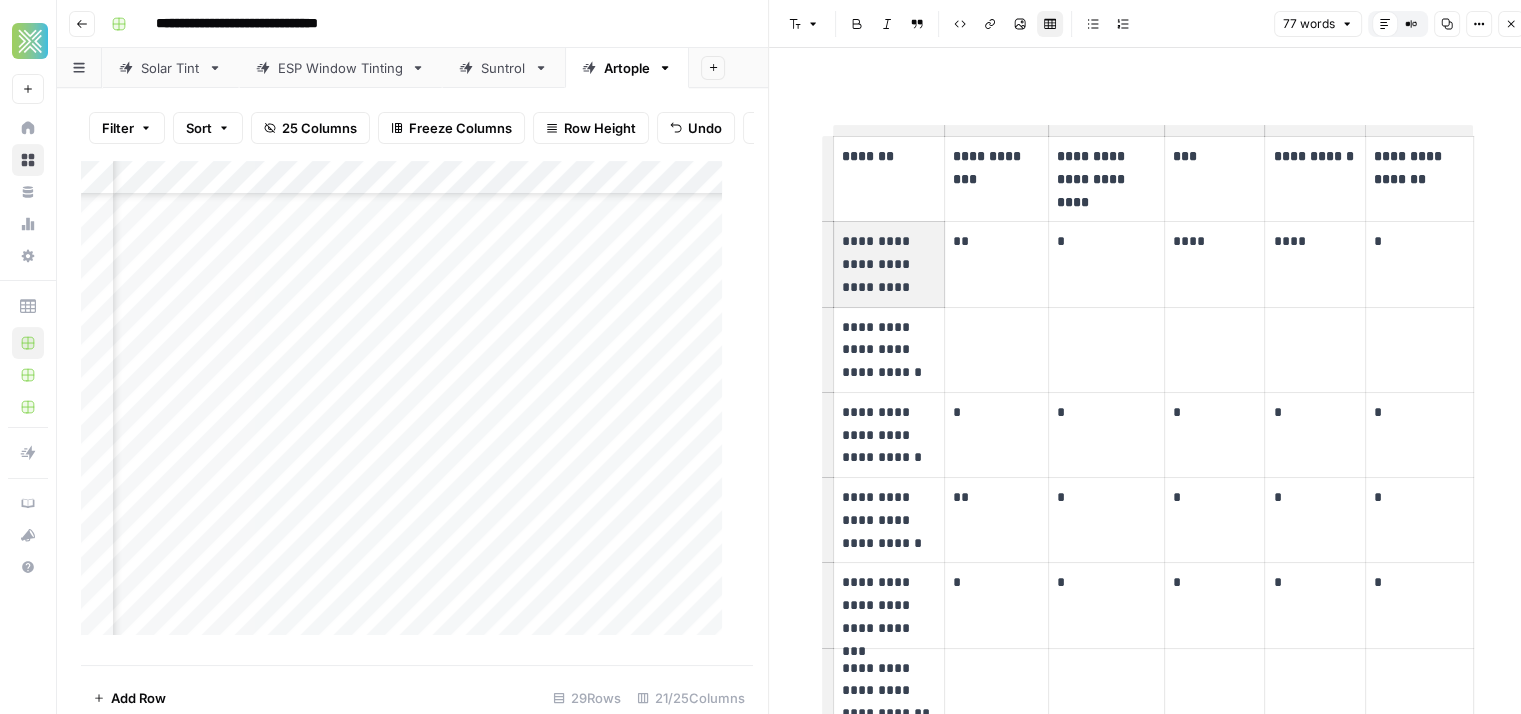 click on "Add Column" at bounding box center (409, 406) 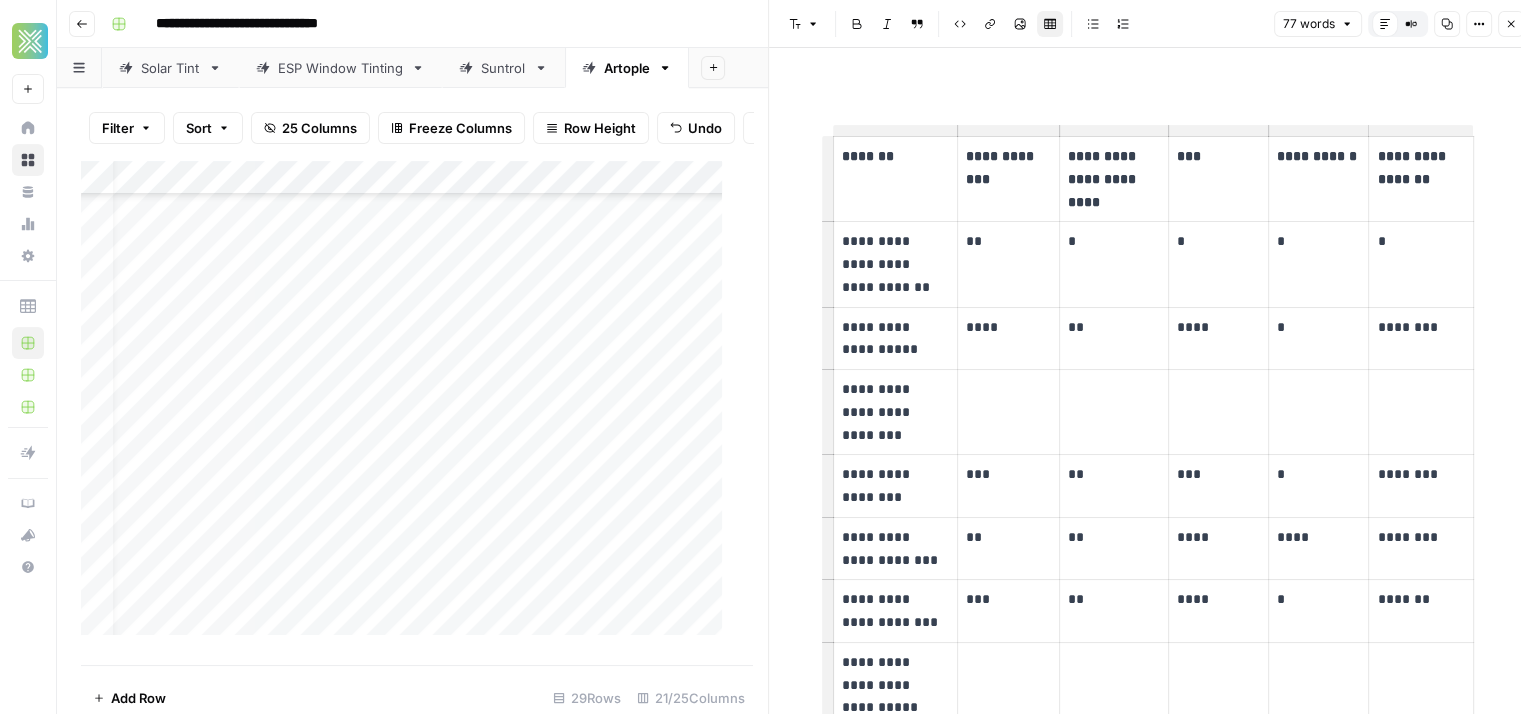 scroll, scrollTop: 559, scrollLeft: 27, axis: both 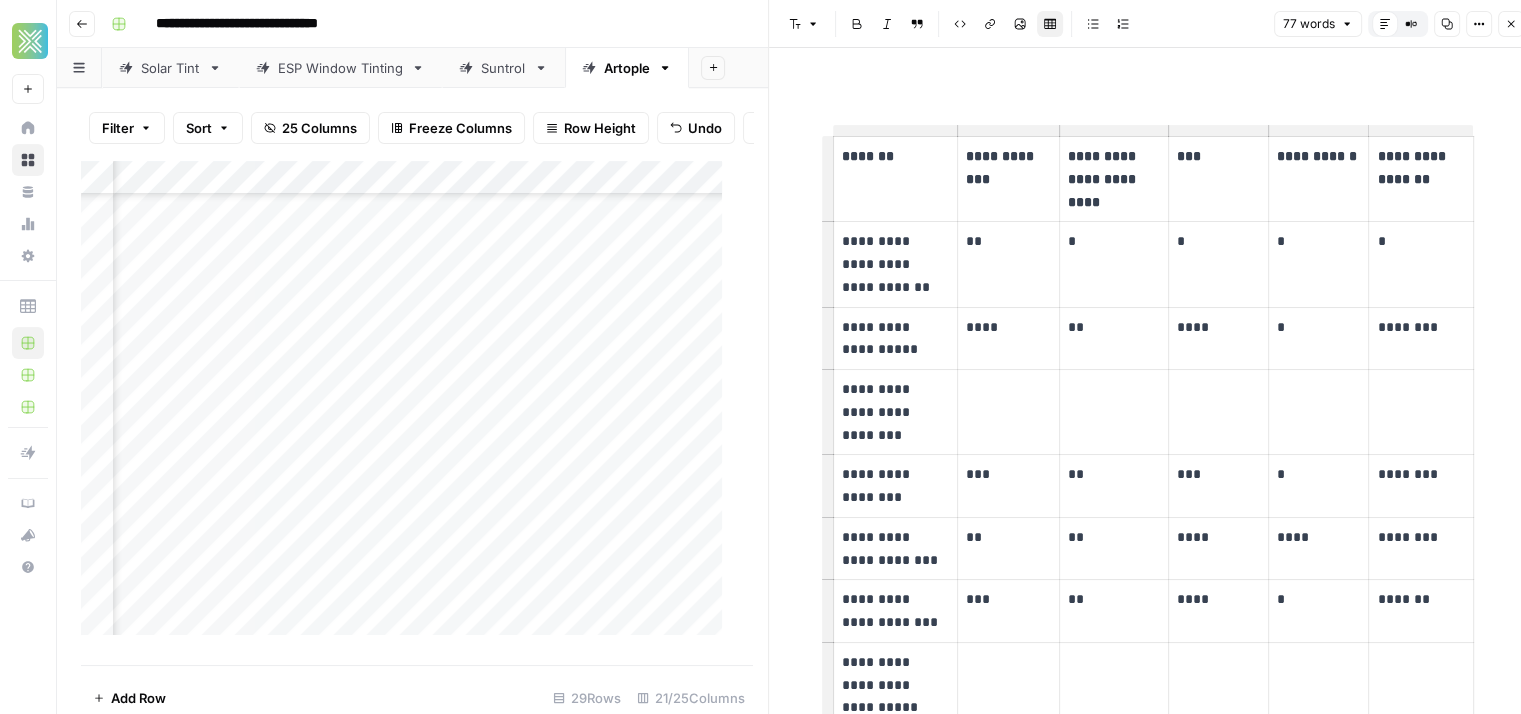 click on "Add Column" at bounding box center (409, 406) 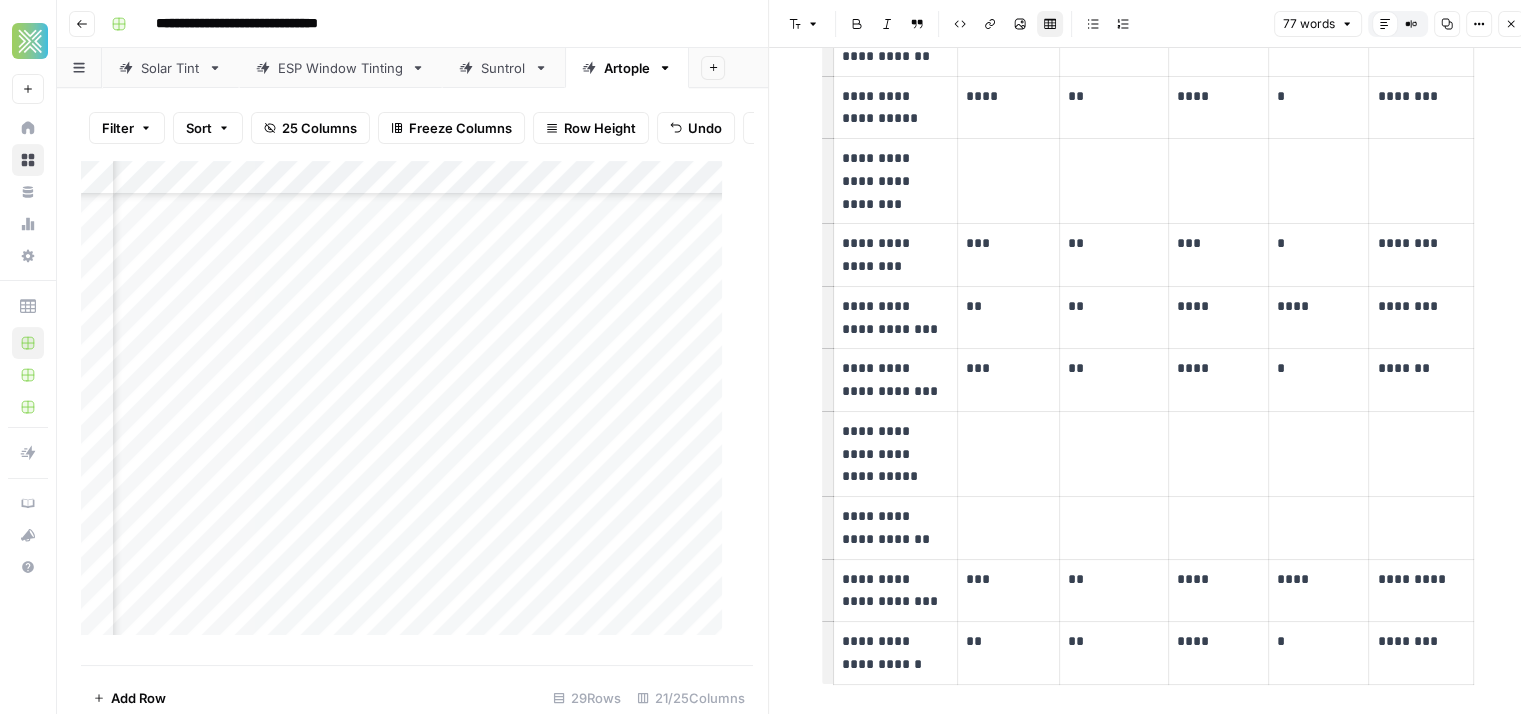 scroll, scrollTop: 238, scrollLeft: 0, axis: vertical 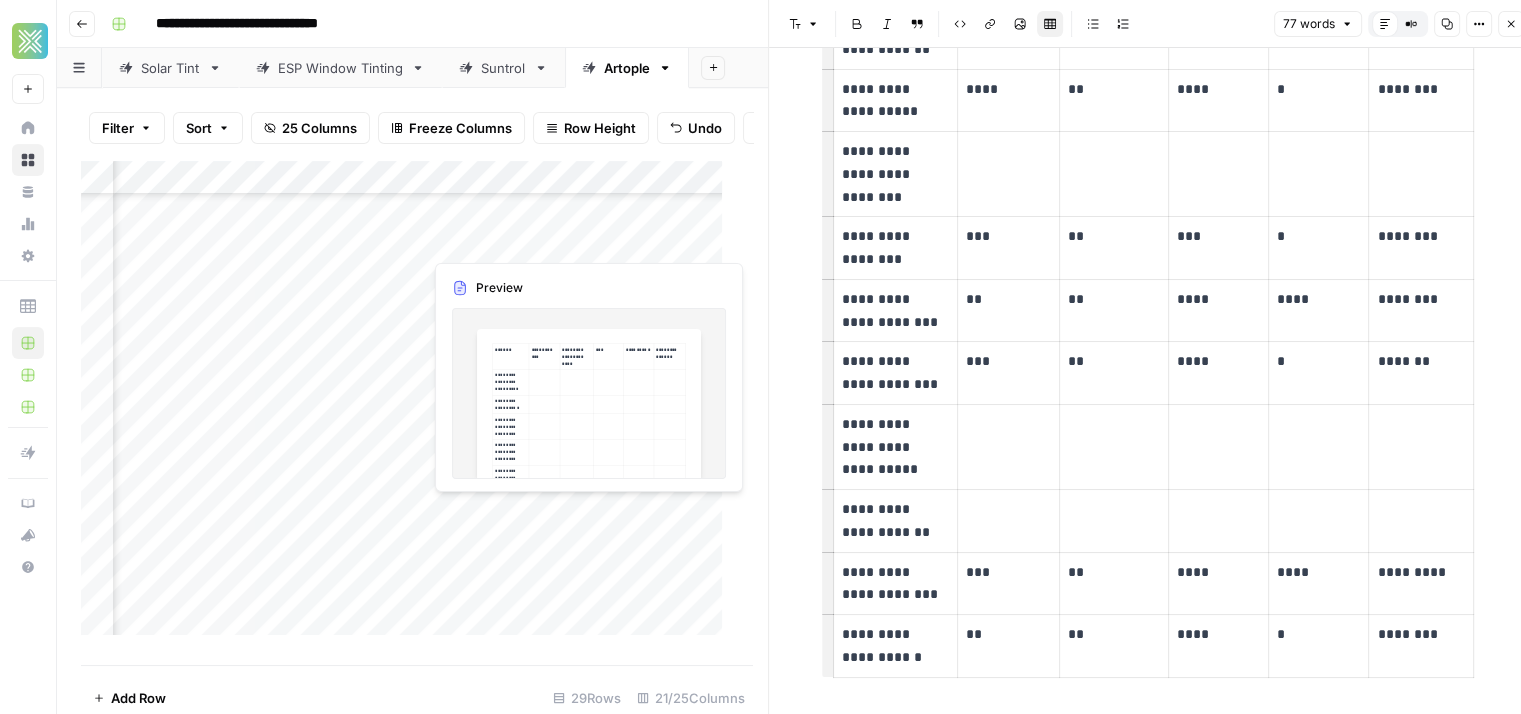 click on "Add Column" at bounding box center [409, 406] 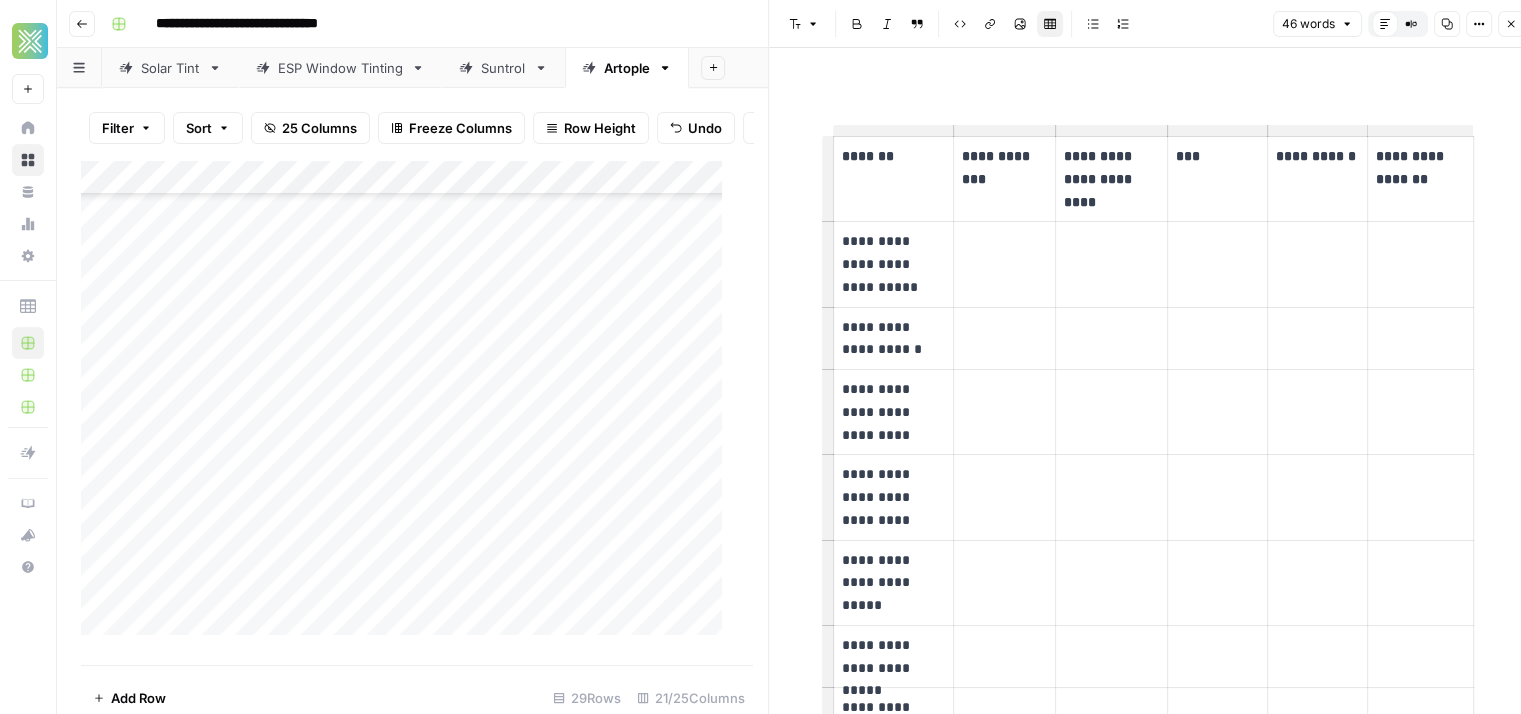 scroll, scrollTop: 562, scrollLeft: 0, axis: vertical 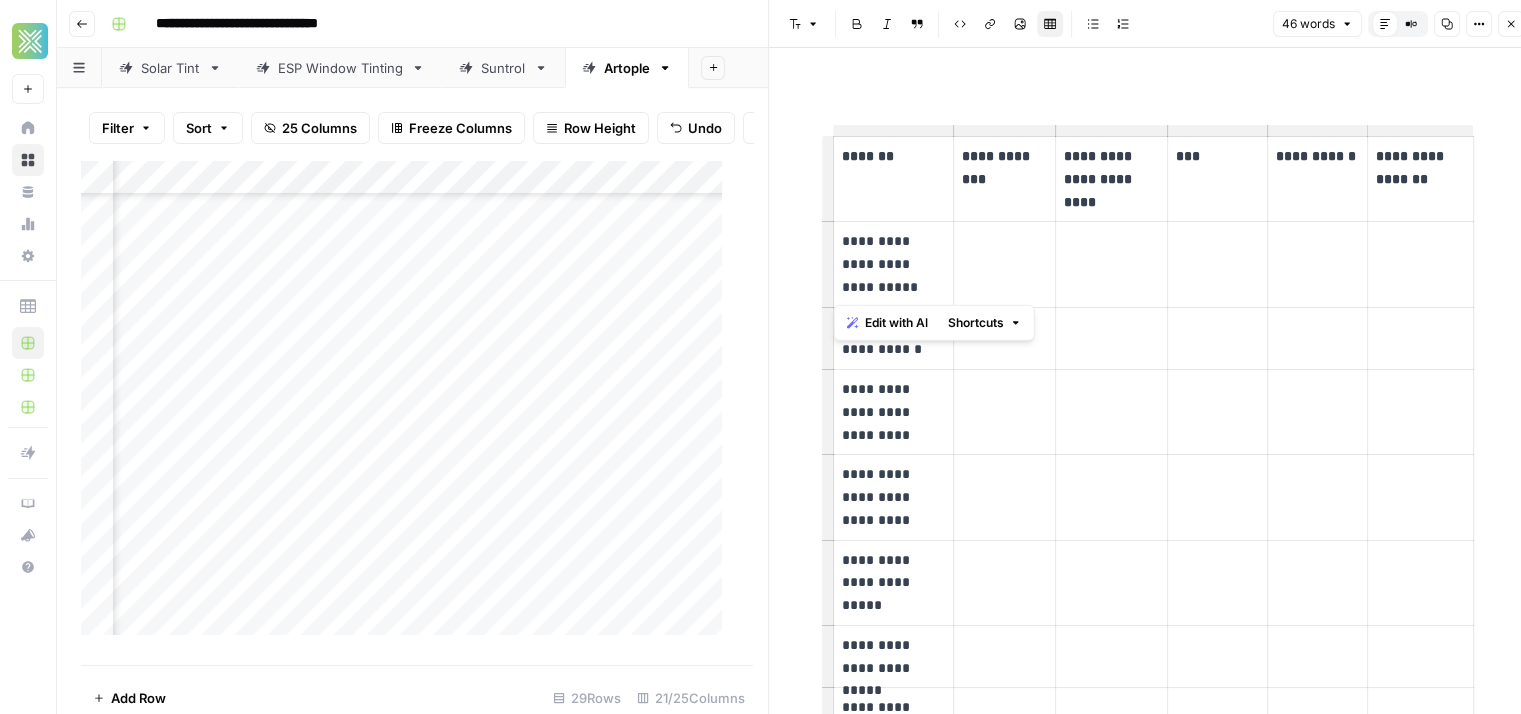 drag, startPoint x: 930, startPoint y: 281, endPoint x: 839, endPoint y: 237, distance: 101.07918 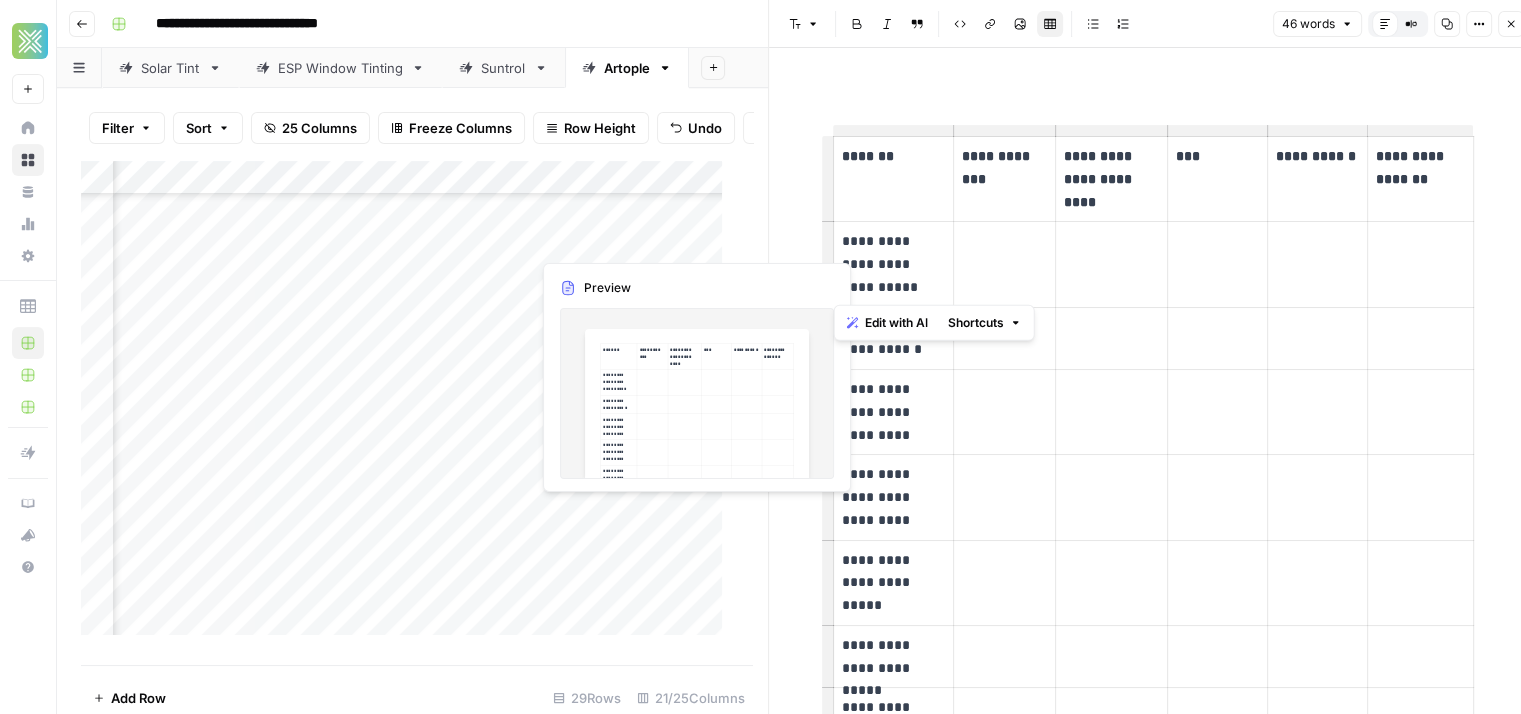 scroll, scrollTop: 562, scrollLeft: 539, axis: both 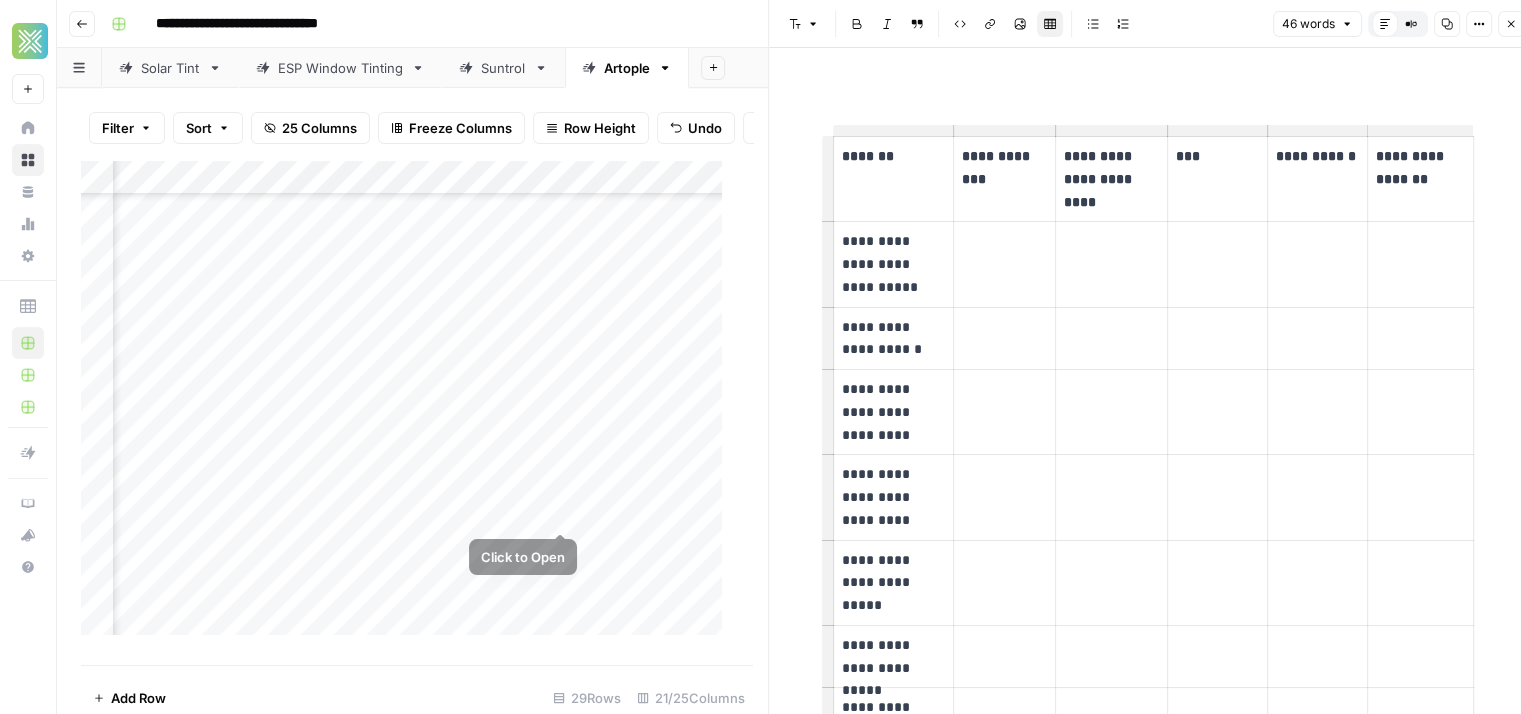 click on "Add Column" at bounding box center [409, 406] 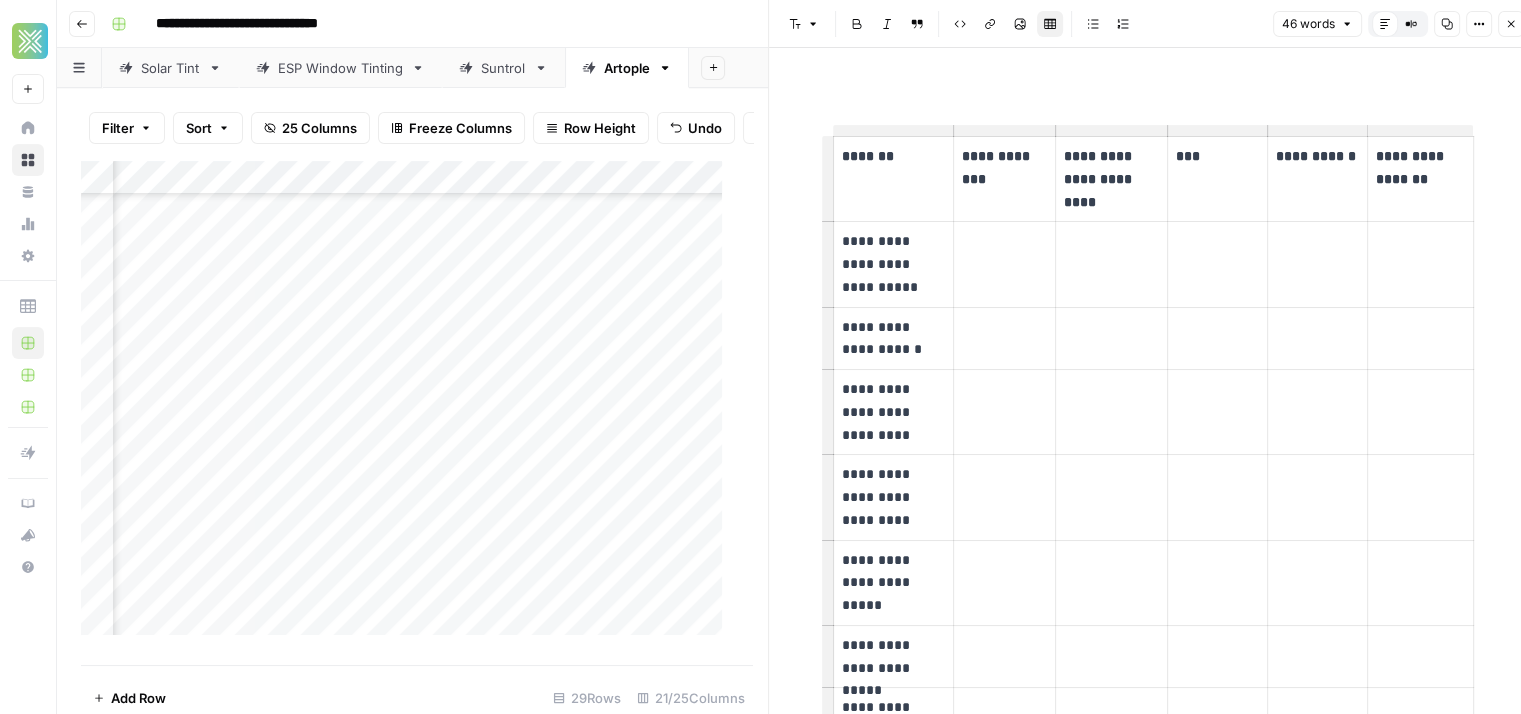 click on "Add Column" at bounding box center [409, 406] 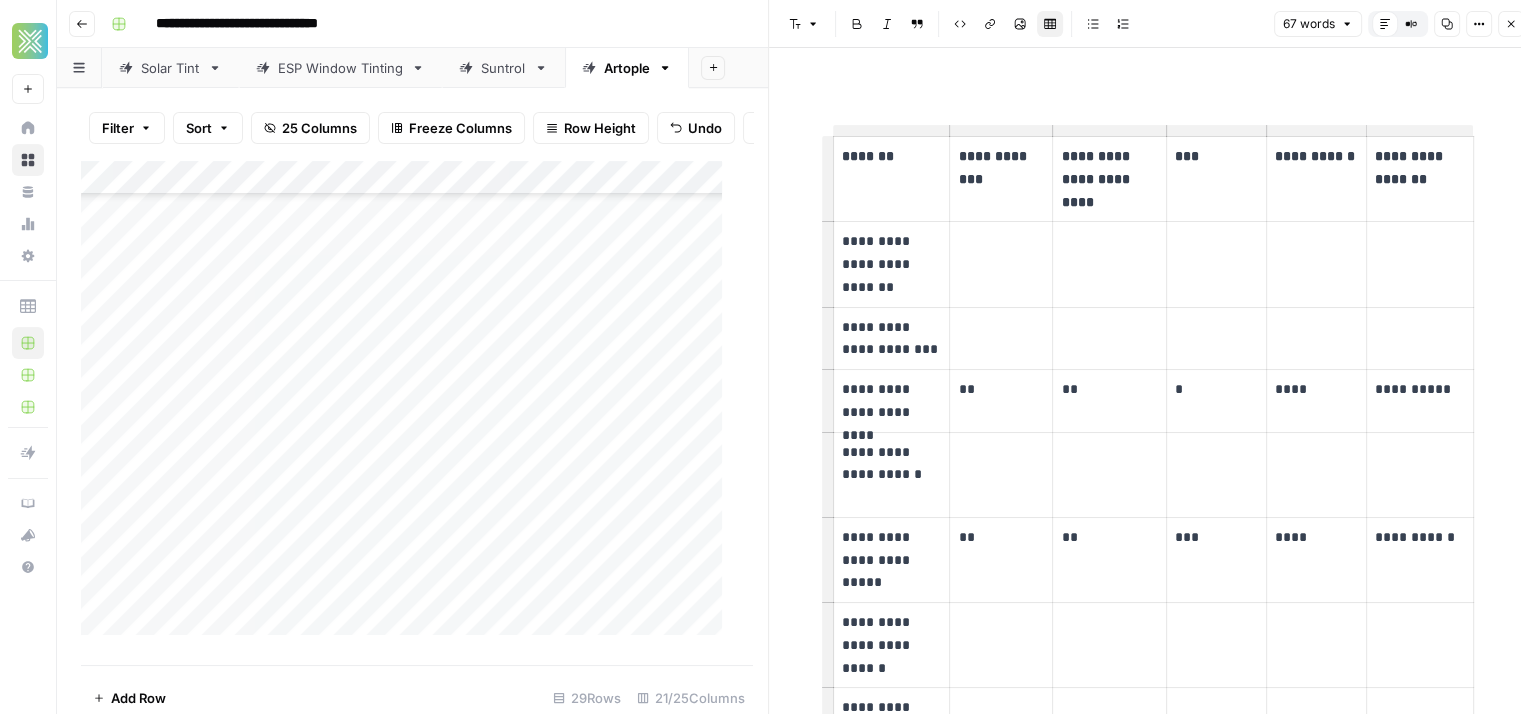 scroll, scrollTop: 562, scrollLeft: 0, axis: vertical 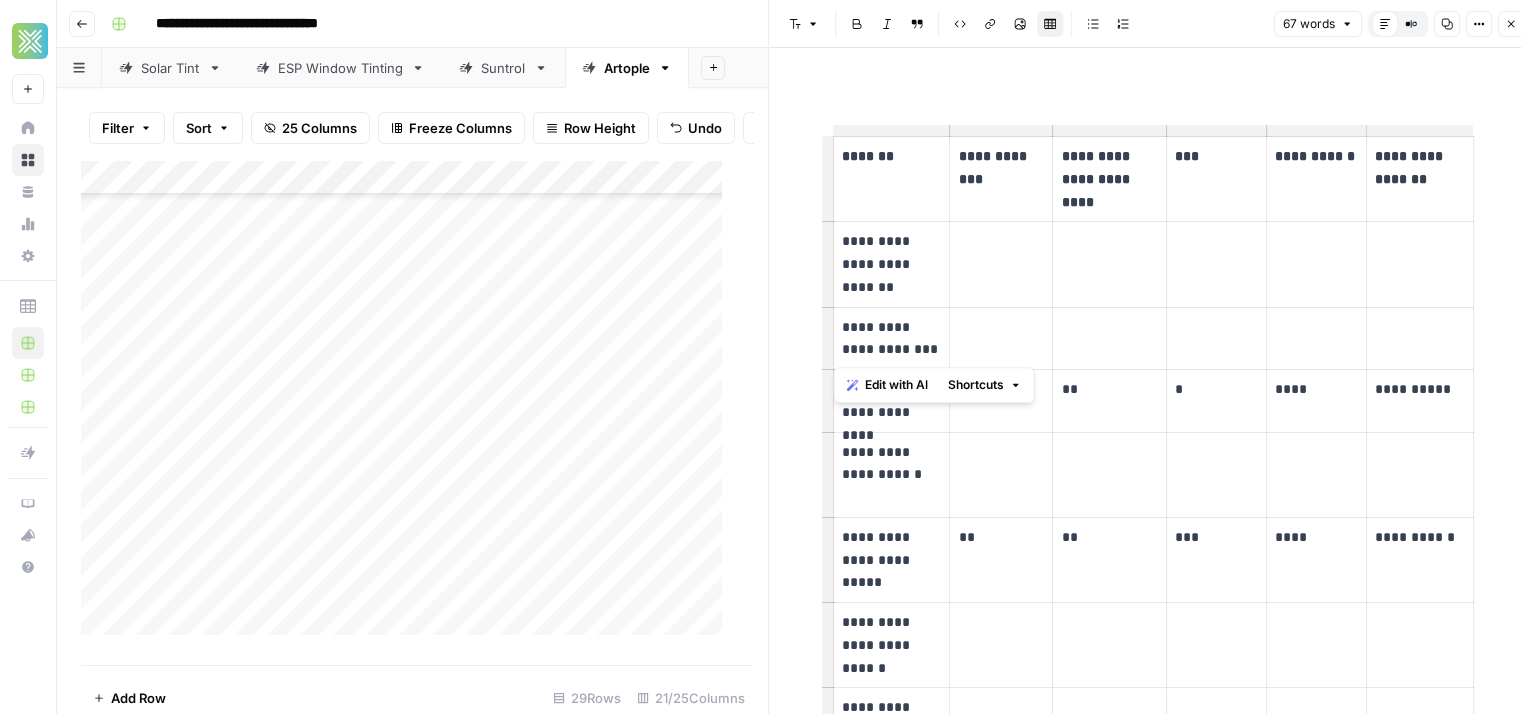 drag, startPoint x: 898, startPoint y: 353, endPoint x: 835, endPoint y: 328, distance: 67.77905 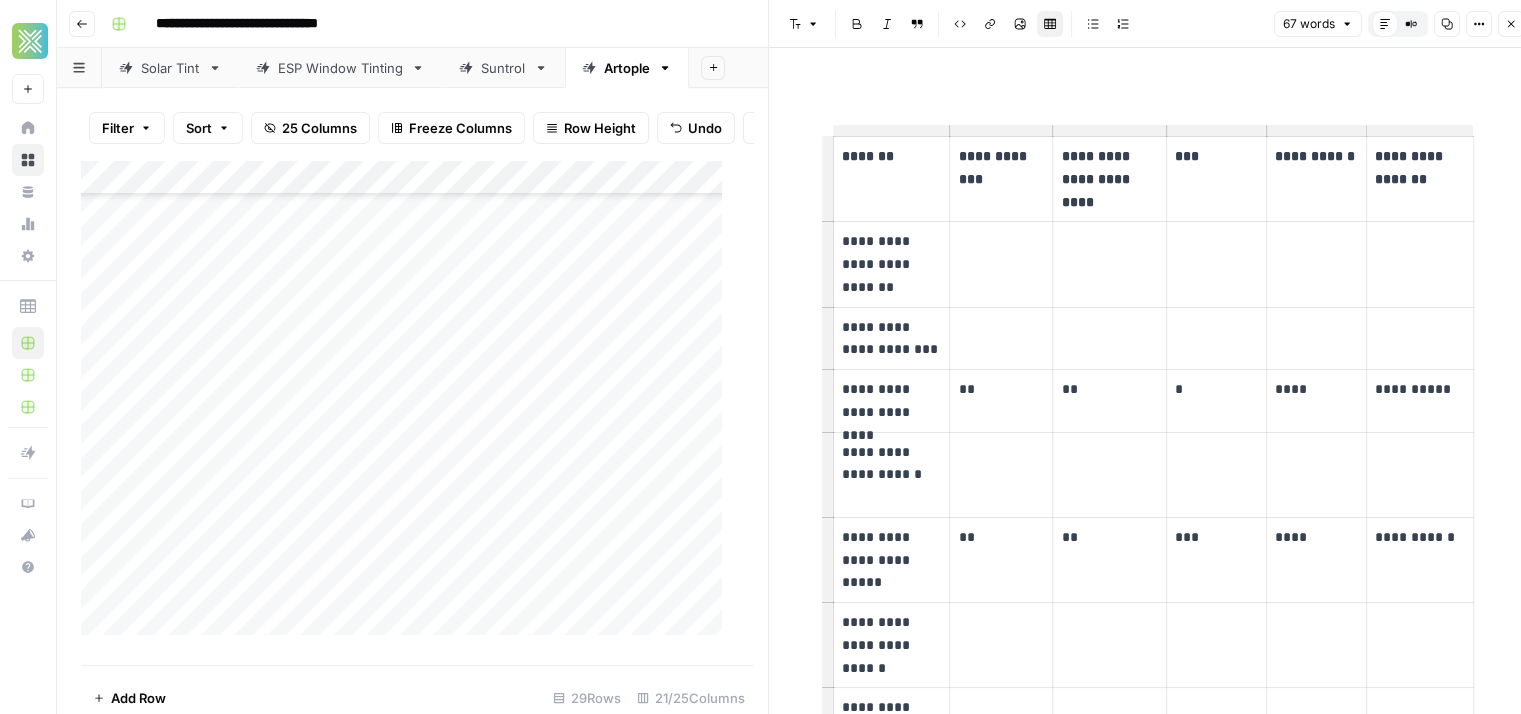 click on "**********" at bounding box center [892, 339] 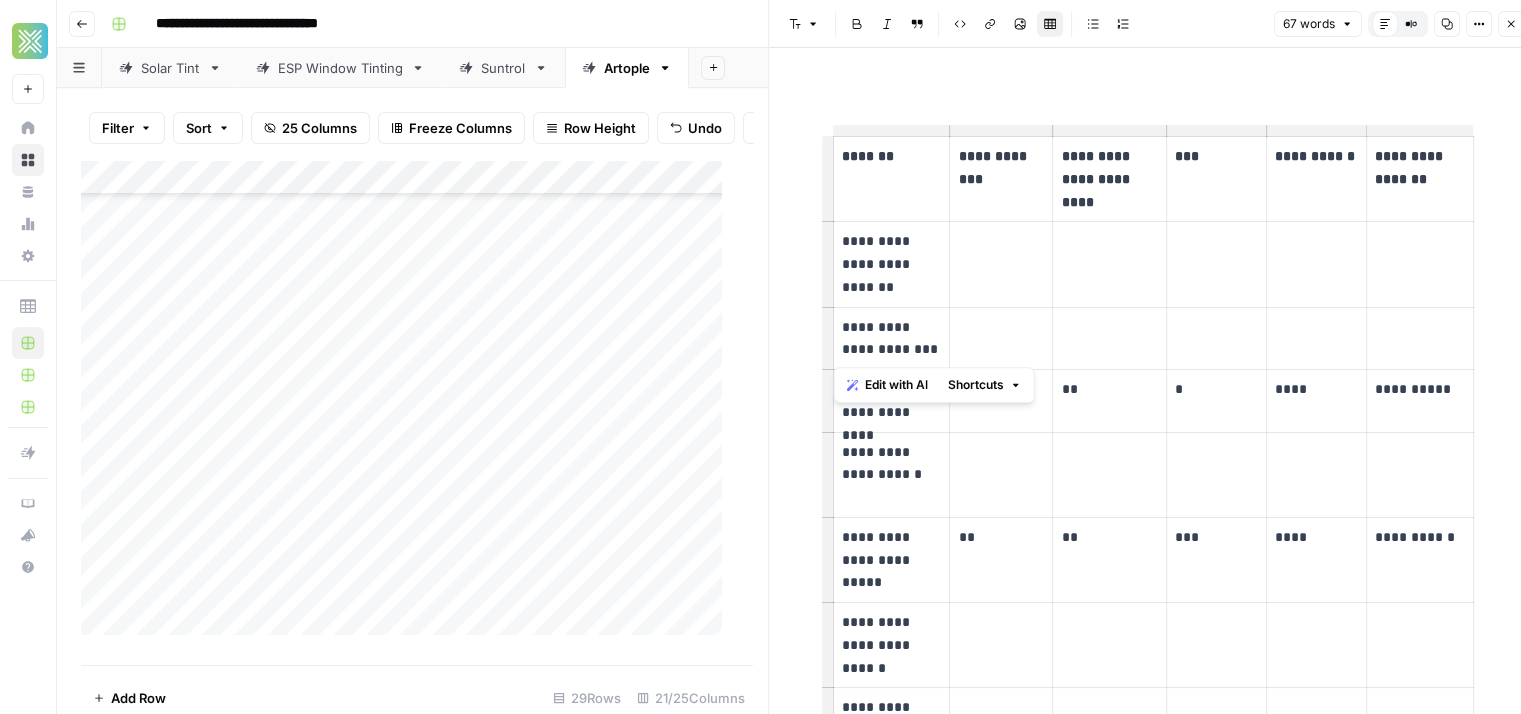 drag, startPoint x: 899, startPoint y: 353, endPoint x: 836, endPoint y: 329, distance: 67.41662 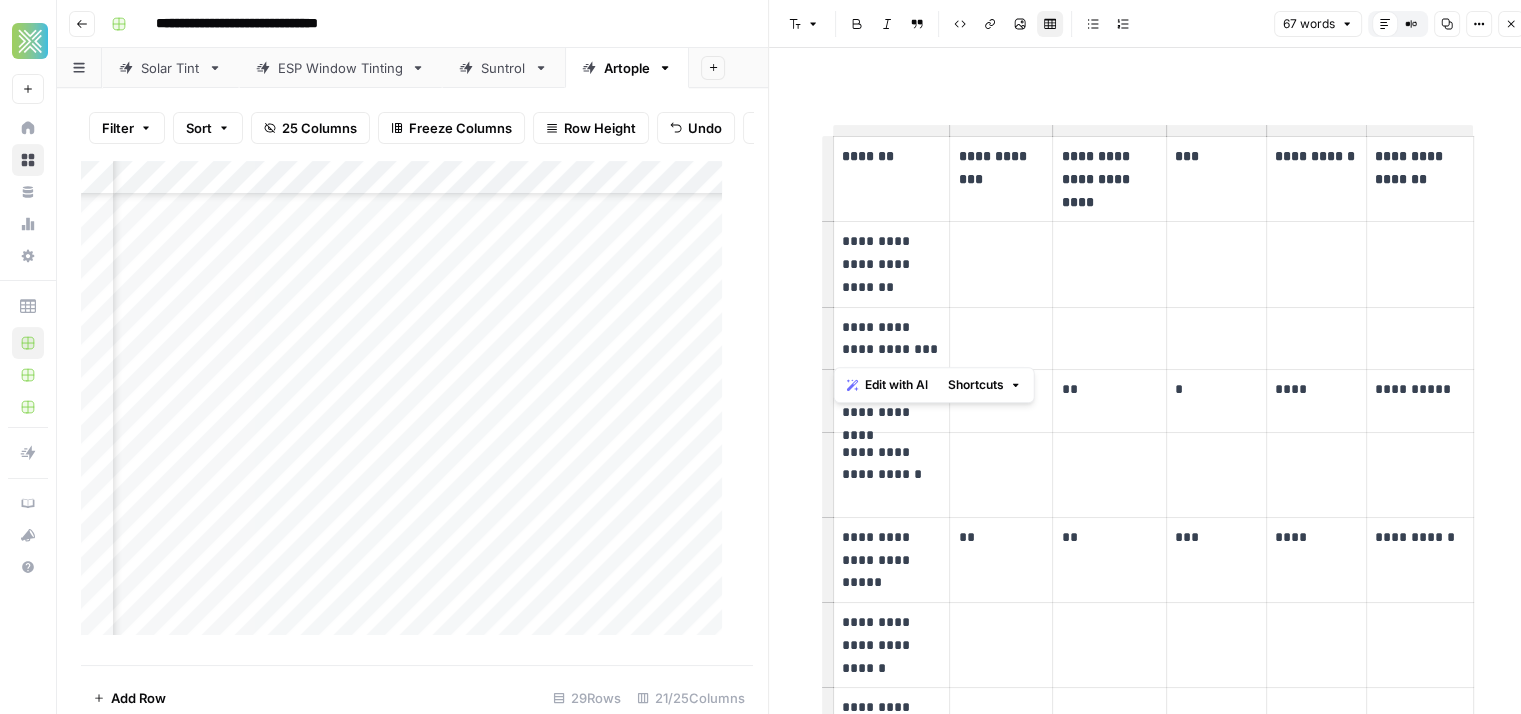 scroll, scrollTop: 530, scrollLeft: 480, axis: both 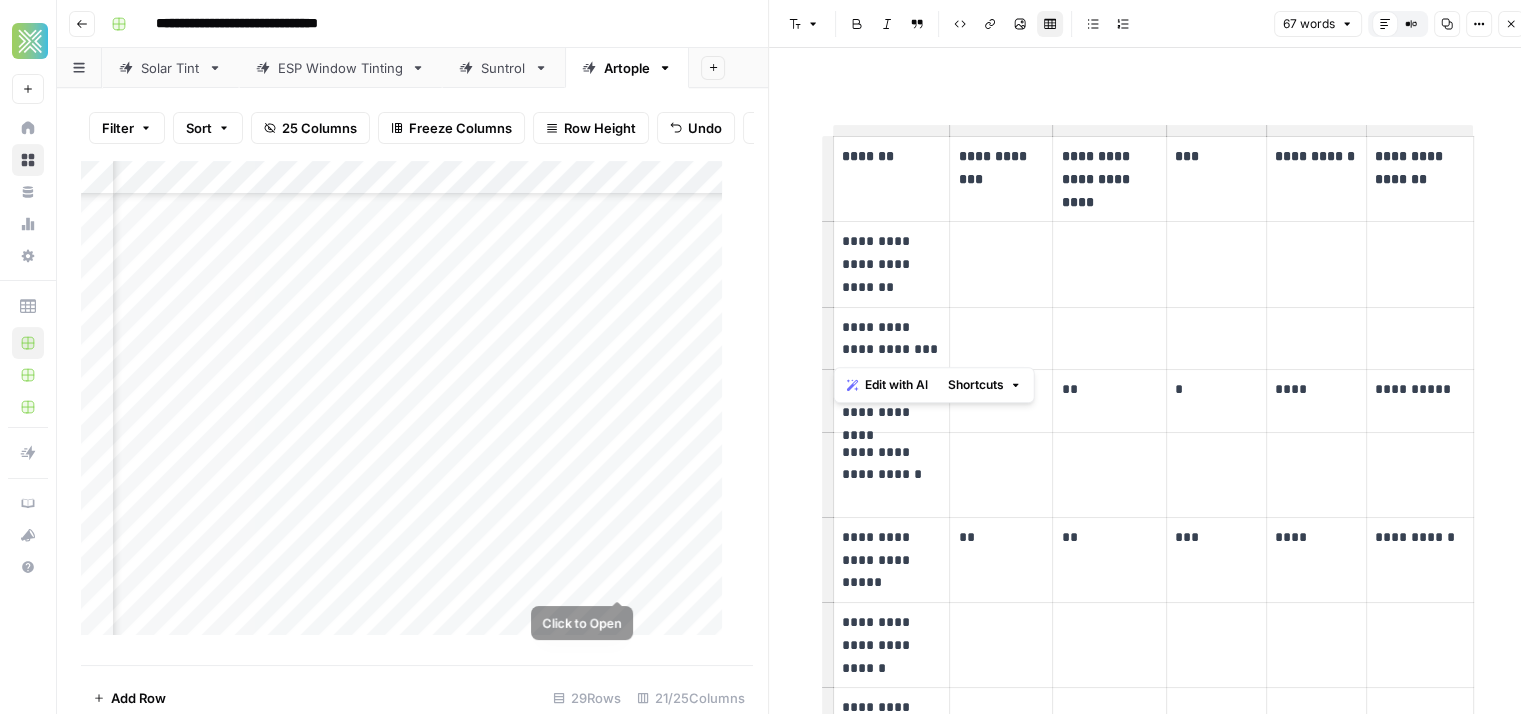 click on "Add Column" at bounding box center (409, 406) 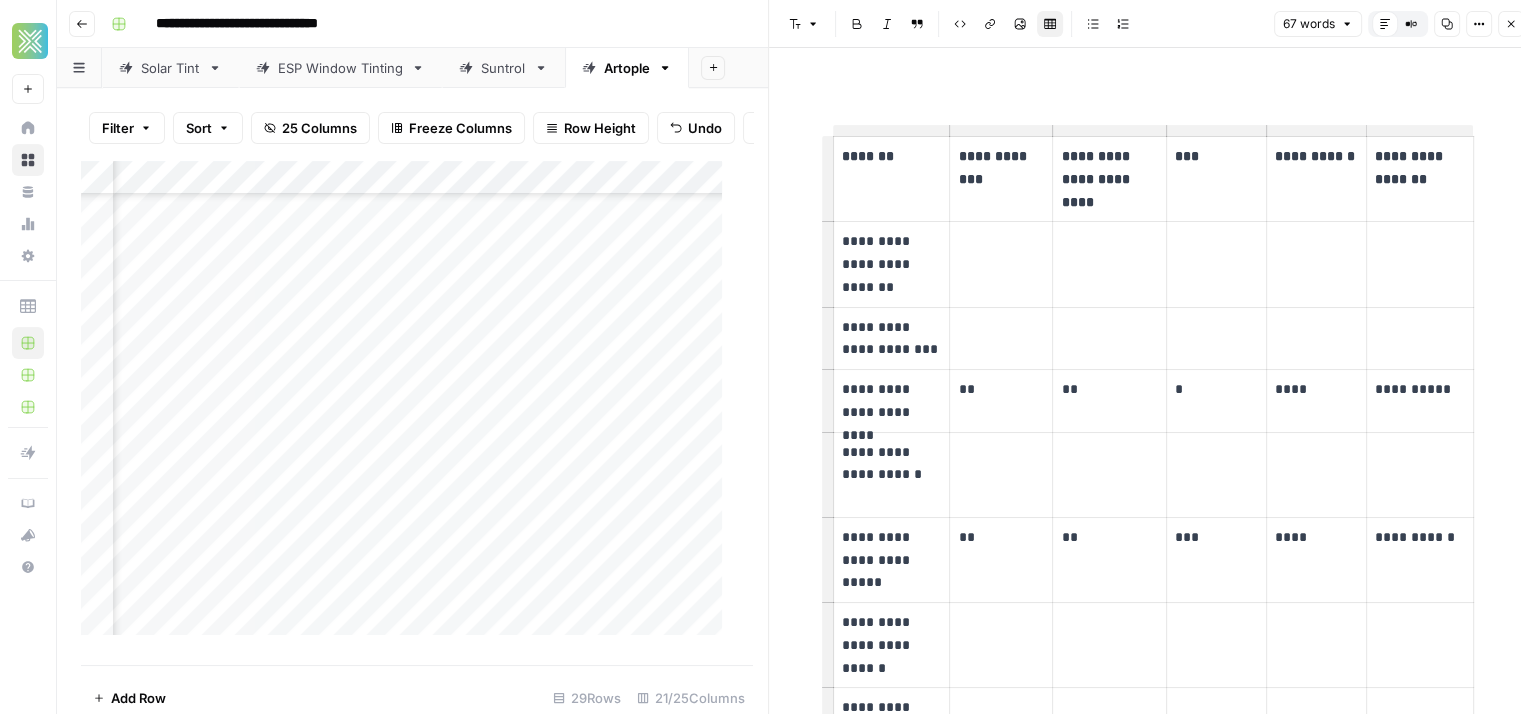 click on "Add Column" at bounding box center (409, 406) 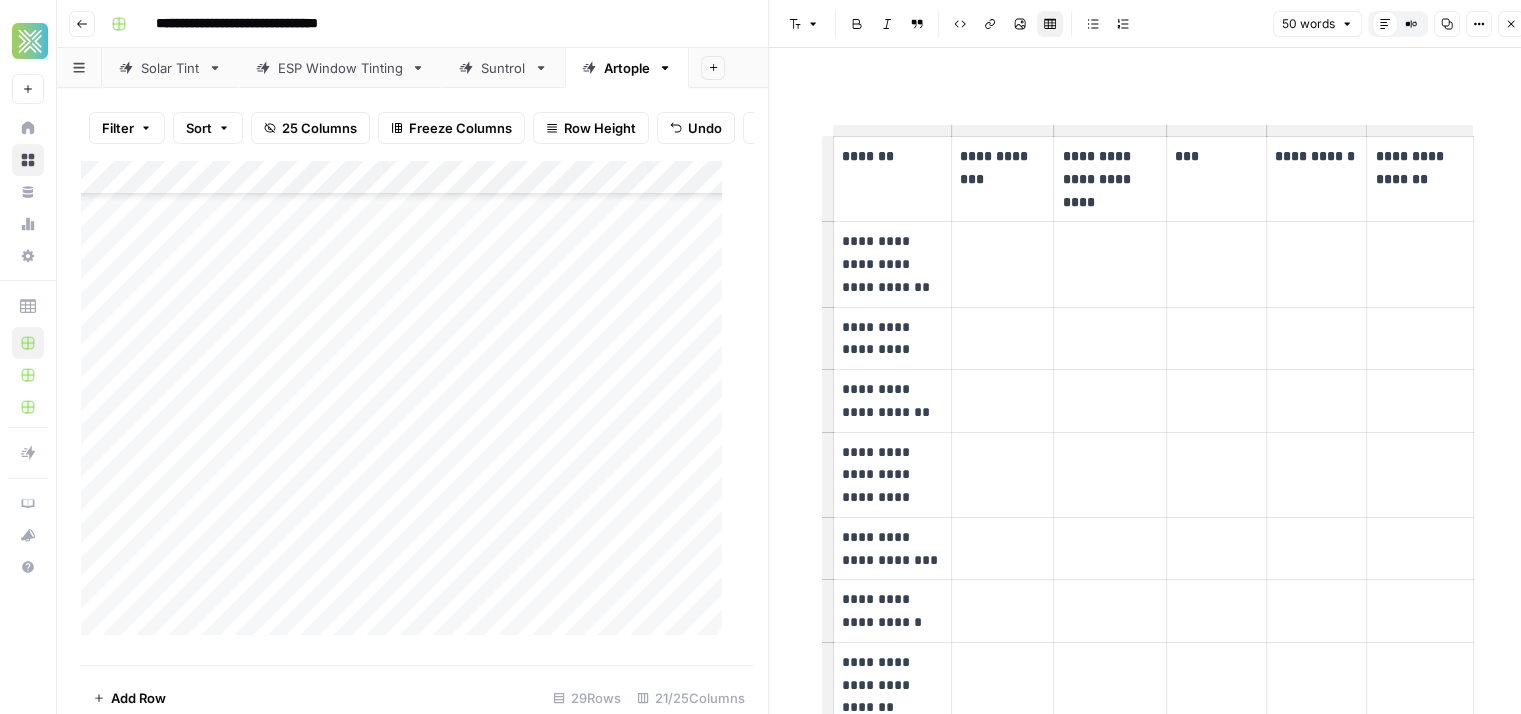 scroll, scrollTop: 530, scrollLeft: 0, axis: vertical 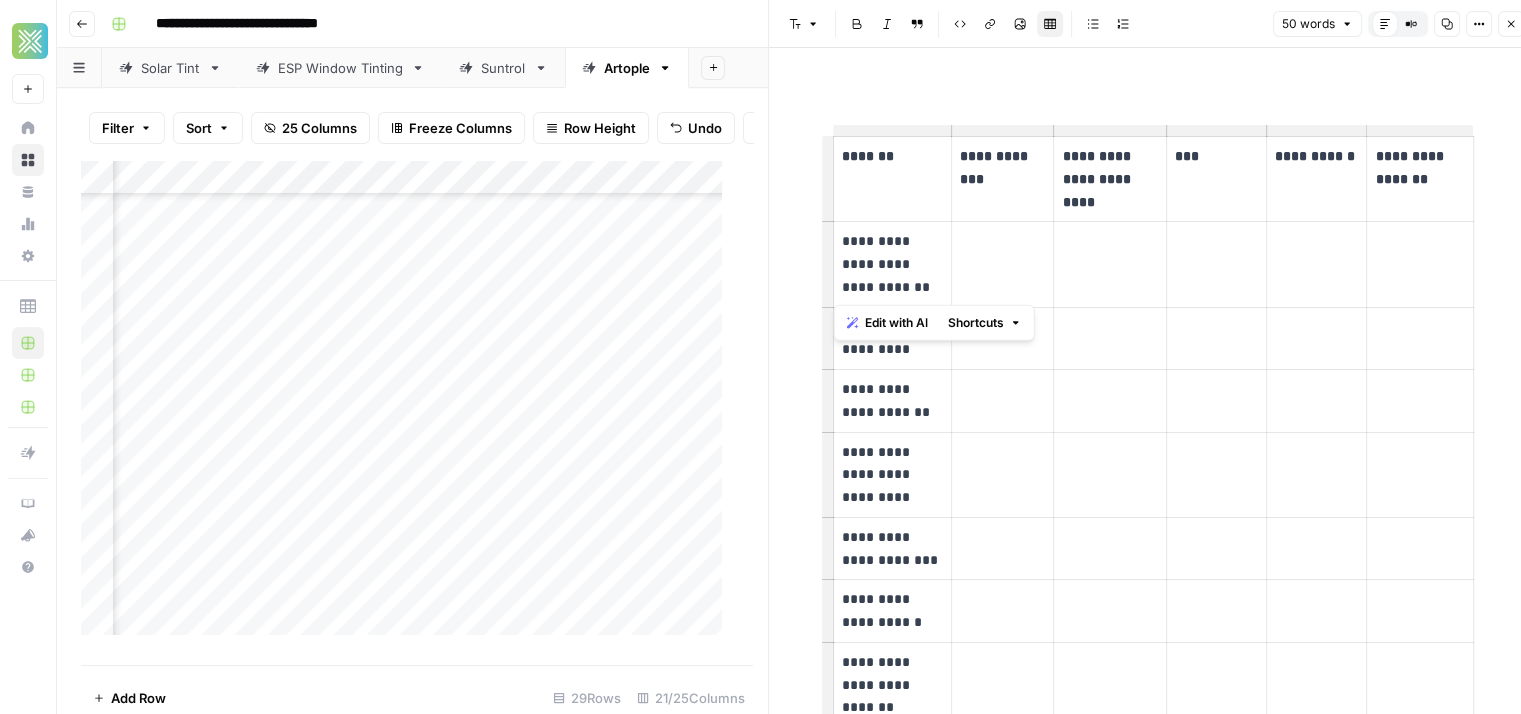 drag, startPoint x: 896, startPoint y: 287, endPoint x: 836, endPoint y: 236, distance: 78.74643 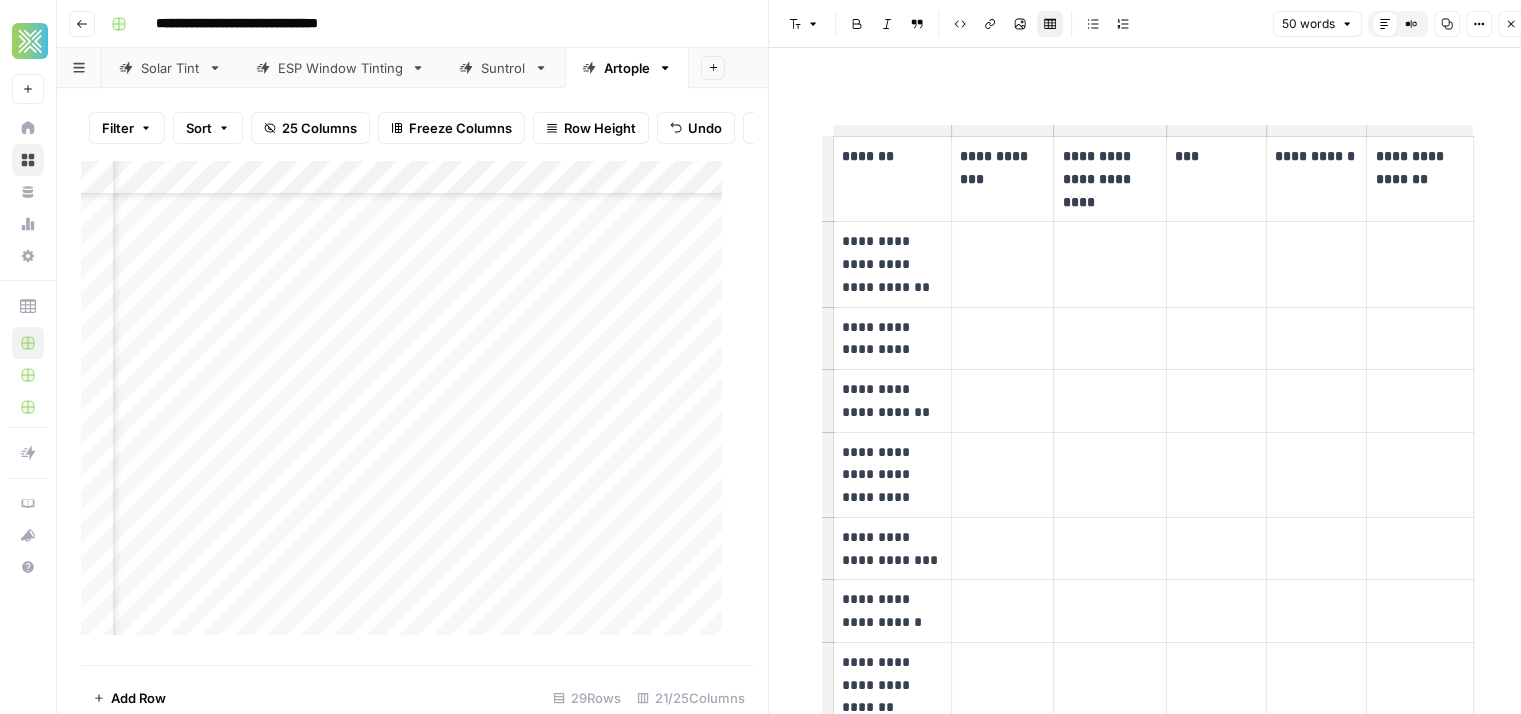 scroll, scrollTop: 143, scrollLeft: 926, axis: both 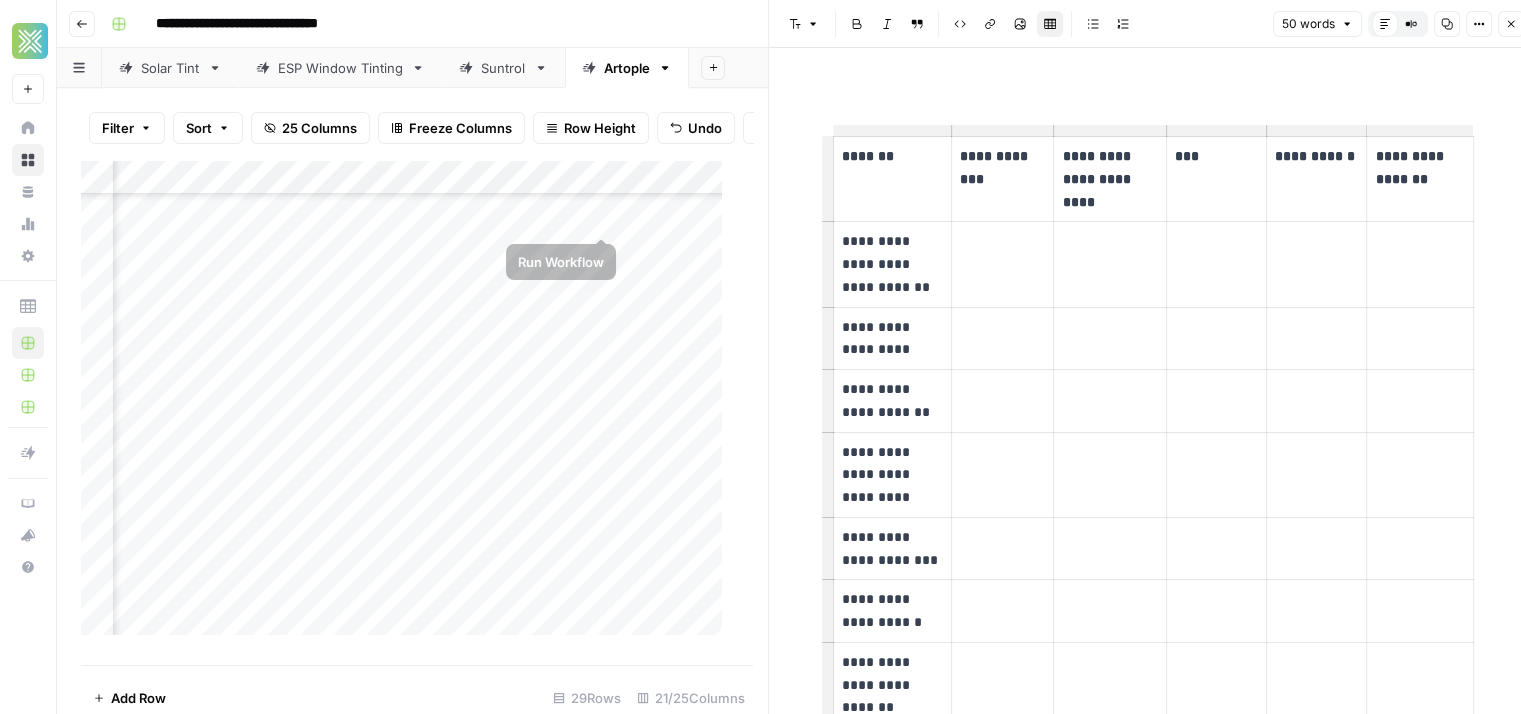 click on "Add Column" at bounding box center [409, 406] 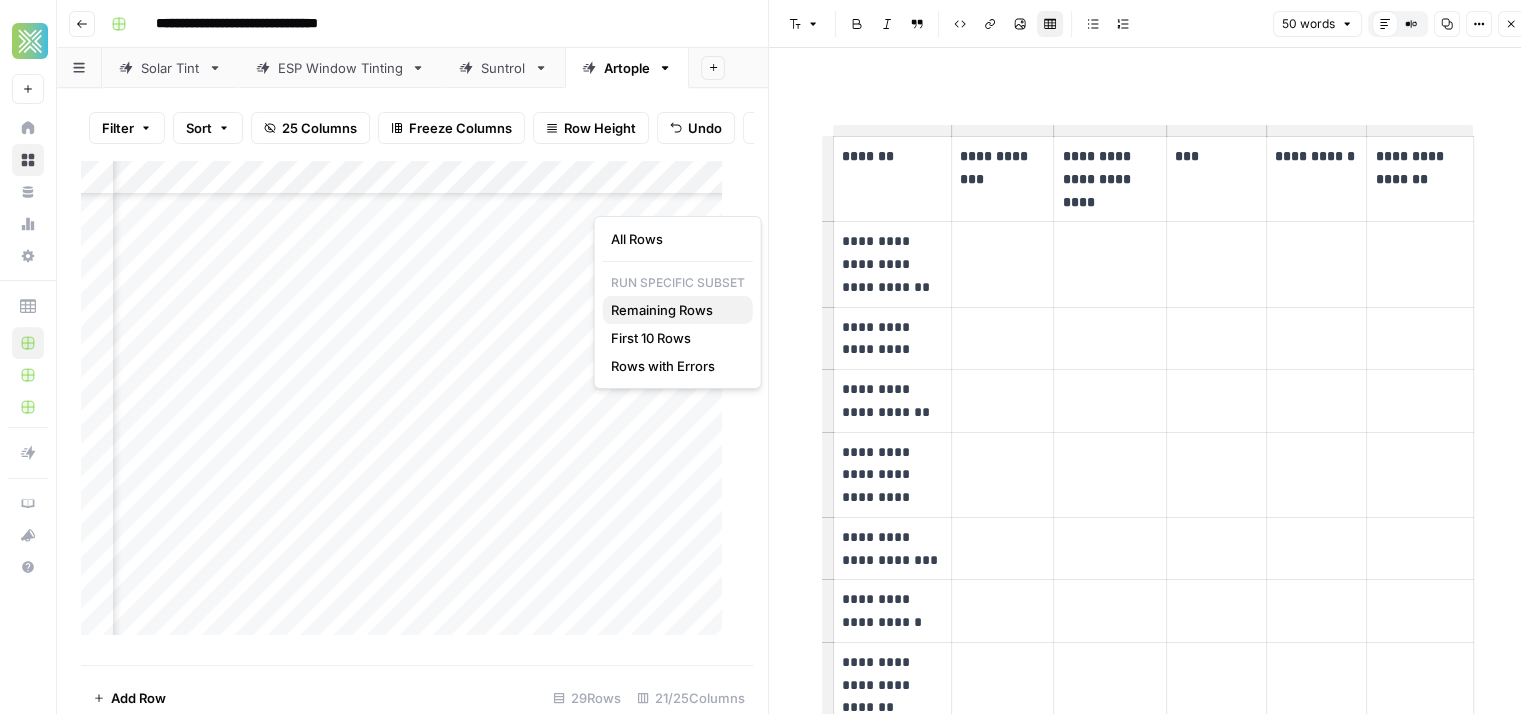 click on "Remaining Rows" at bounding box center [662, 310] 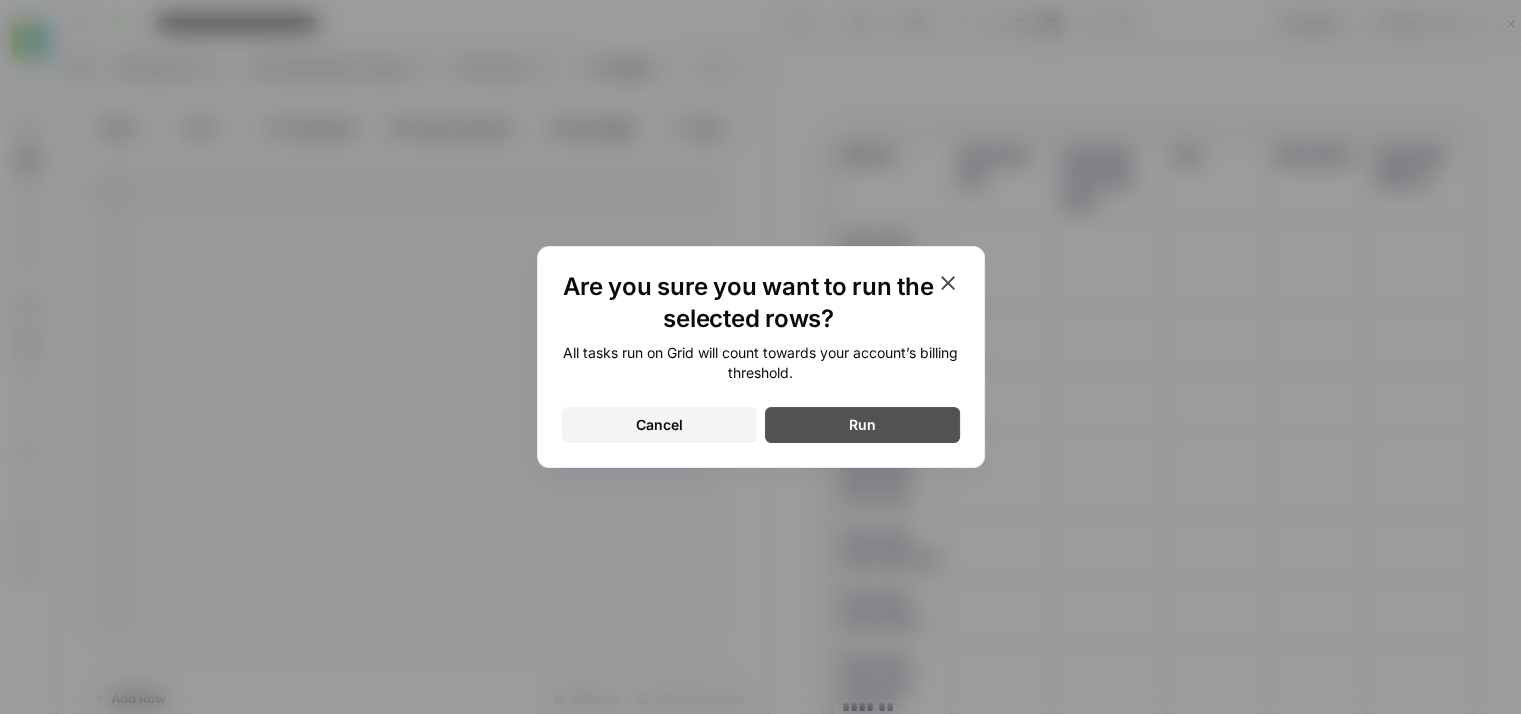 click on "Run" at bounding box center [862, 425] 